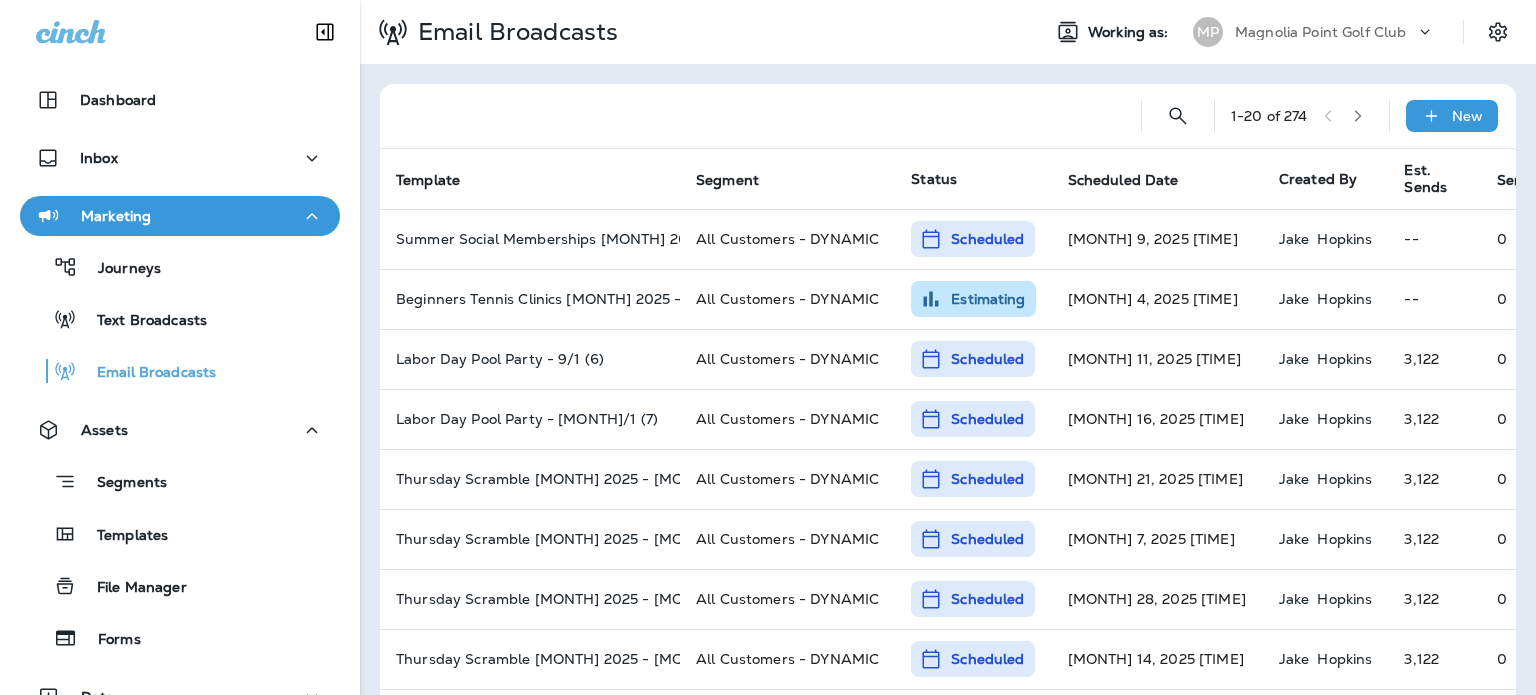 scroll, scrollTop: 0, scrollLeft: 0, axis: both 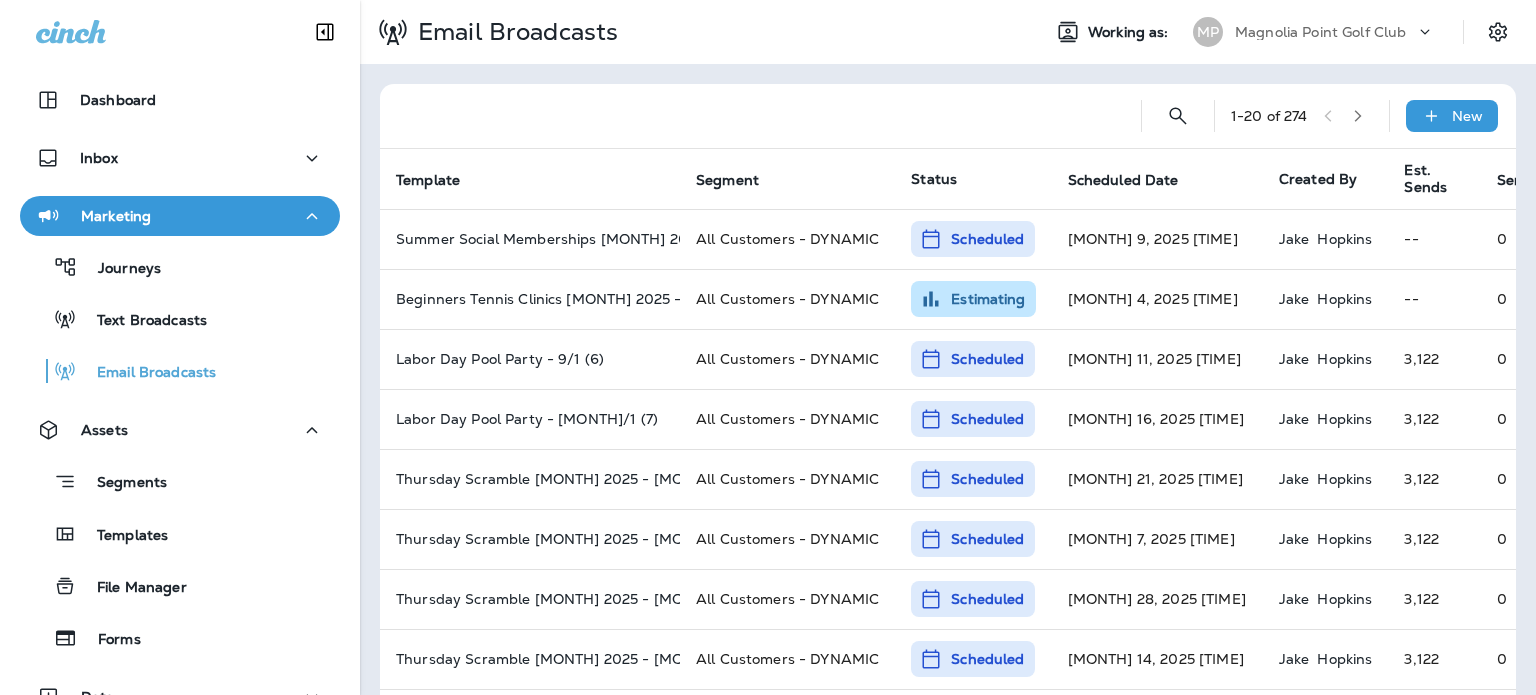click on "Magnolia Point Golf Club" at bounding box center (1320, 32) 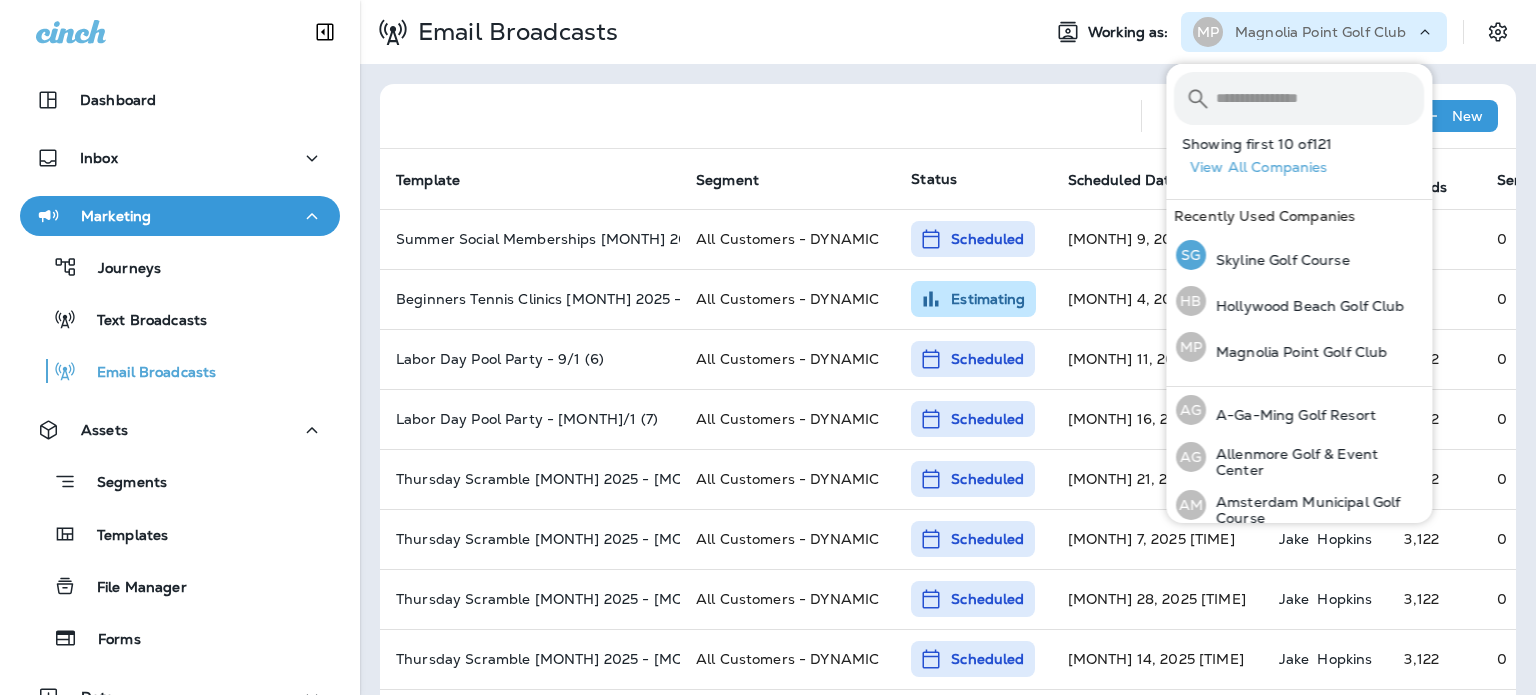 click on "SG Skyline Golf Course" at bounding box center (1263, 255) 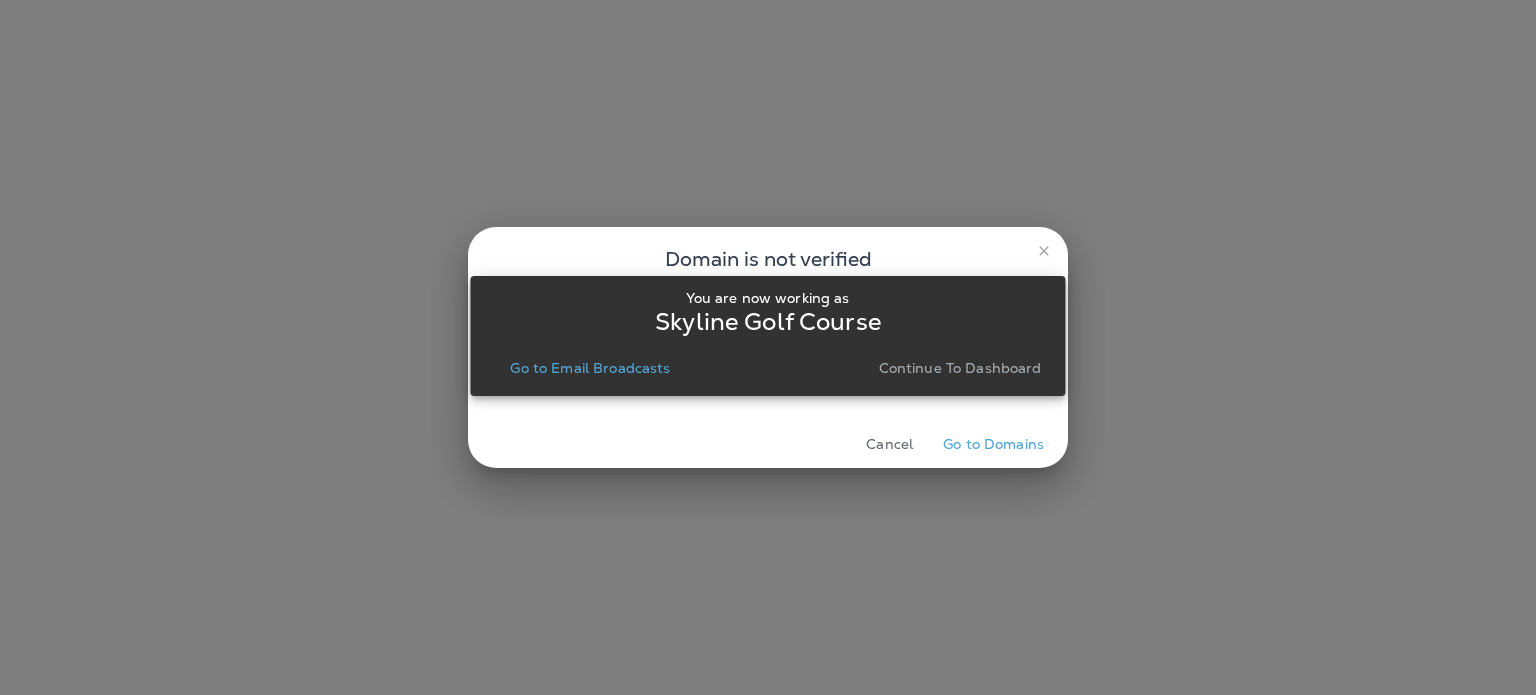 click on "Continue to Dashboard" at bounding box center (960, 368) 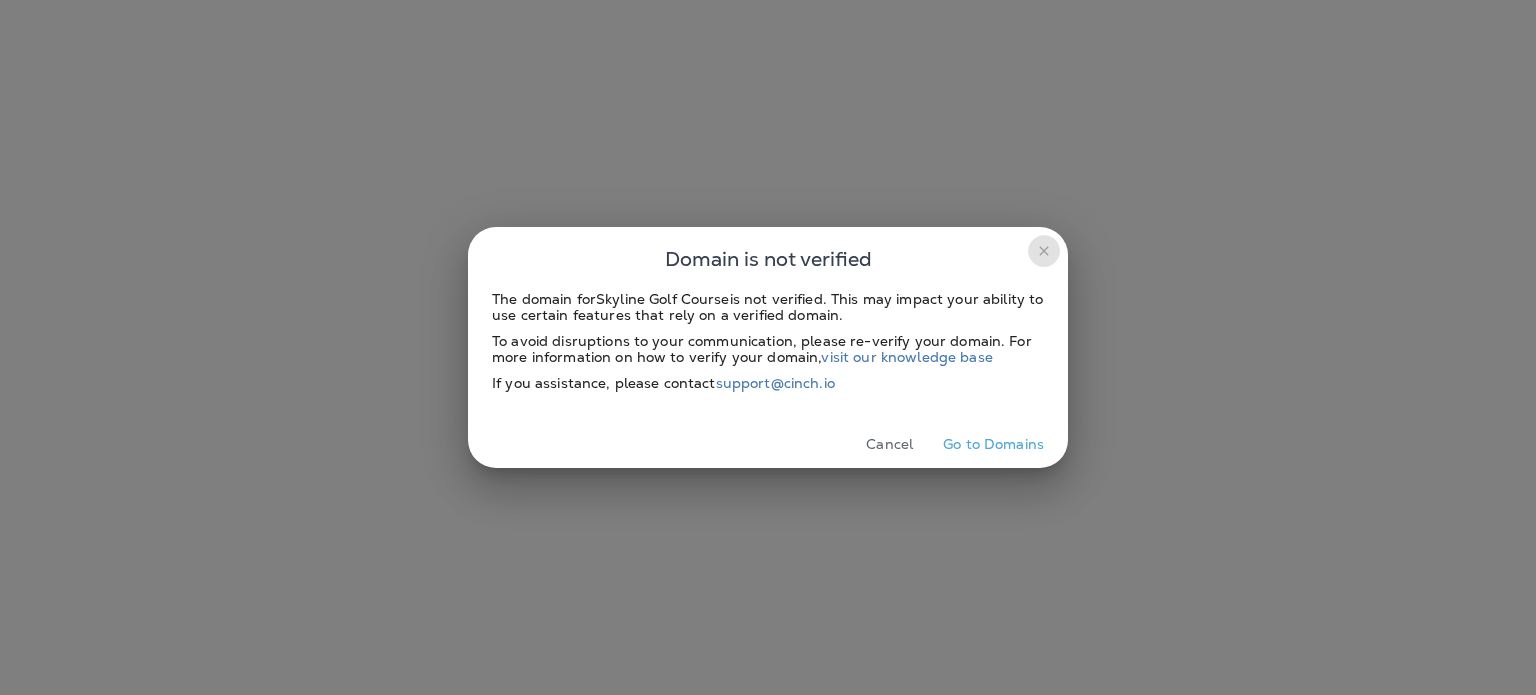 click 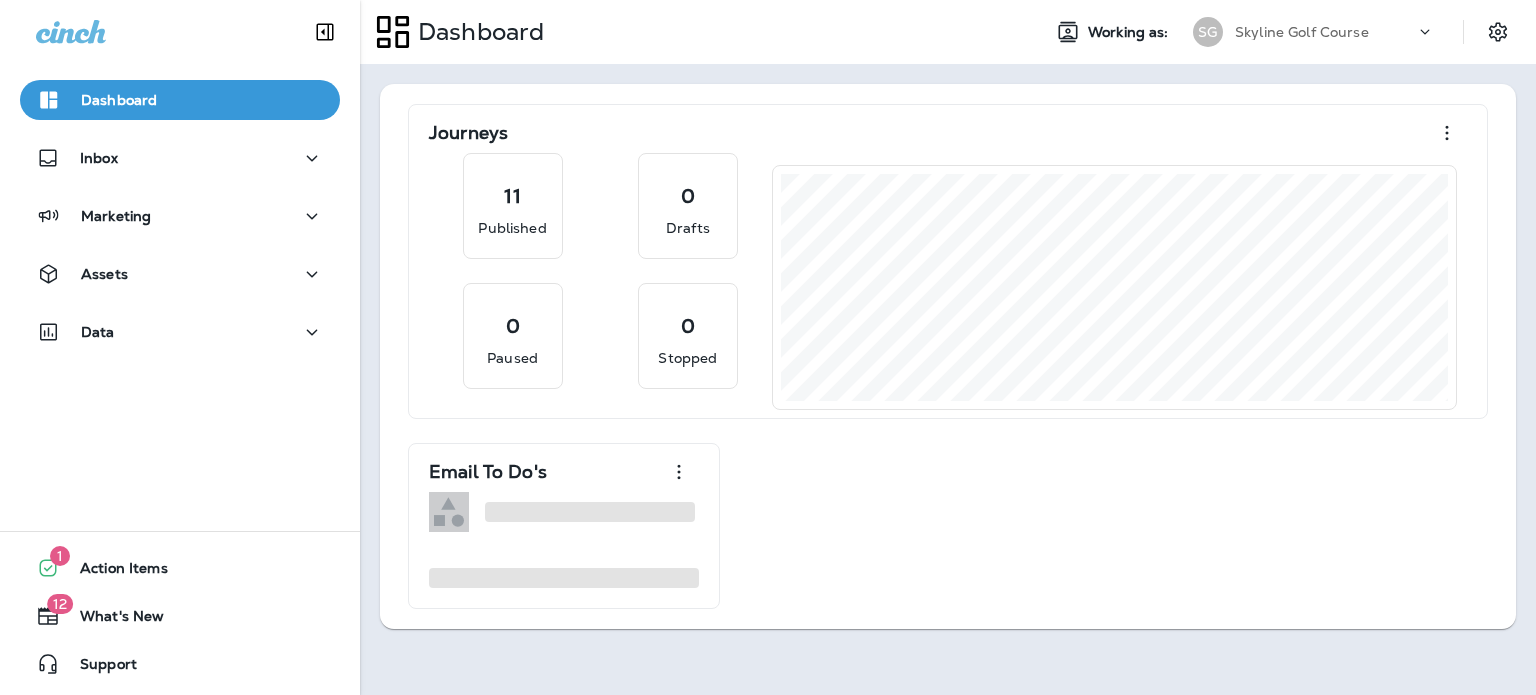 click on "Marketing" at bounding box center [180, 216] 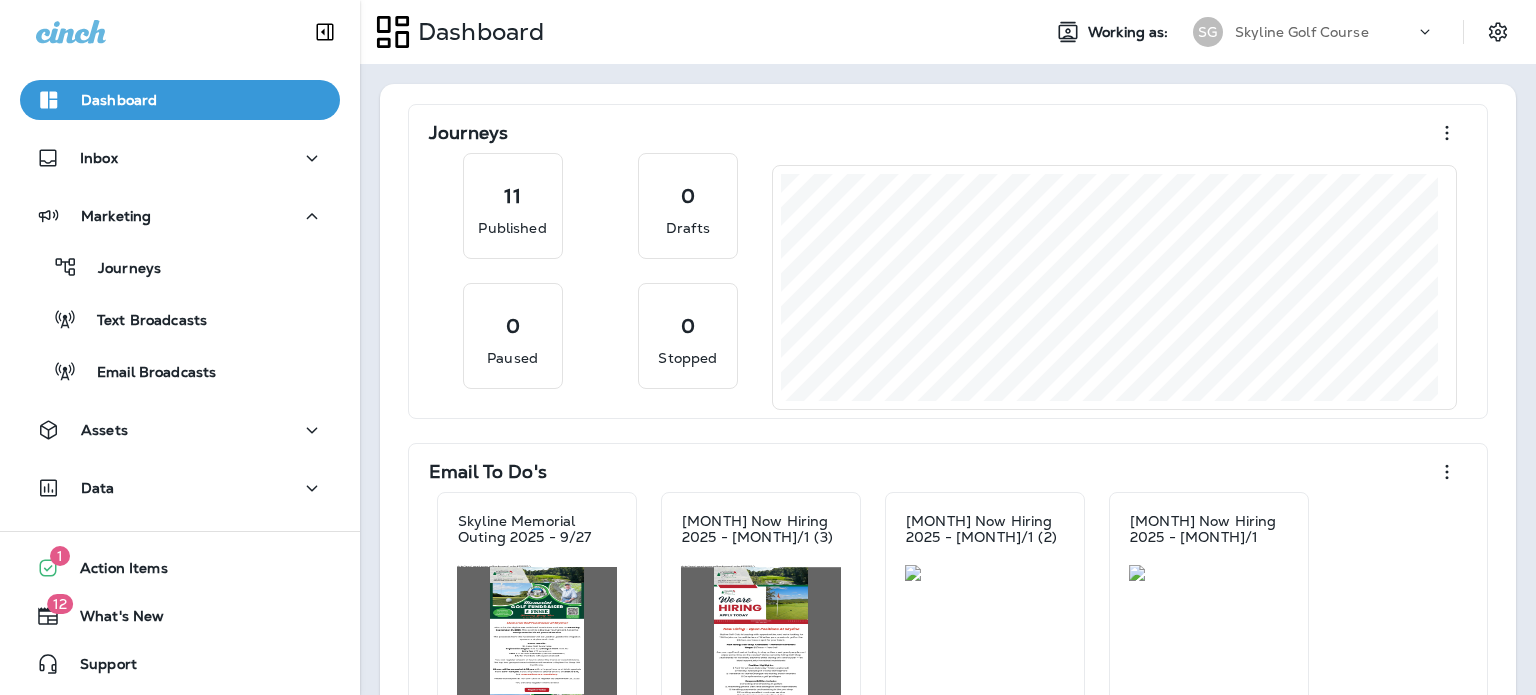 click on "Email Broadcasts" at bounding box center (180, 371) 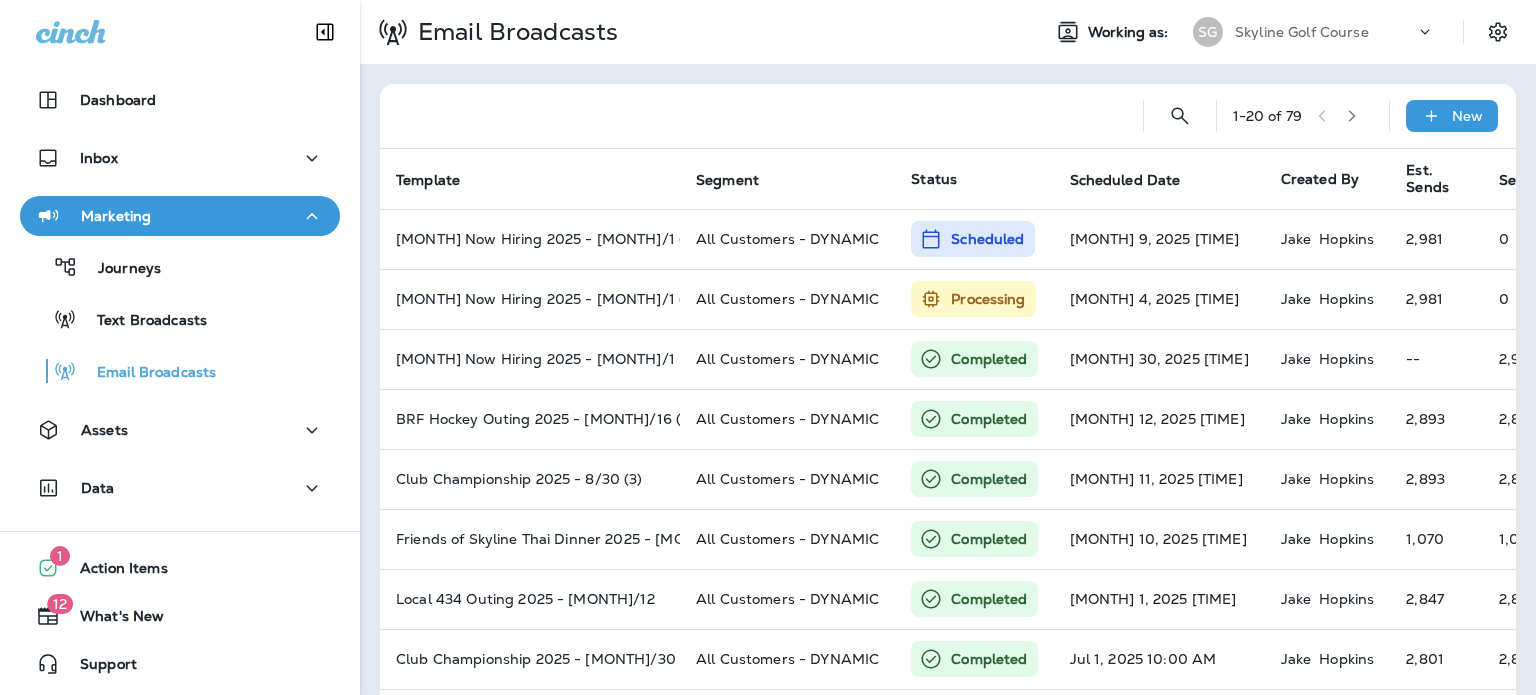 type 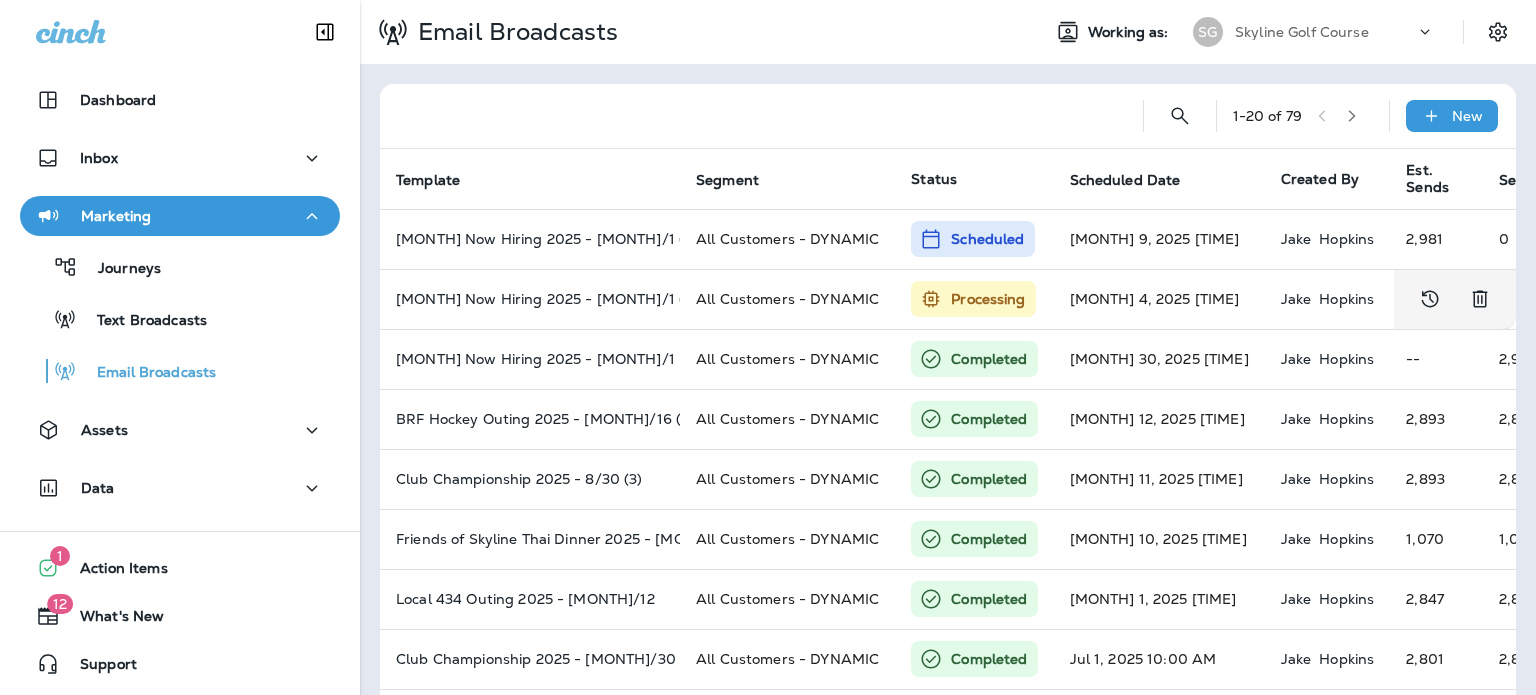 click on "All Customers - DYNAMIC" at bounding box center (787, 299) 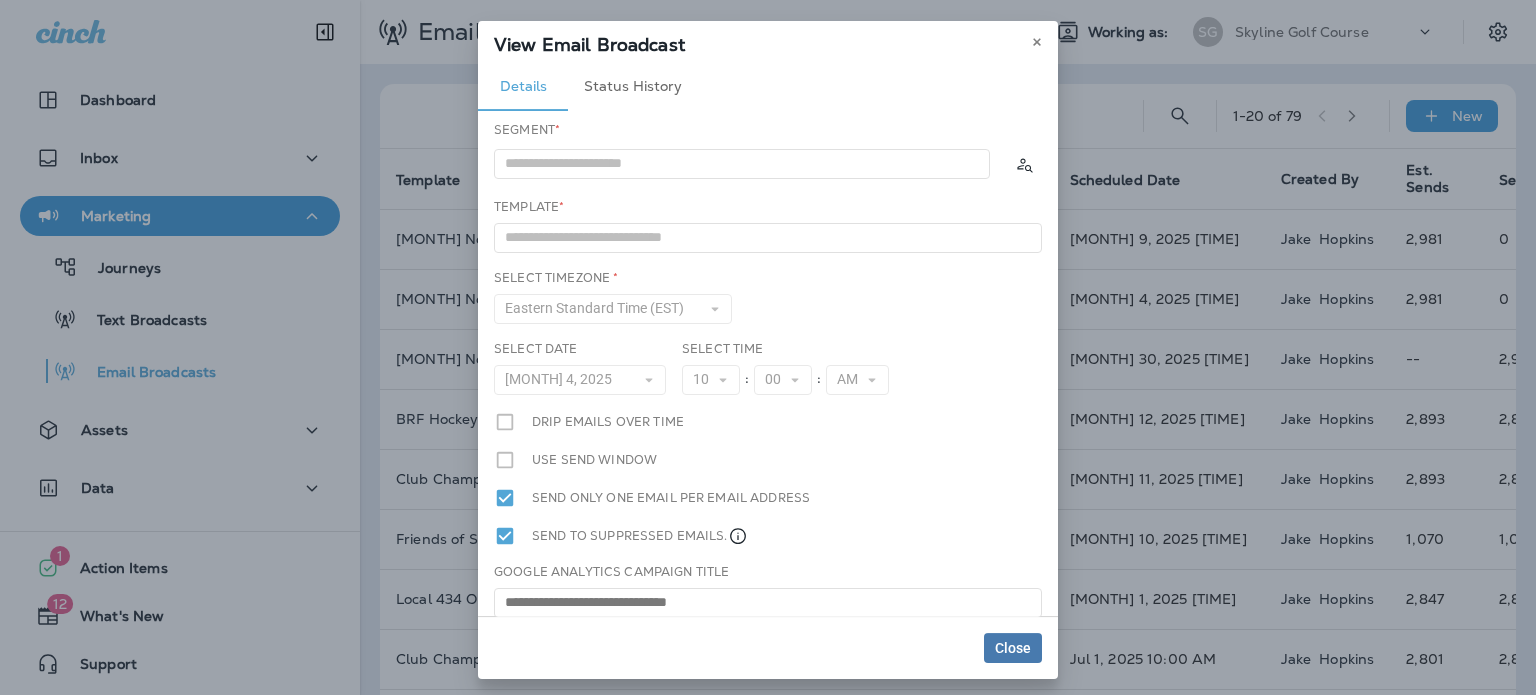 type on "**********" 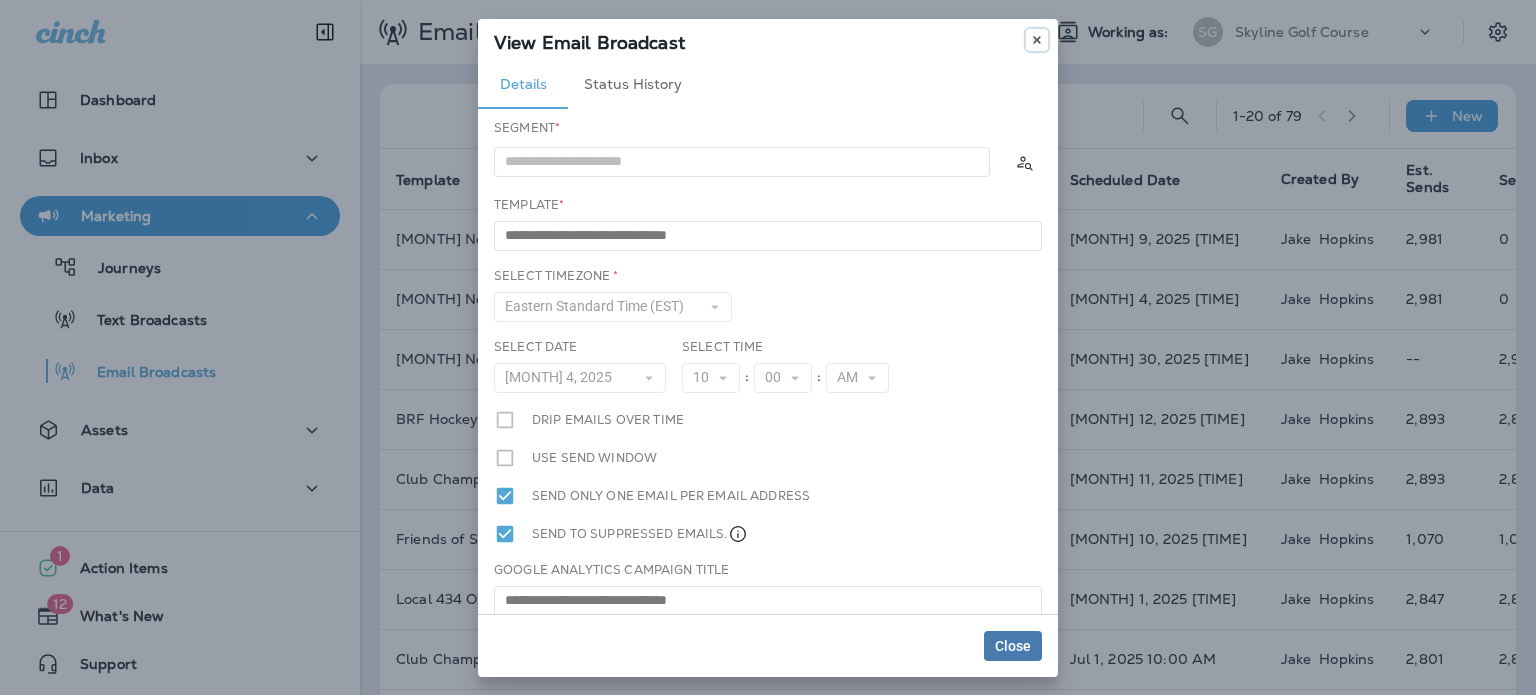 click at bounding box center (1037, 40) 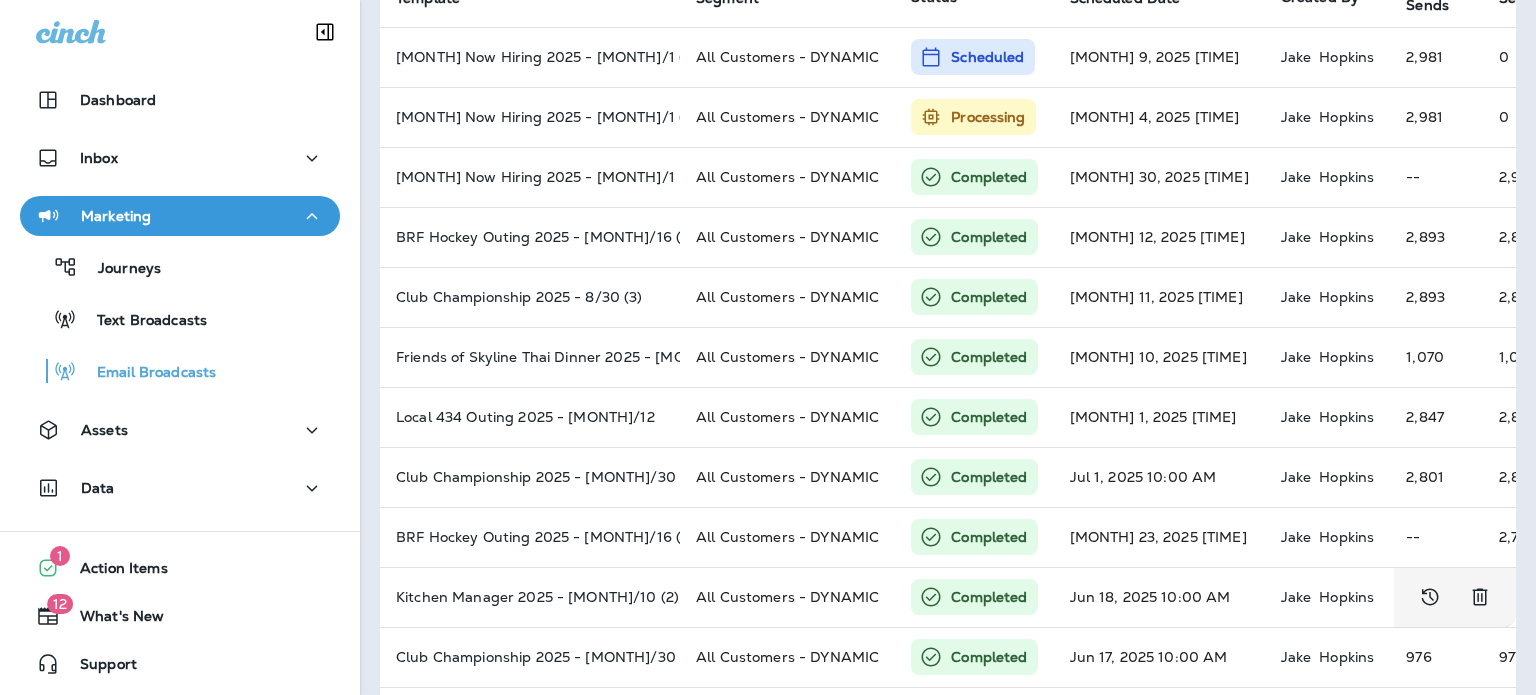 scroll, scrollTop: 0, scrollLeft: 0, axis: both 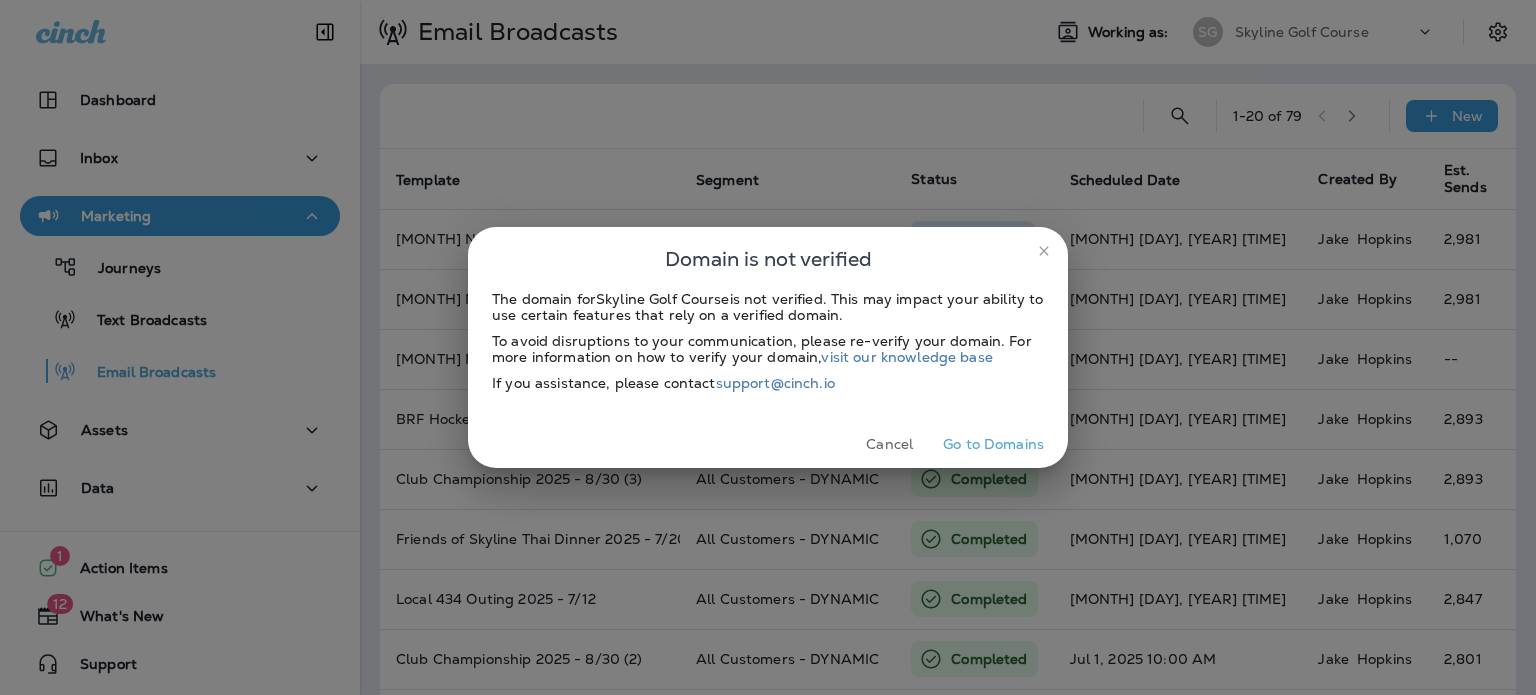 click at bounding box center (1044, 251) 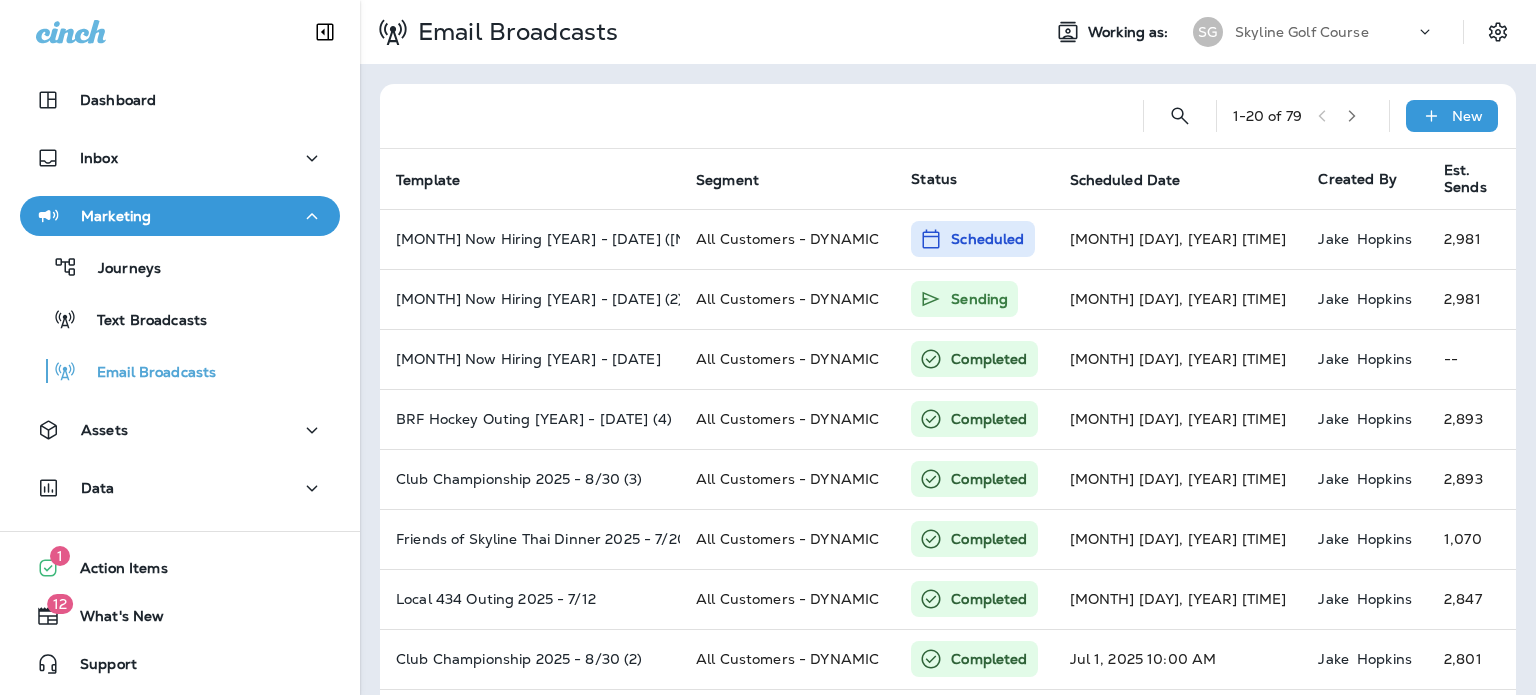 click on "Assets" at bounding box center (180, 430) 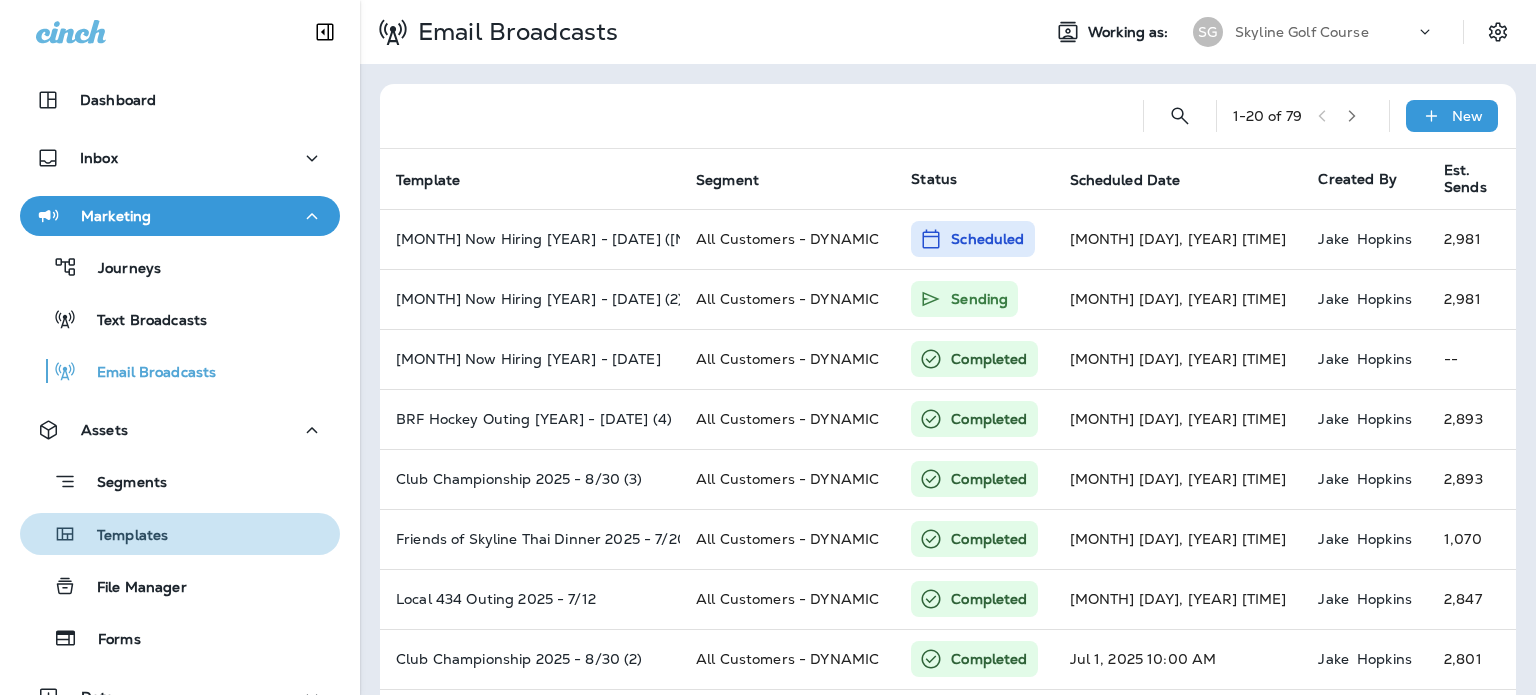 click on "Templates" at bounding box center (180, 534) 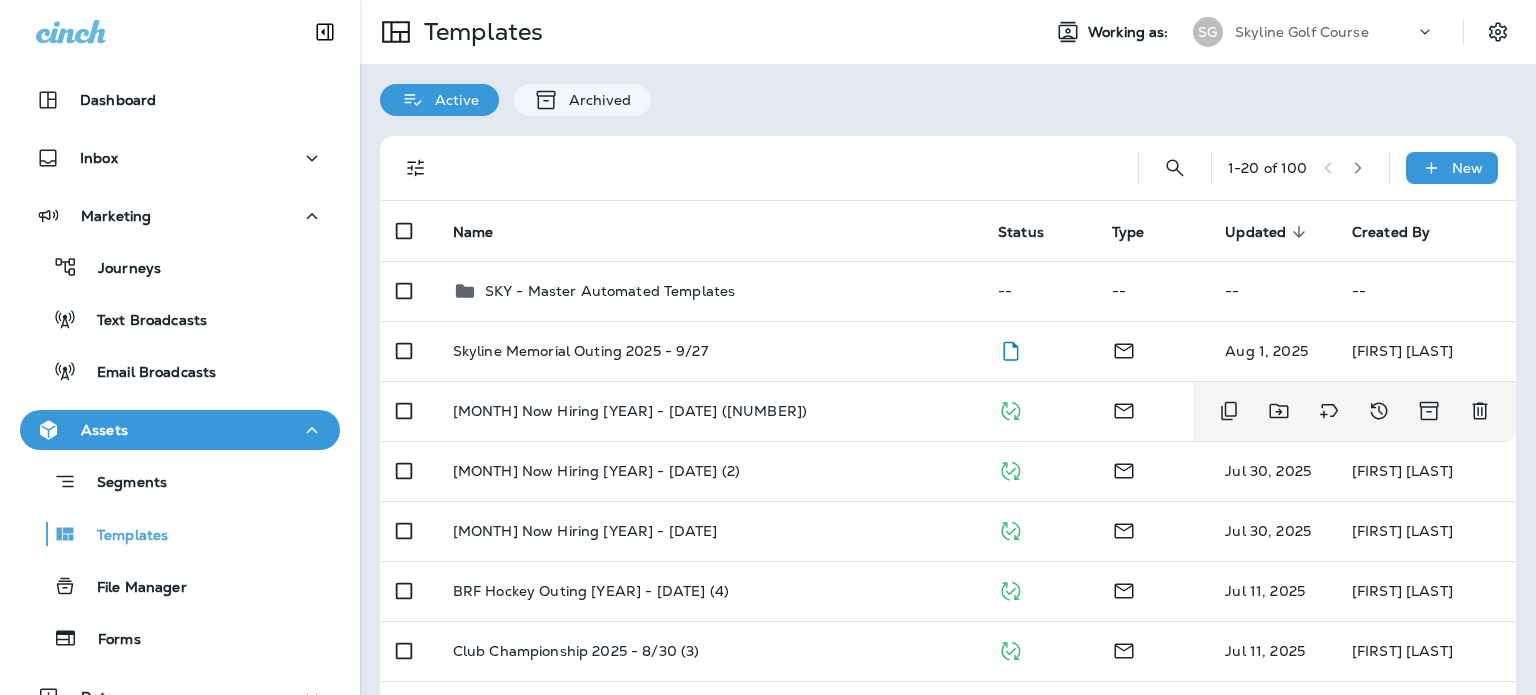 click on "[MONTH] Now Hiring [YEAR] - [DATE] ([NUMBER])" at bounding box center [709, 411] 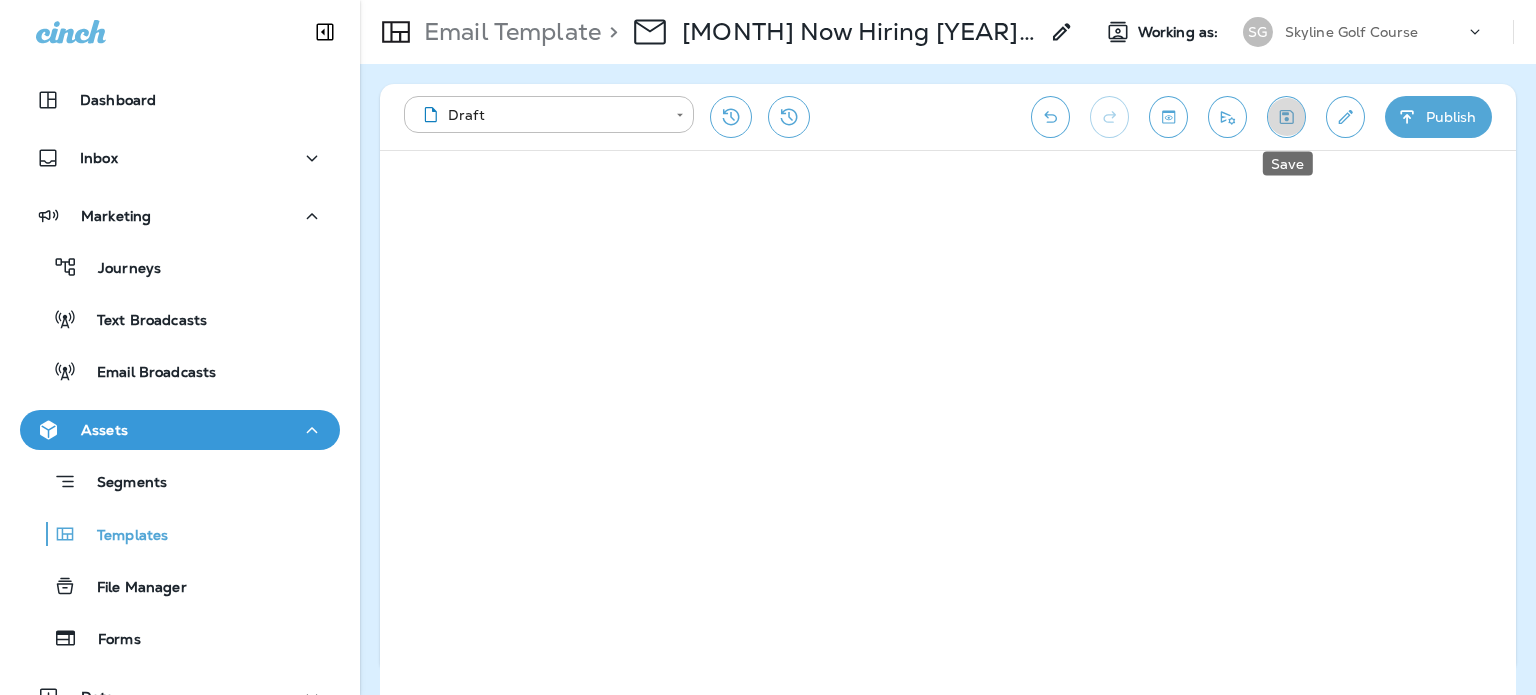 click 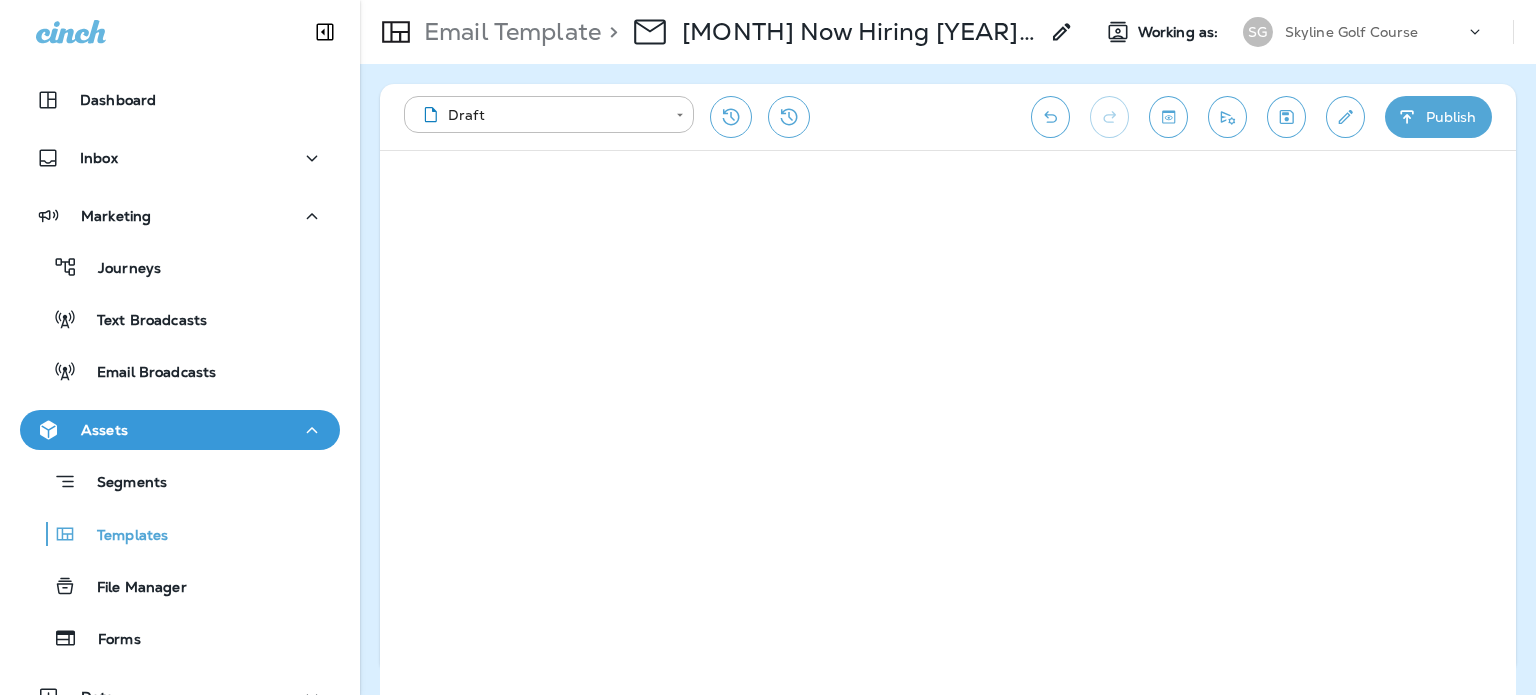 click 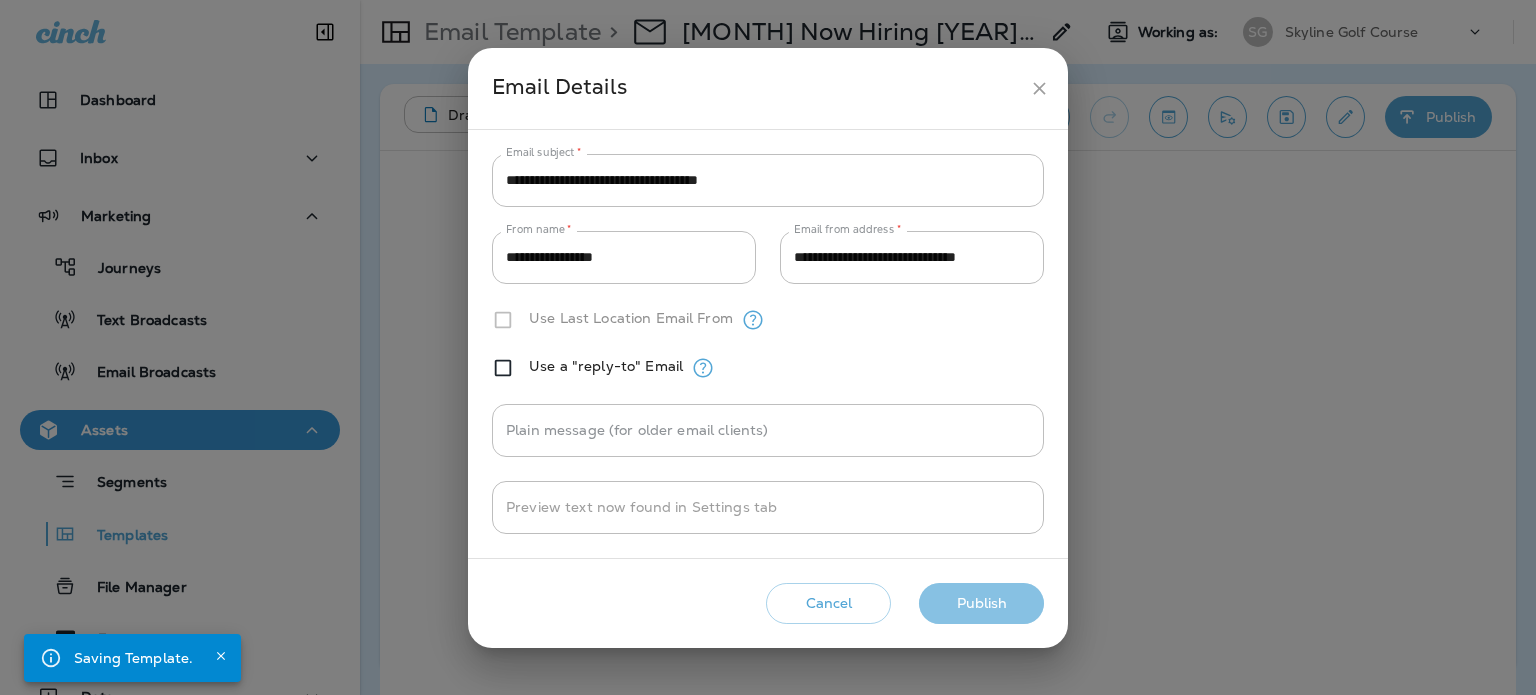 click on "Publish" at bounding box center (981, 603) 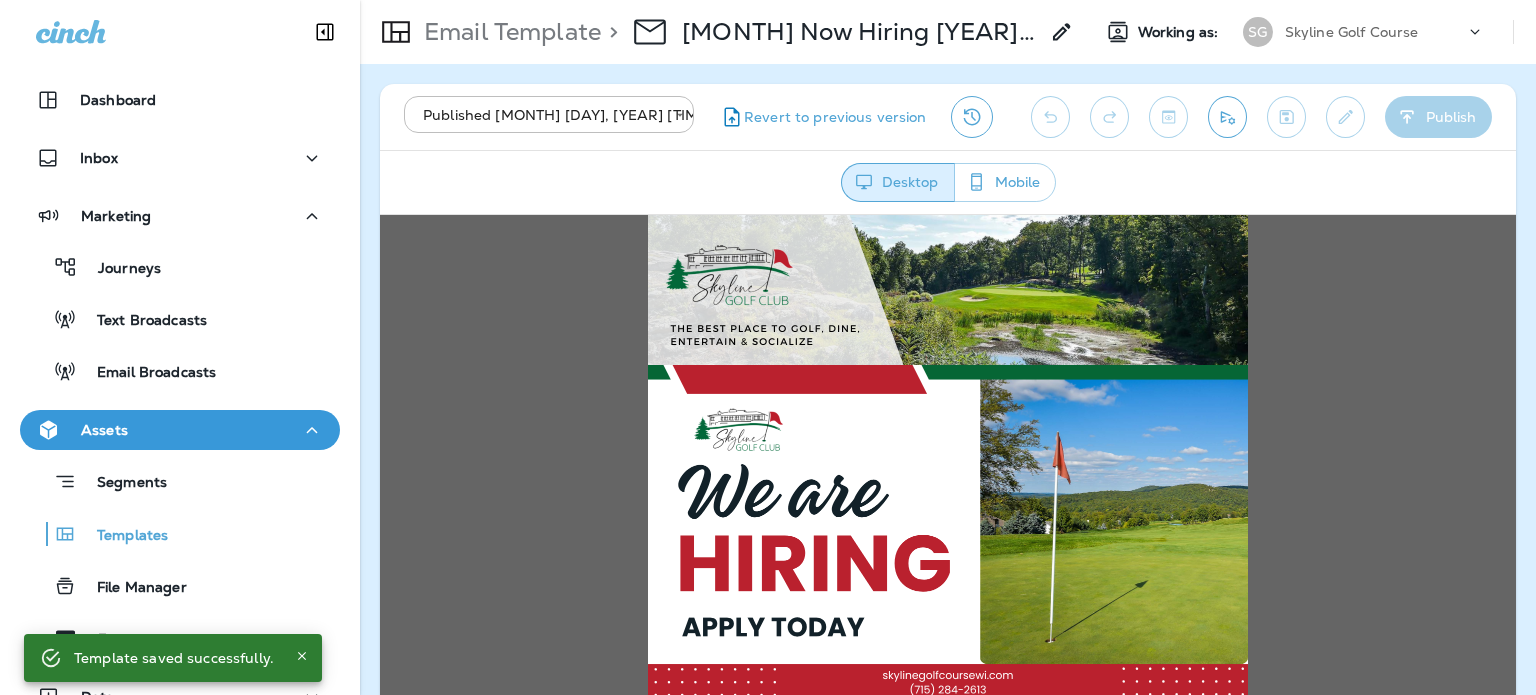 scroll, scrollTop: 0, scrollLeft: 0, axis: both 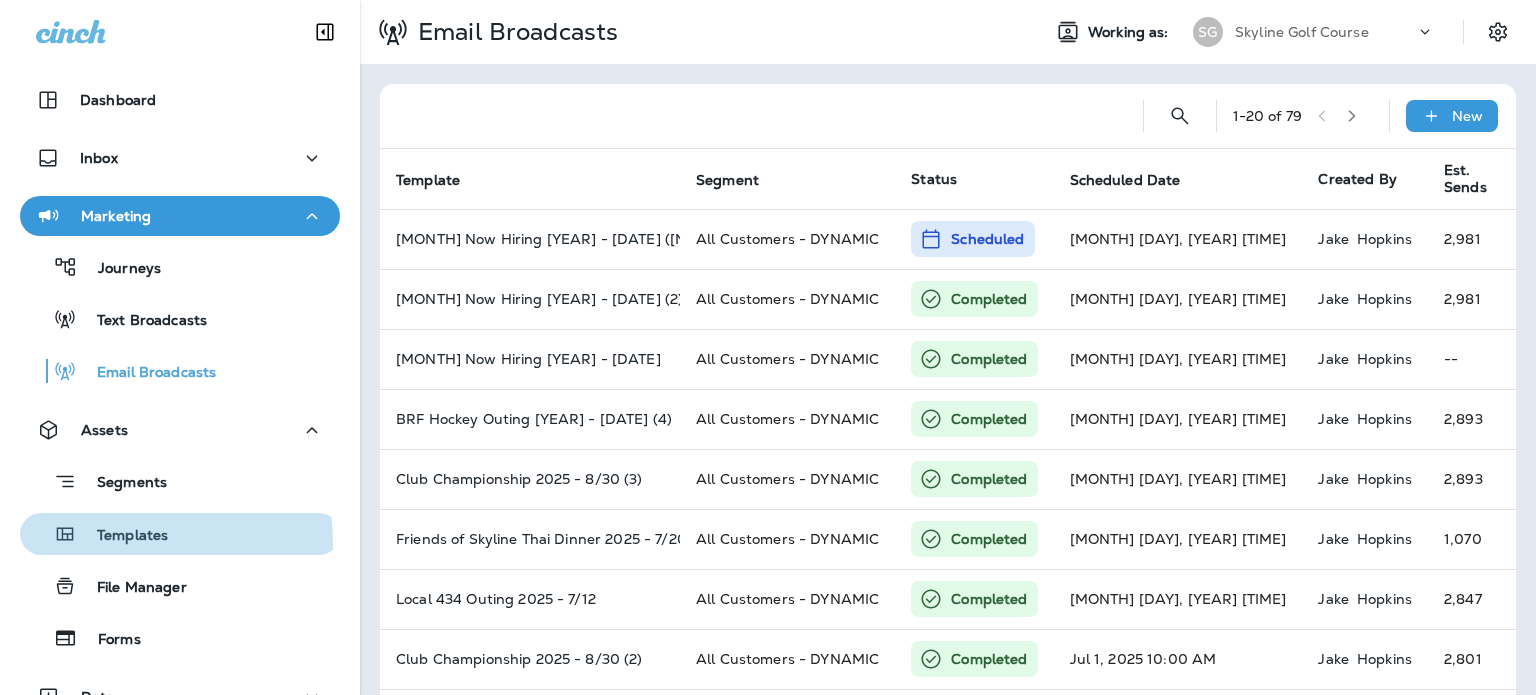 click on "Templates" at bounding box center [122, 536] 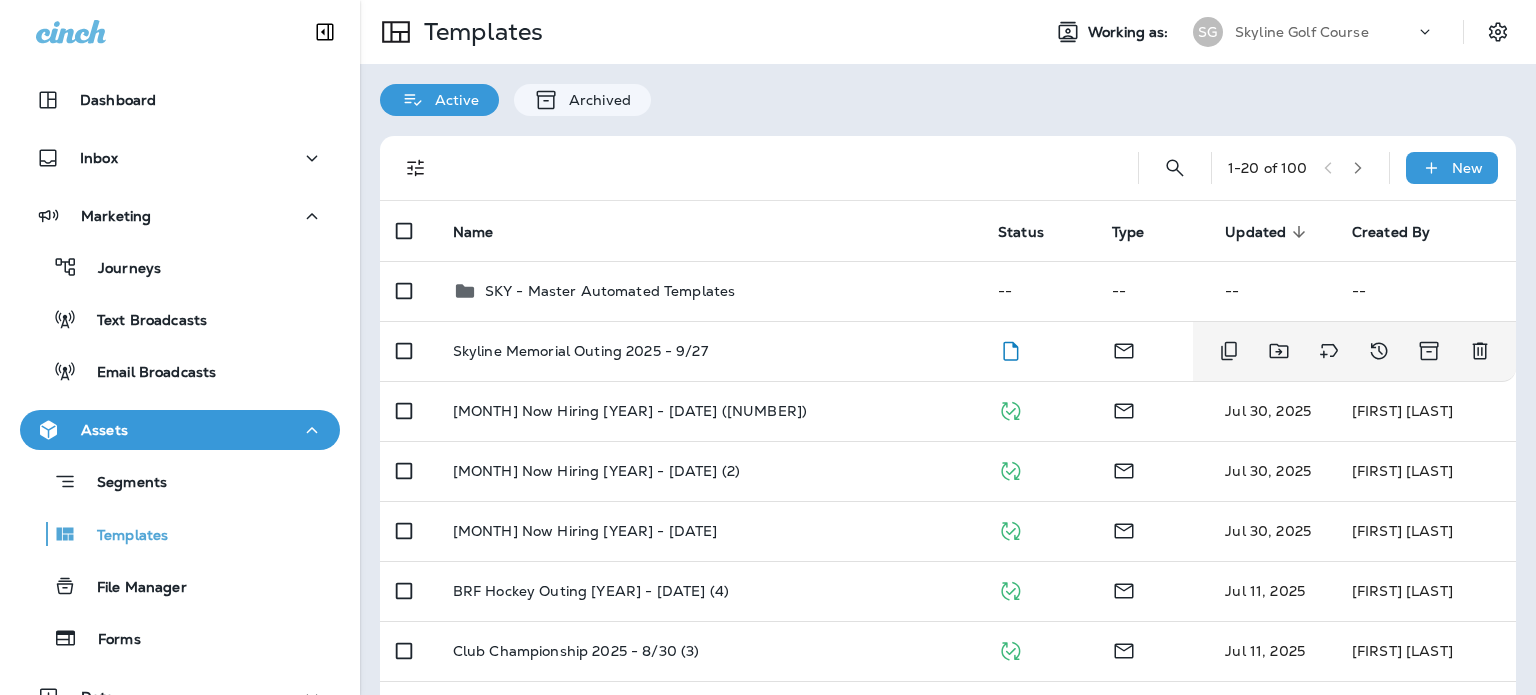 click on "Skyline Memorial Outing 2025 - 9/27" at bounding box center (709, 351) 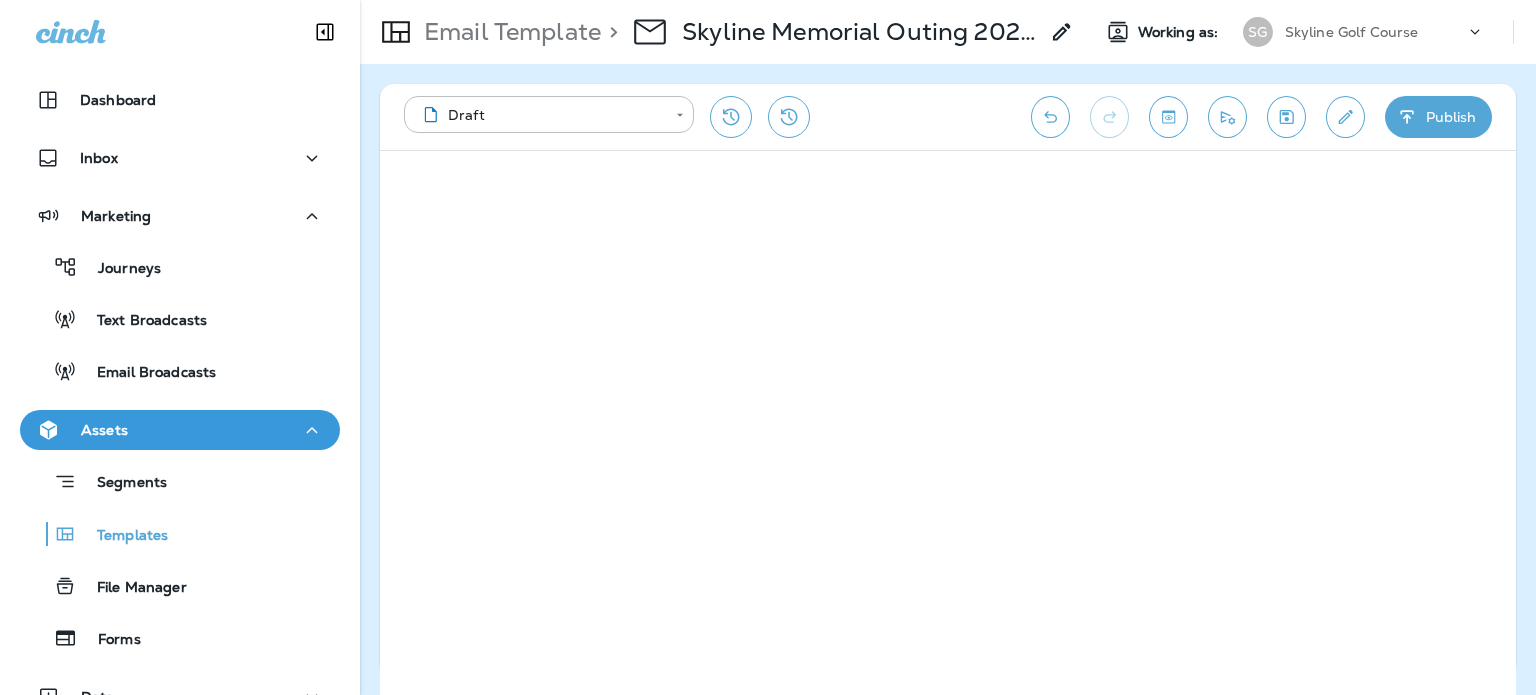 click 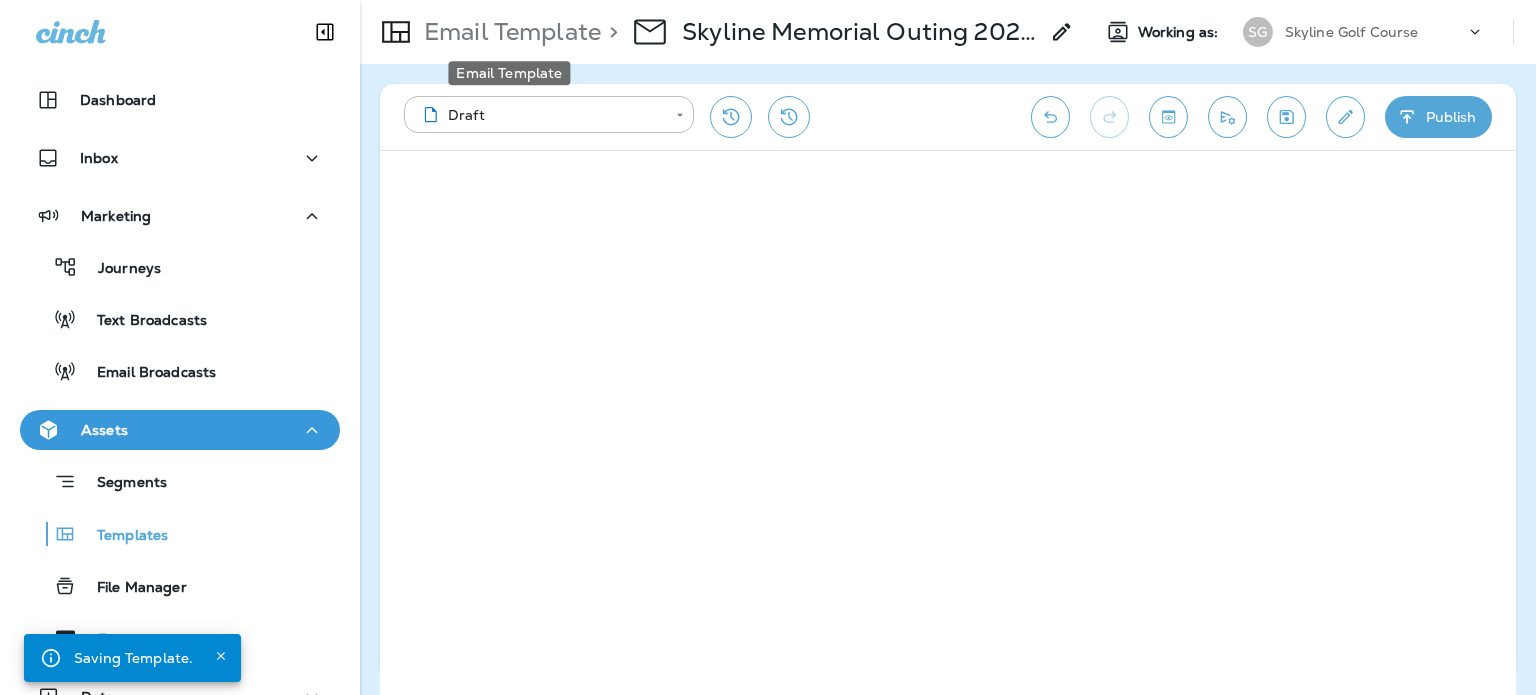 click on "Email Template" at bounding box center [508, 32] 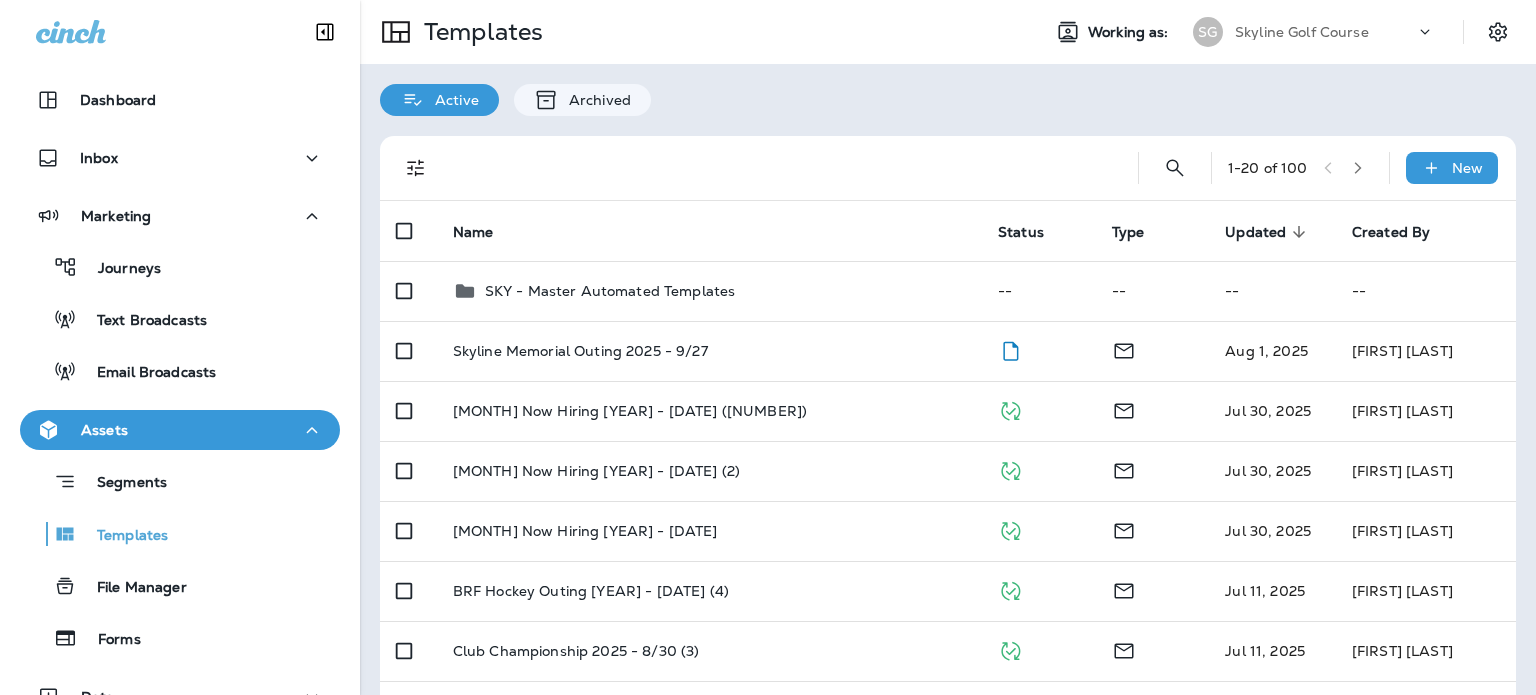 click on "Skyline Golf Course" at bounding box center [1325, 32] 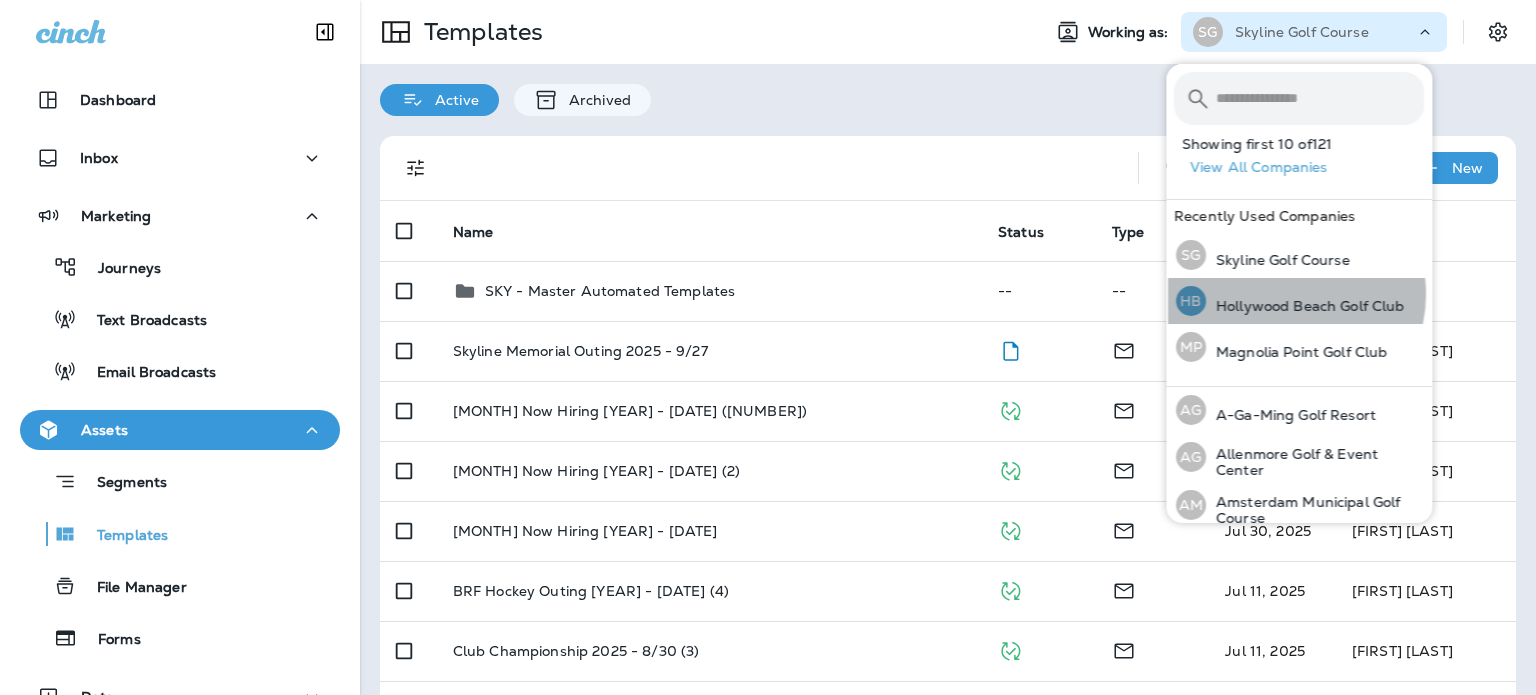 click on "HB Hollywood Beach Golf Club" at bounding box center [1290, 301] 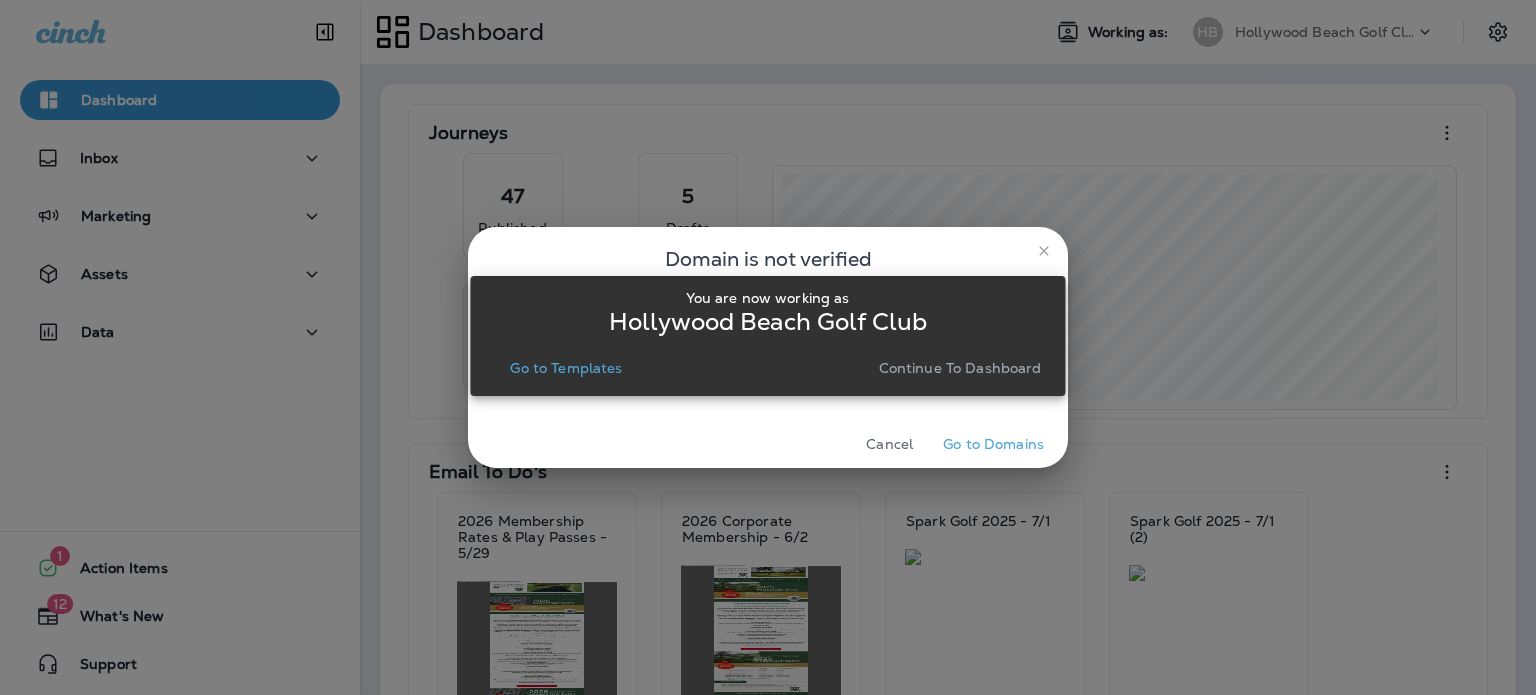 click on "Continue to Dashboard" at bounding box center [960, 368] 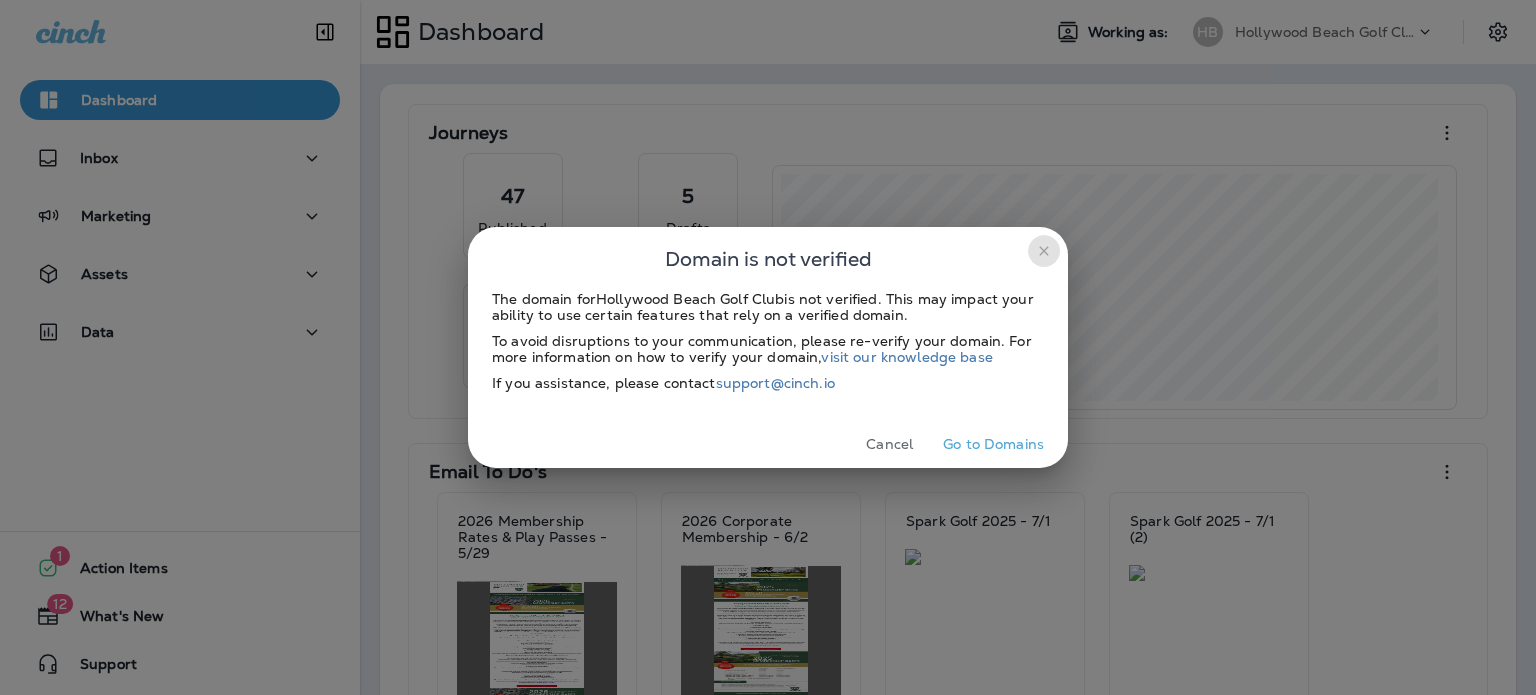 click 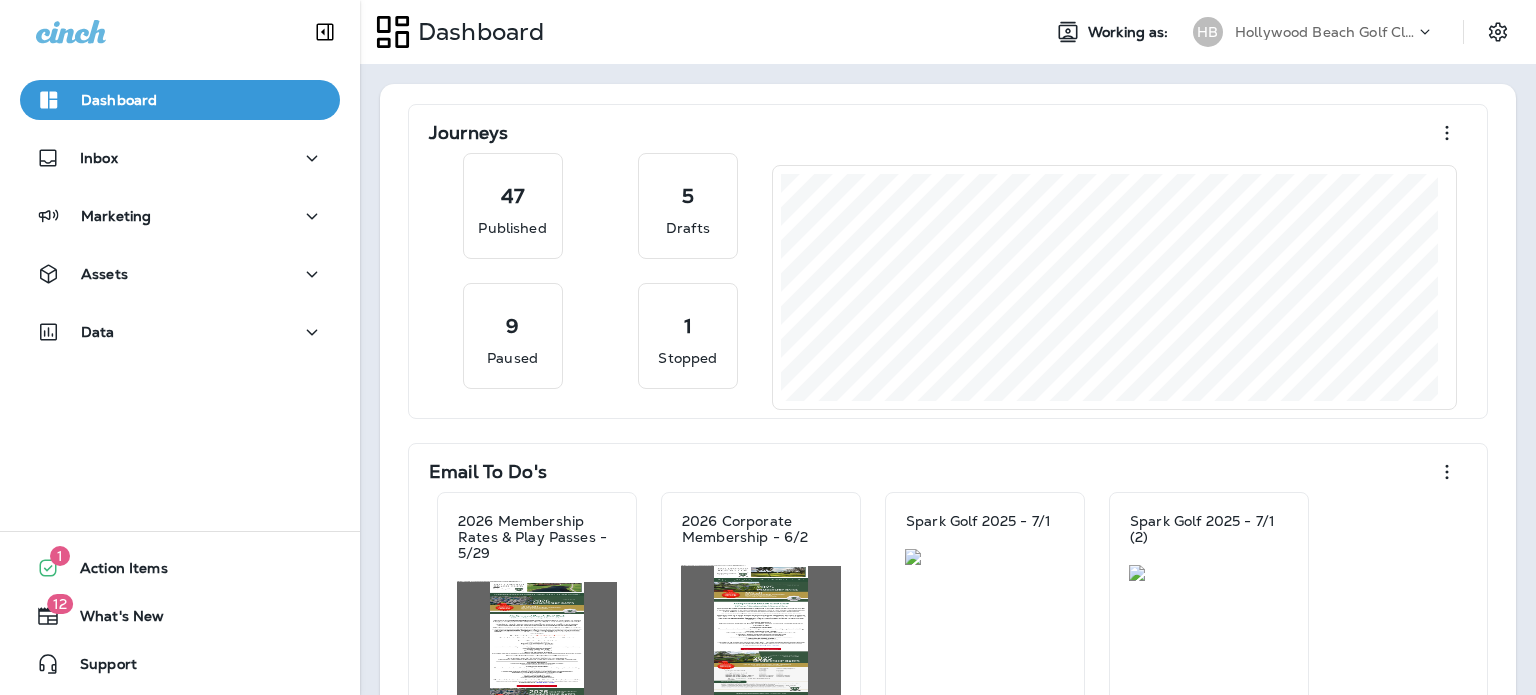 click on "Journeys [NUMBER] Published [NUMBER] Drafts [NUMBER] Paused [NUMBER] Stopped Email To Do's [YEAR] Membership Rates & Play Passes - [DATE] [YEAR] Corporate Membership - [DATE] Spark Golf [YEAR] - [DATE] Spark Golf [YEAR] - [DATE] ([NUMBER]) ECO Course Open [MONTH] [YEAR] - [DATE] ([NUMBER]) ECO Course Open [MONTH] [YEAR] - [DATE]" at bounding box center [948, 646] 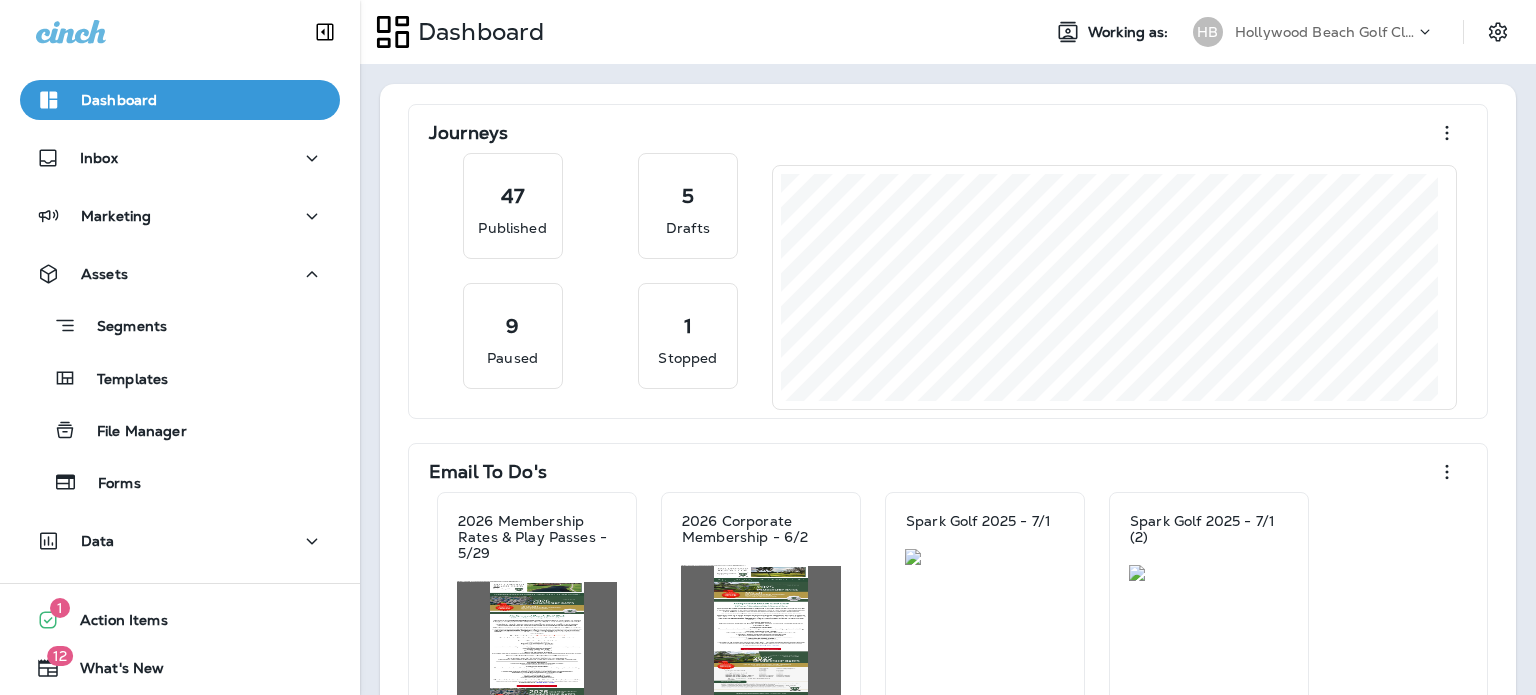 click on "Templates" at bounding box center [180, 378] 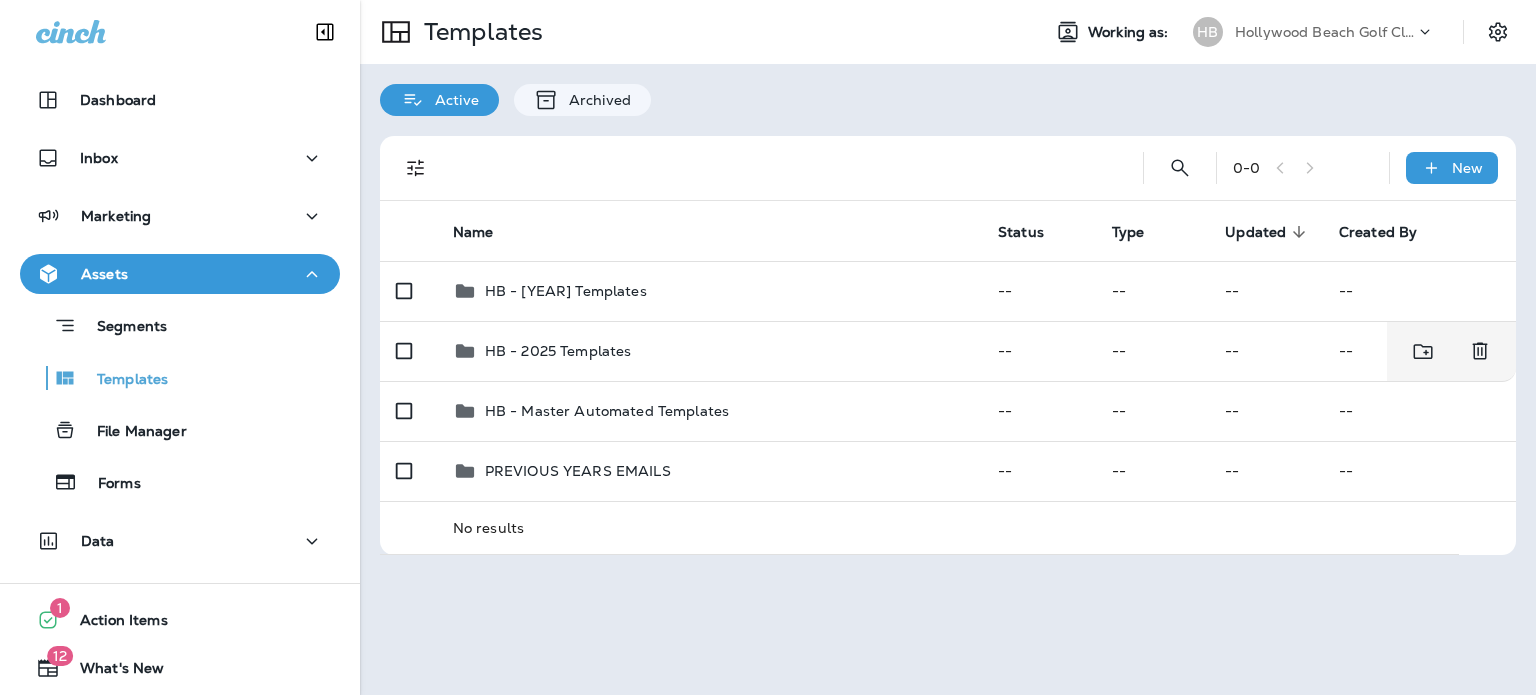 click on "HB - 2025 Templates" at bounding box center (709, 351) 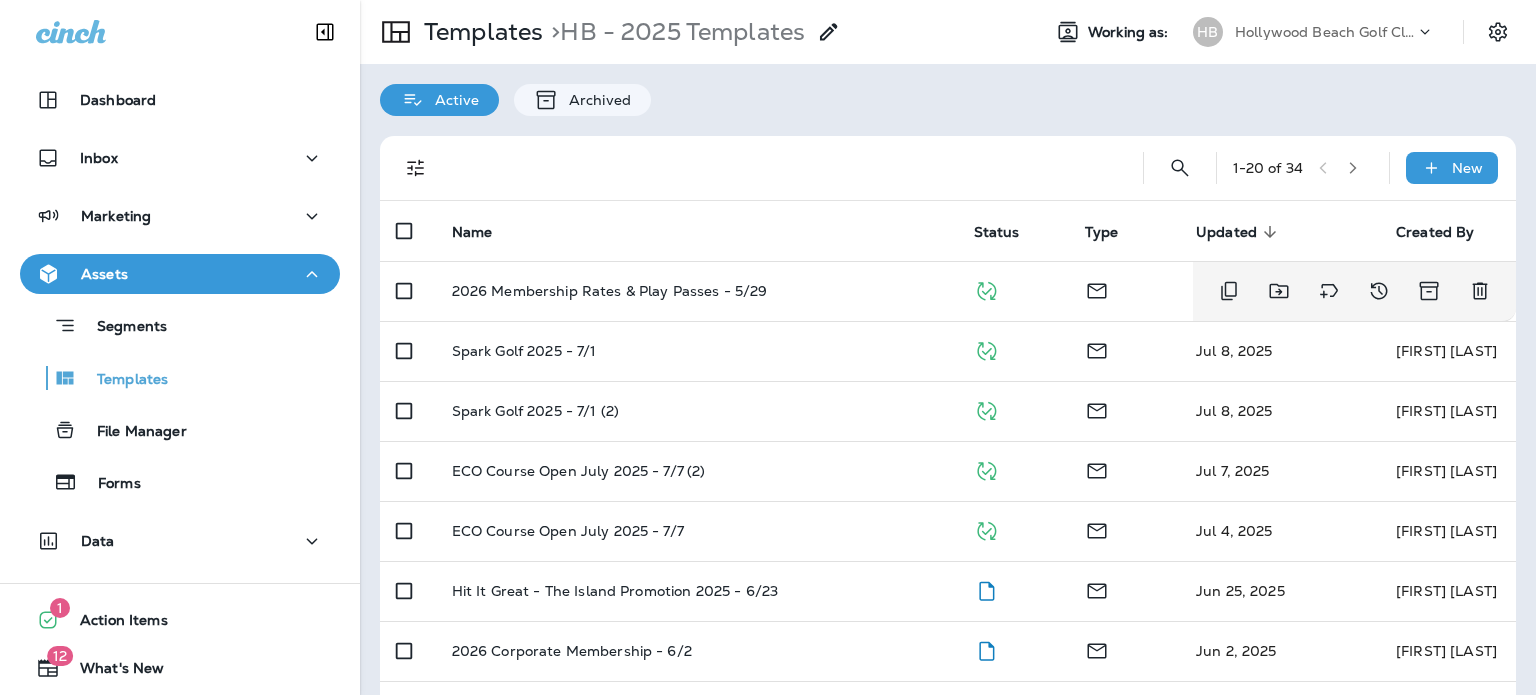 click on "2026 Membership Rates & Play Passes - 5/29" at bounding box center (697, 291) 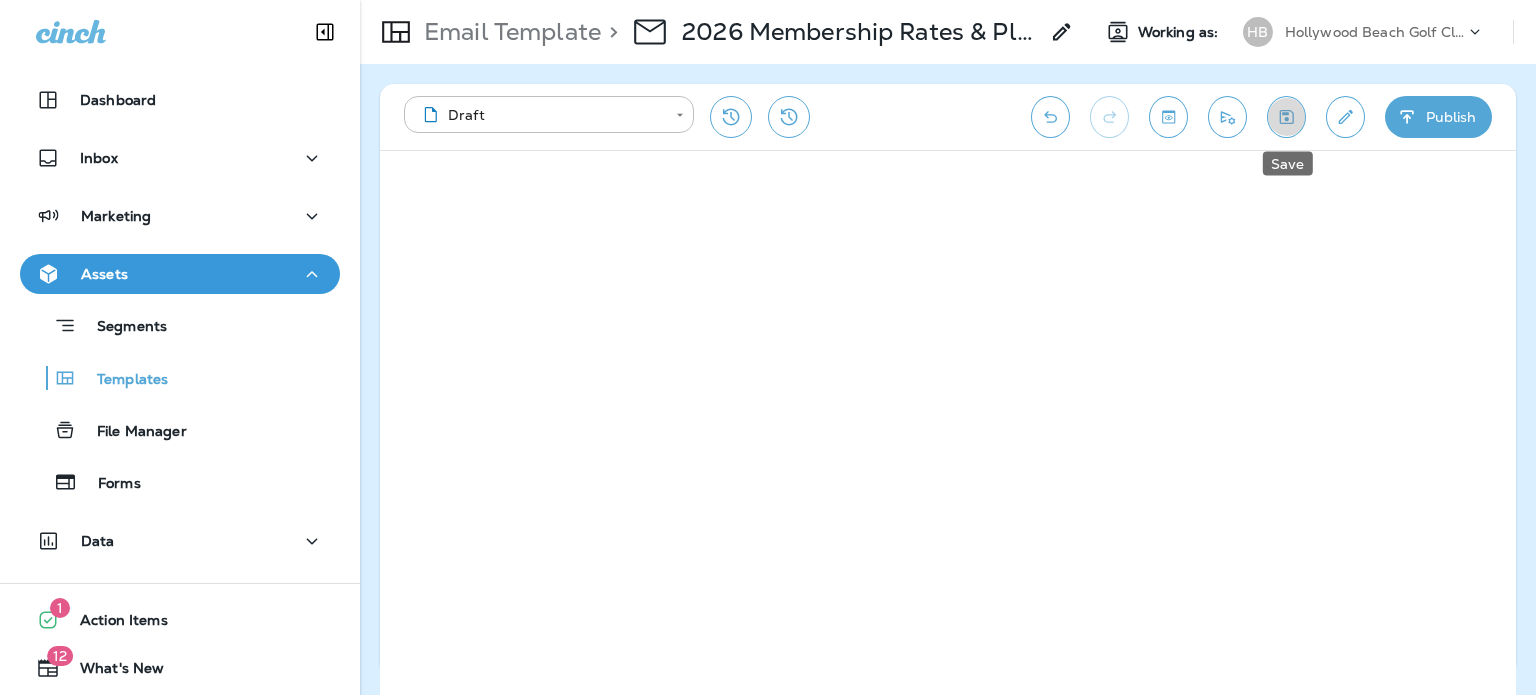 click 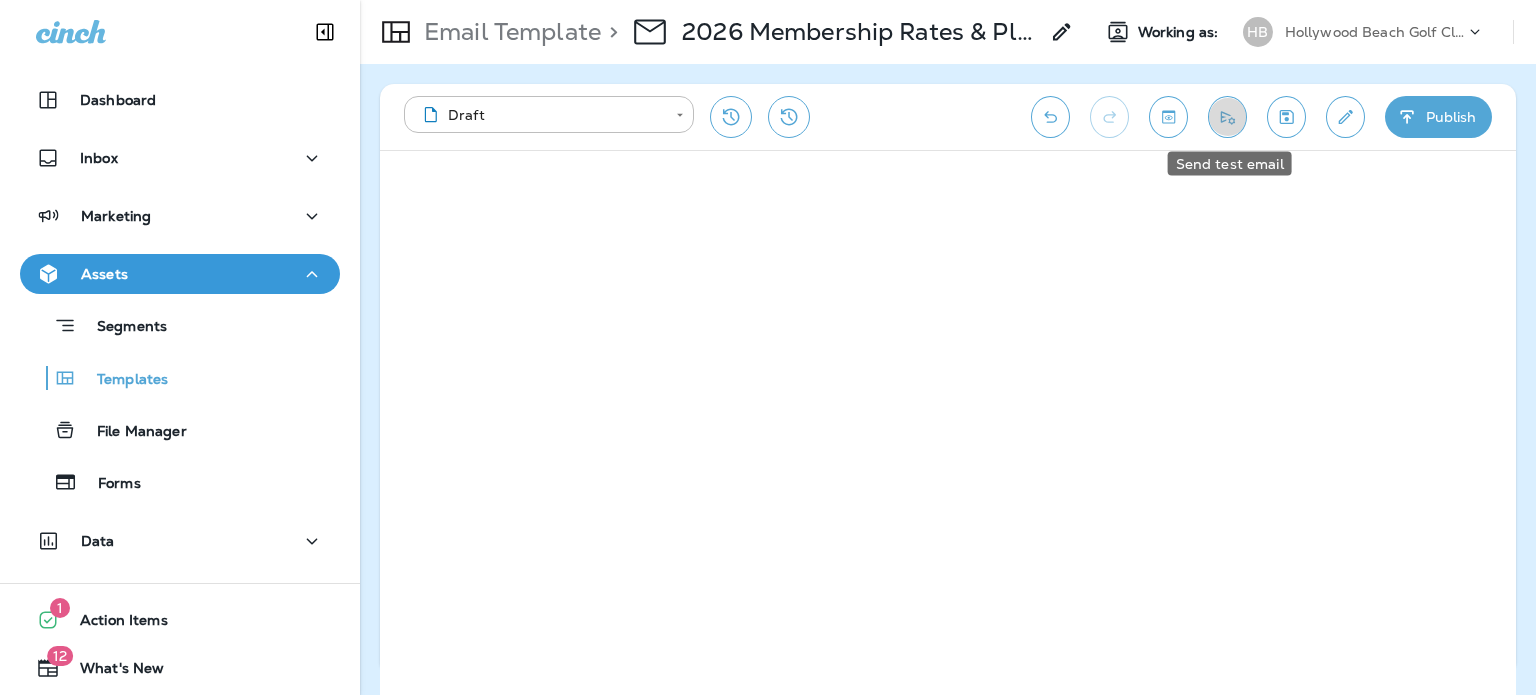 click 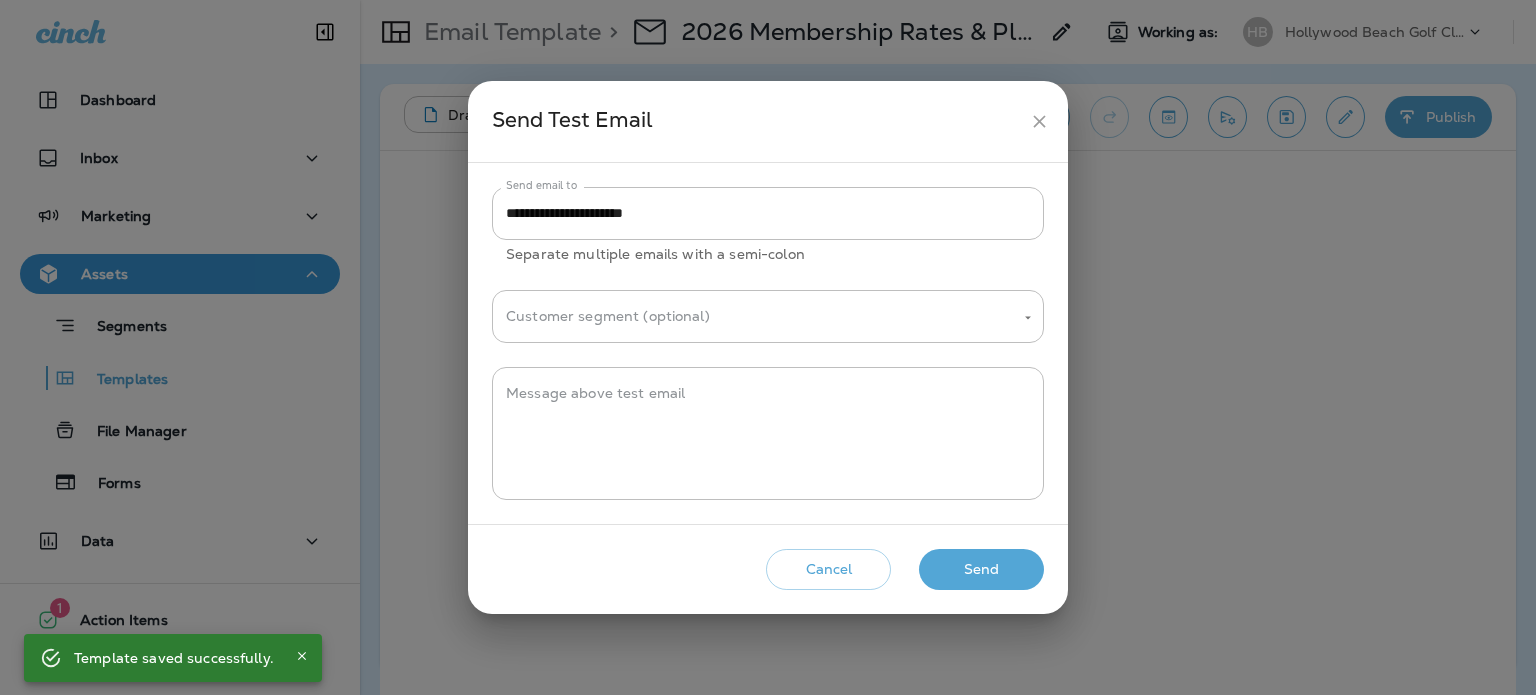 click on "Send" at bounding box center [981, 569] 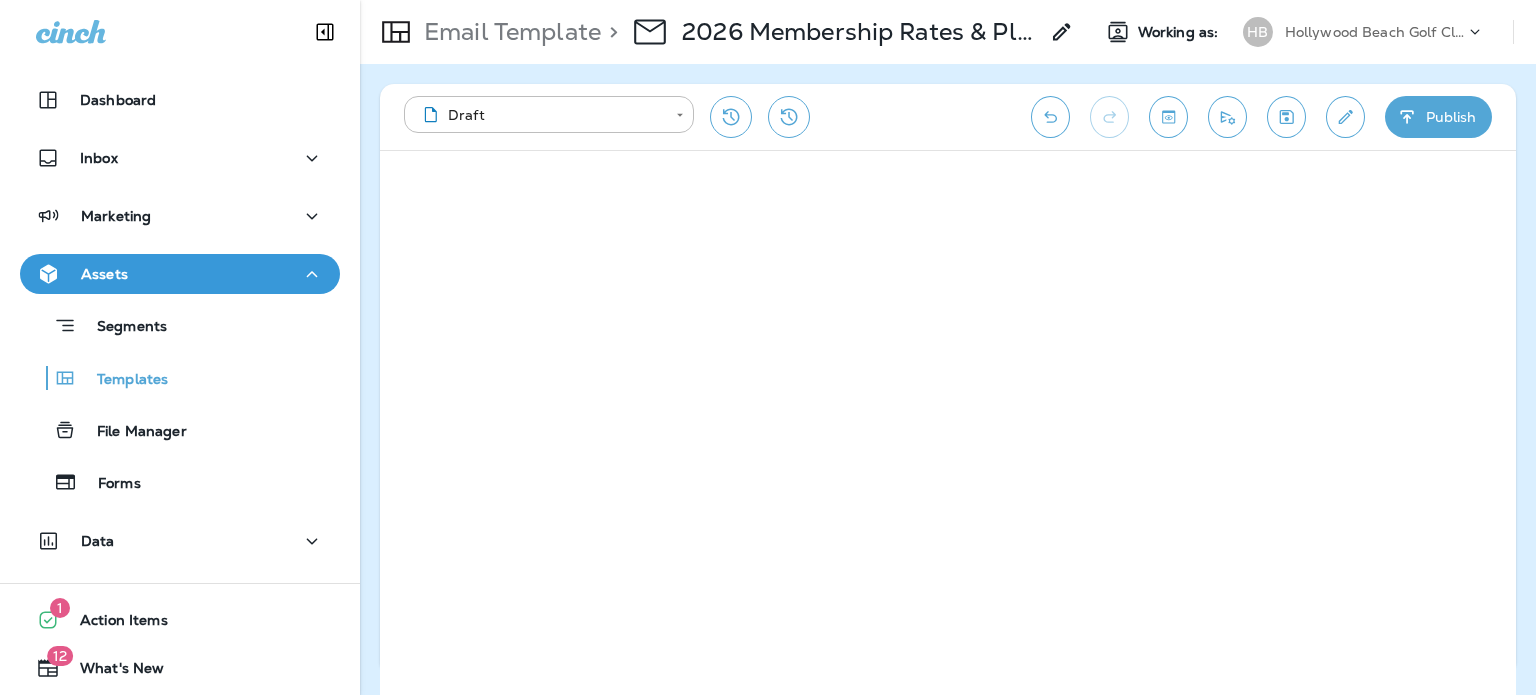 click on "Hollywood Beach Golf Club" at bounding box center (1375, 32) 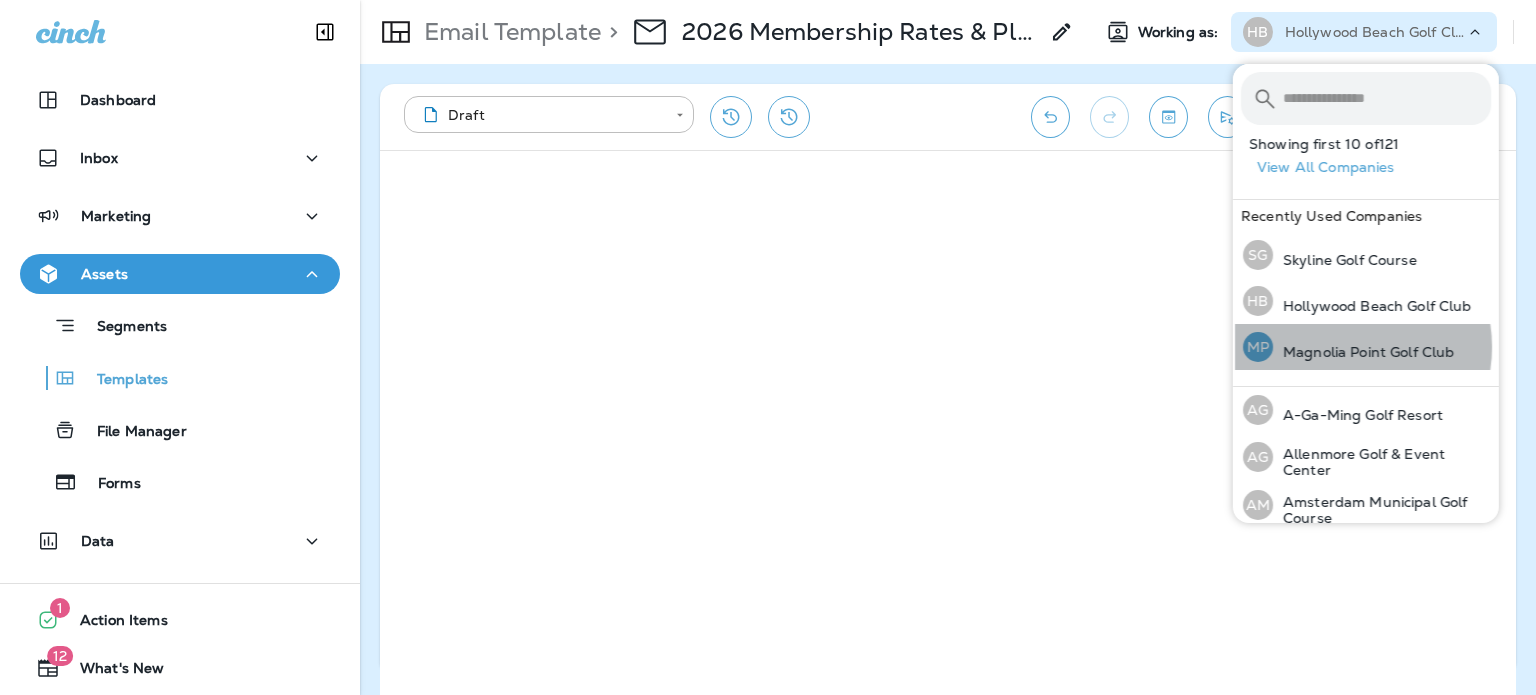 click on "Magnolia Point Golf Club" at bounding box center (1363, 352) 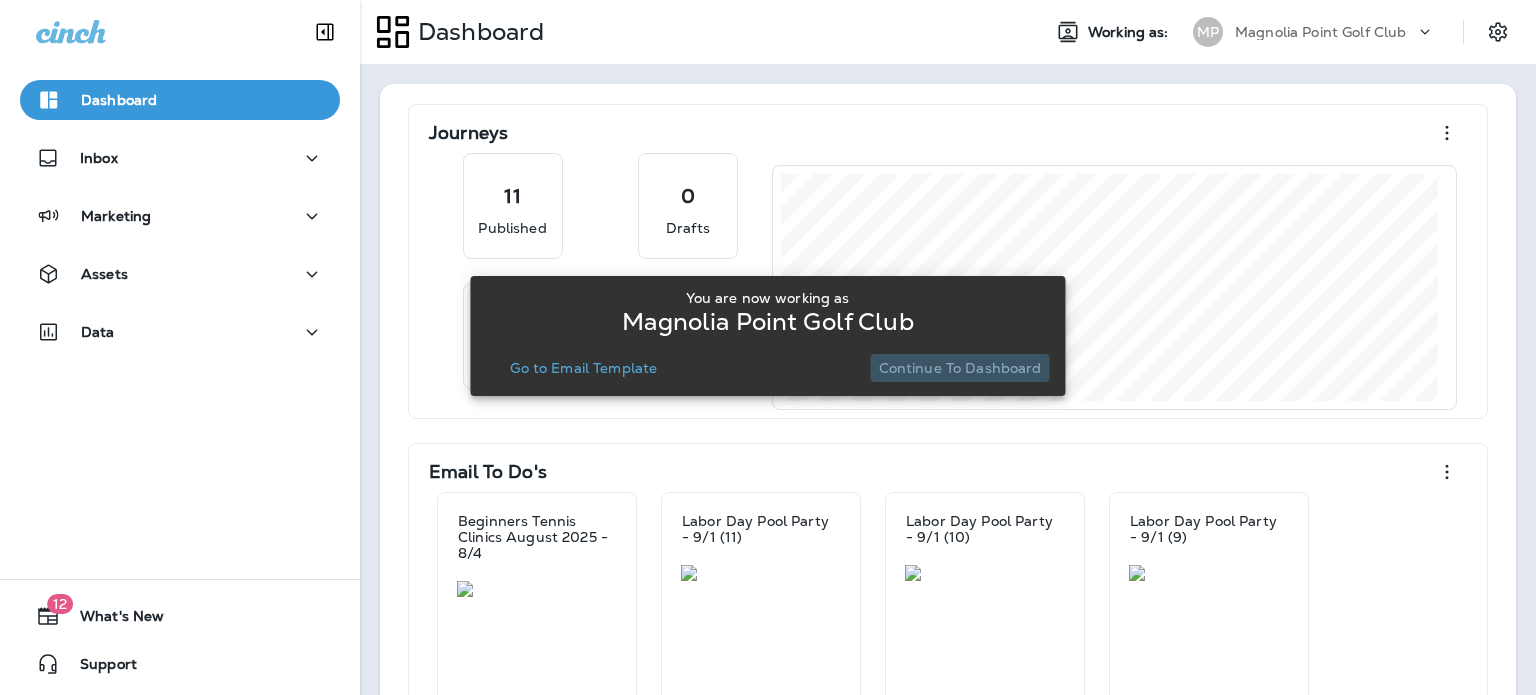 click on "Continue to Dashboard" at bounding box center [960, 368] 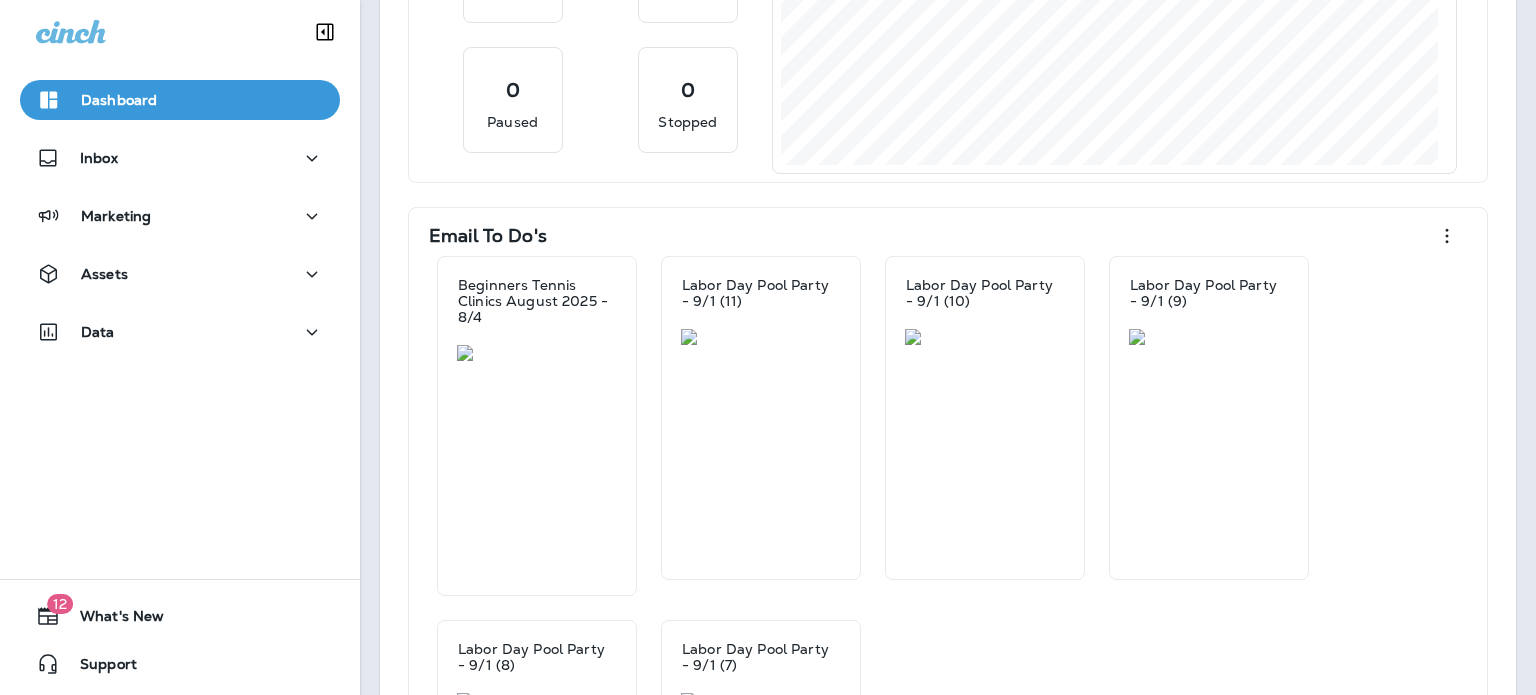 scroll, scrollTop: 400, scrollLeft: 0, axis: vertical 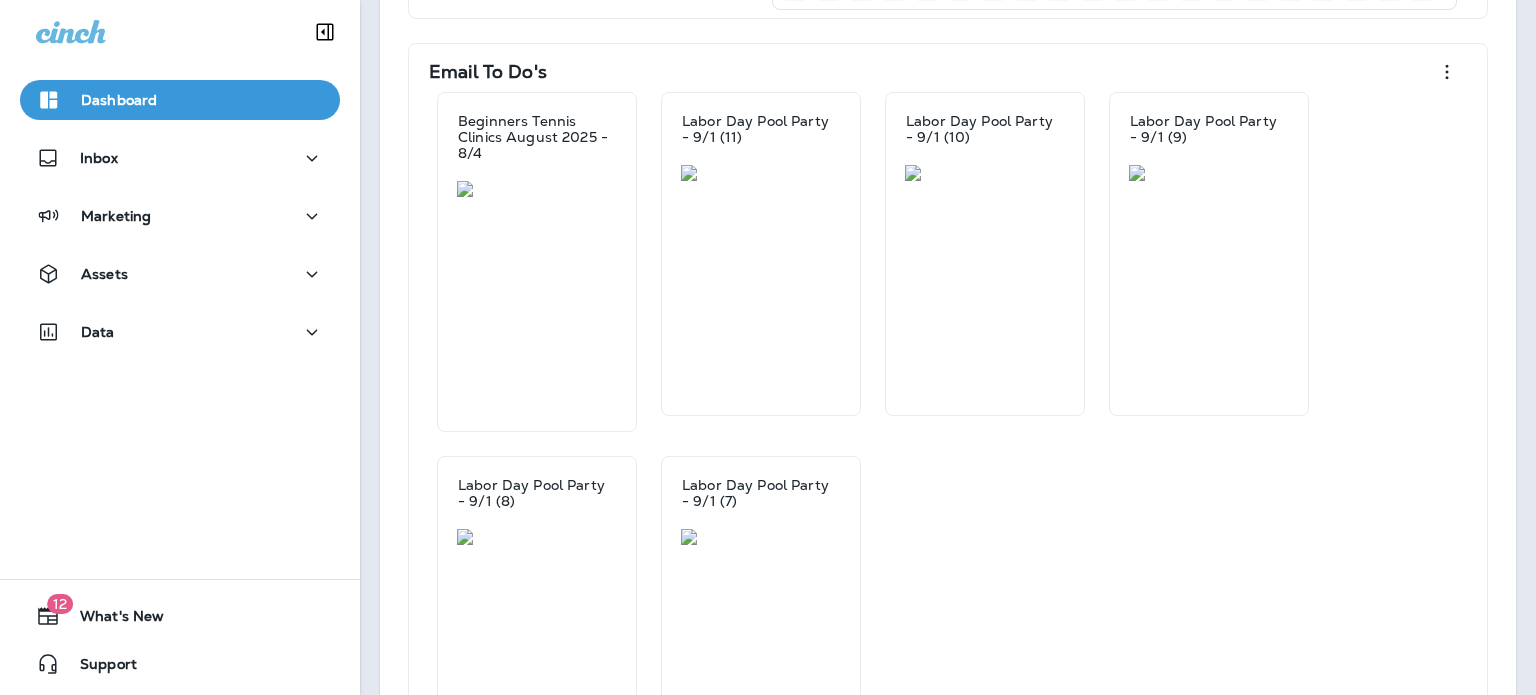 click on "Assets" at bounding box center (180, 274) 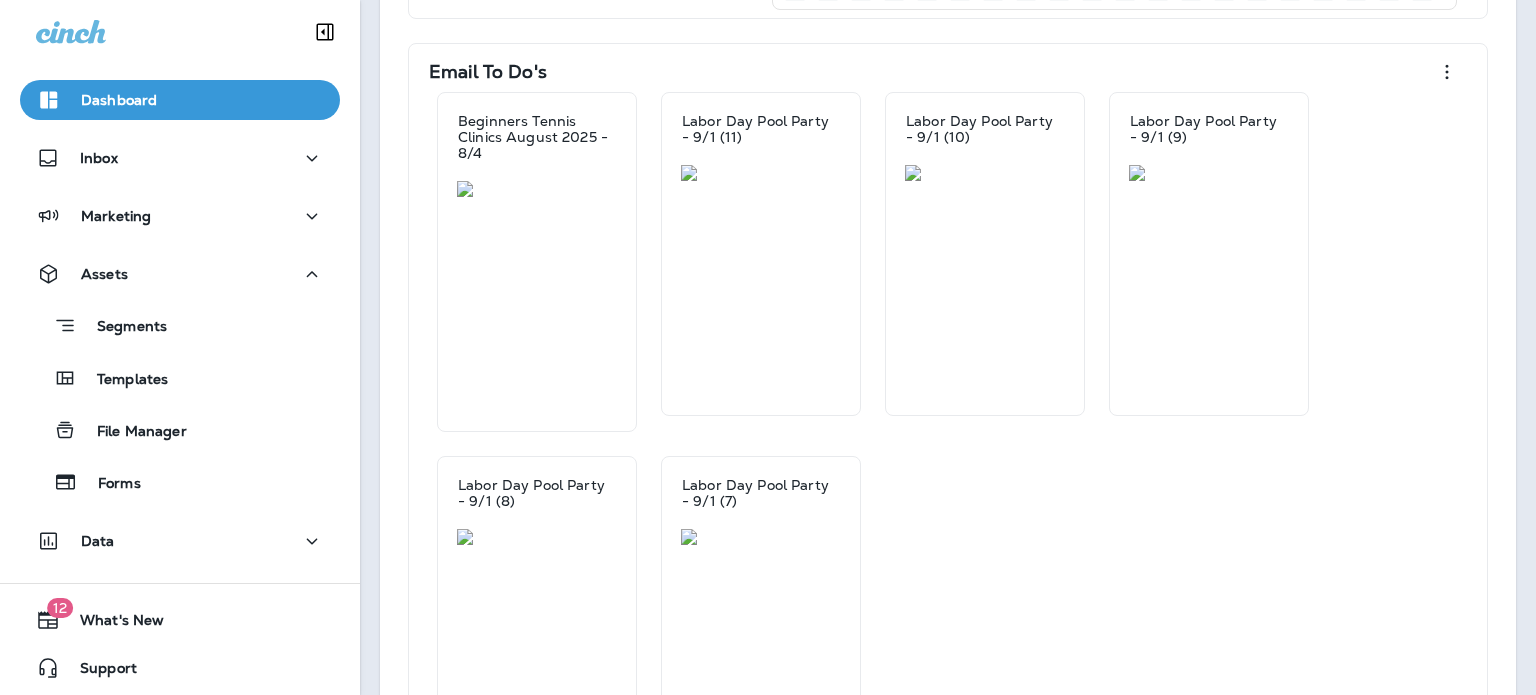 click on "Templates" at bounding box center [180, 378] 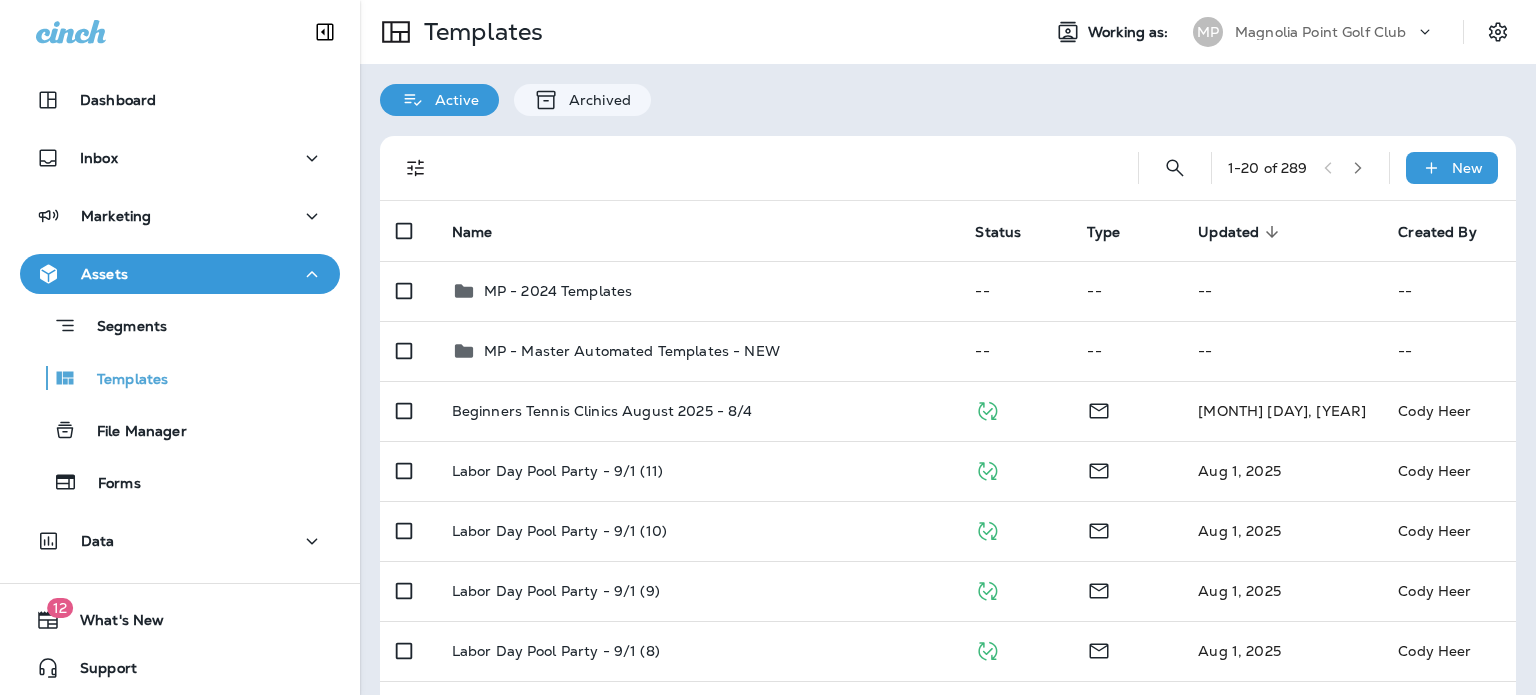 click 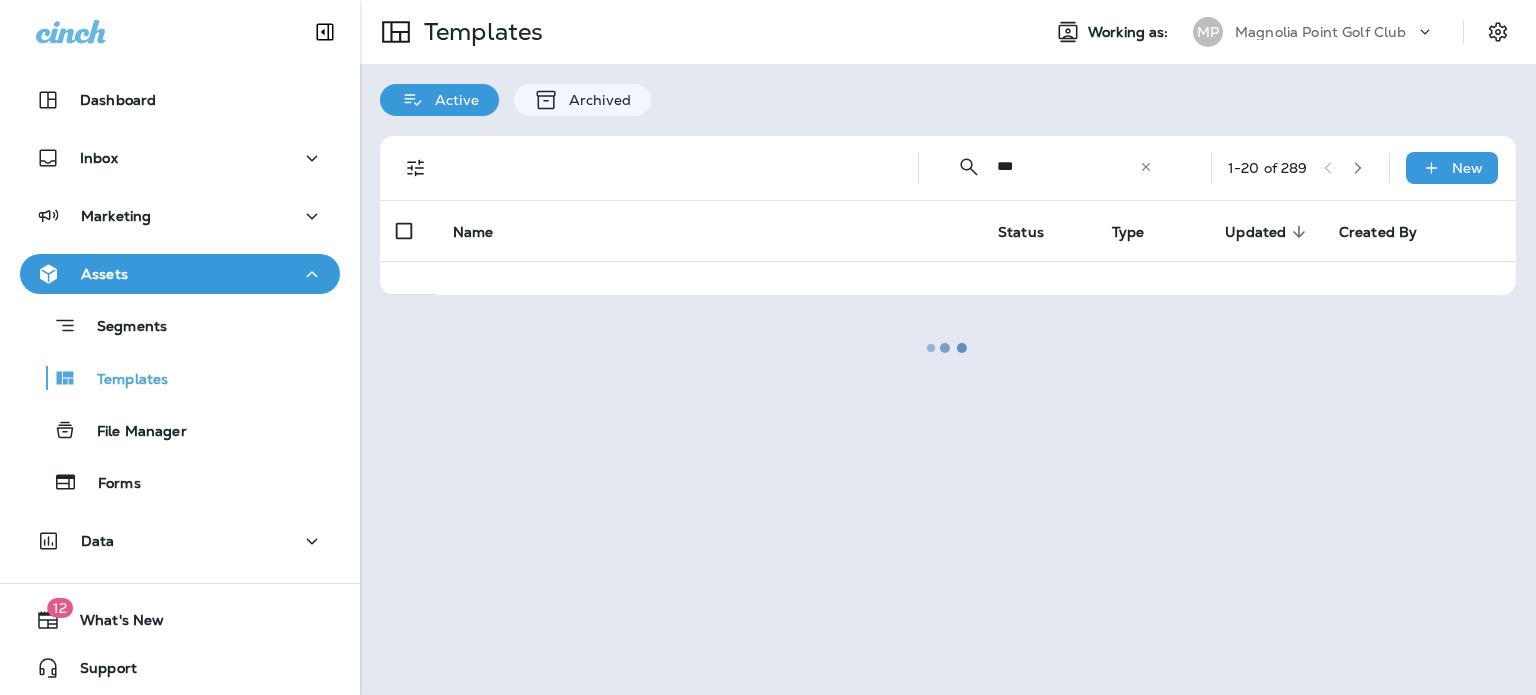 type on "**********" 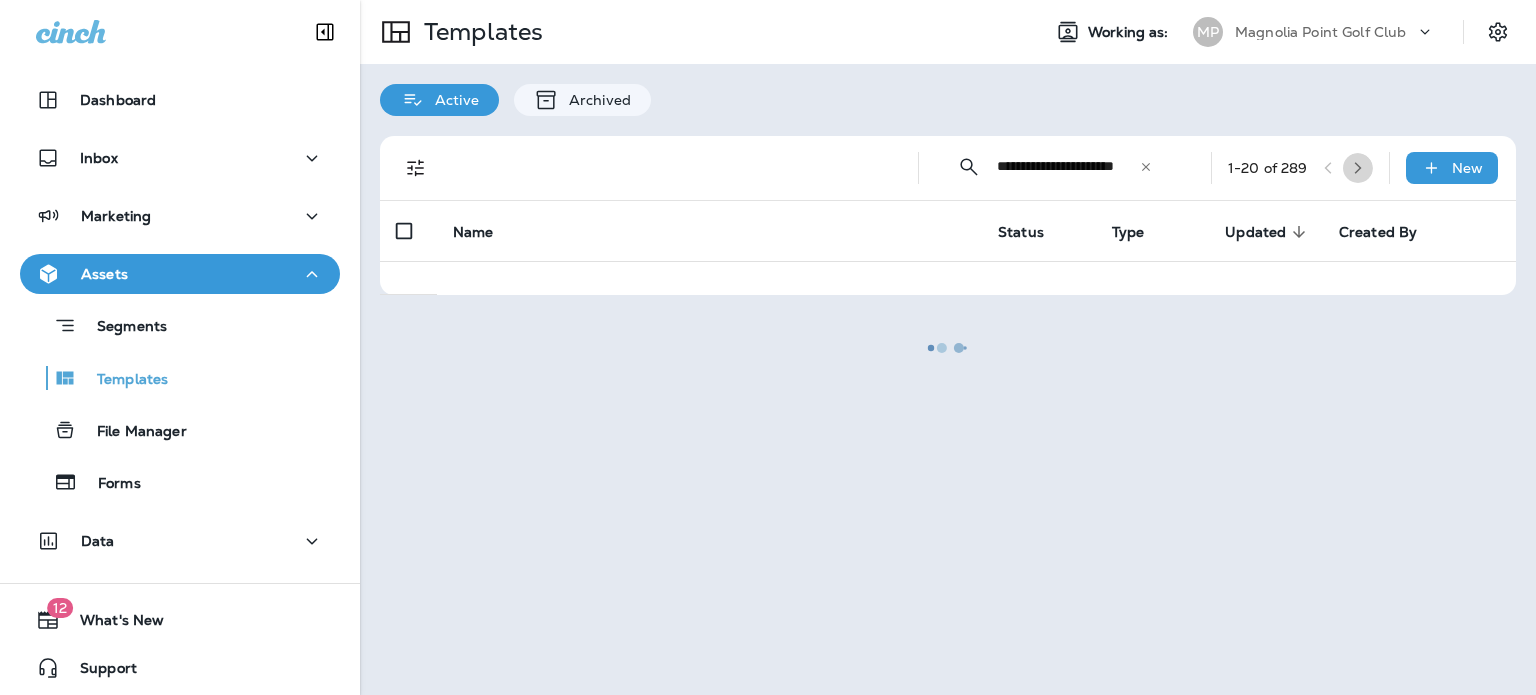 type 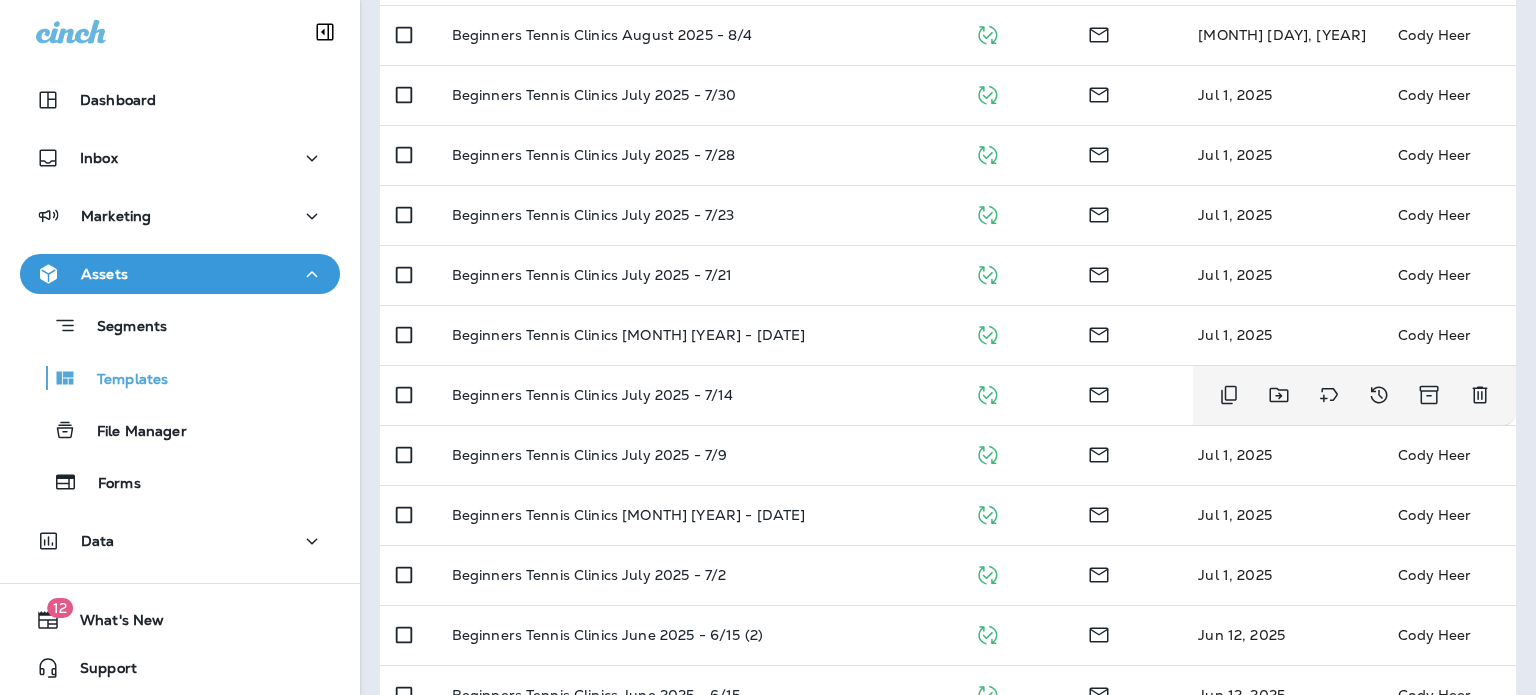 scroll, scrollTop: 400, scrollLeft: 0, axis: vertical 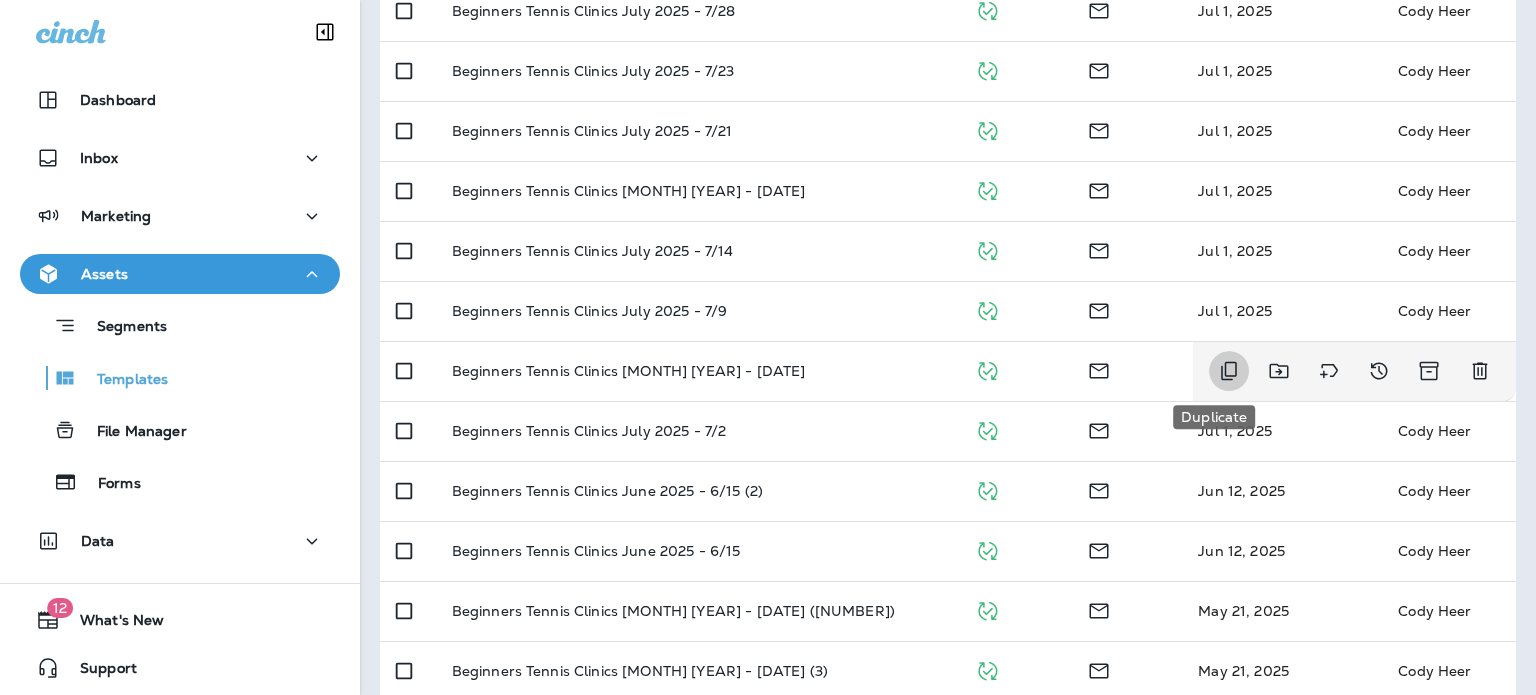 click 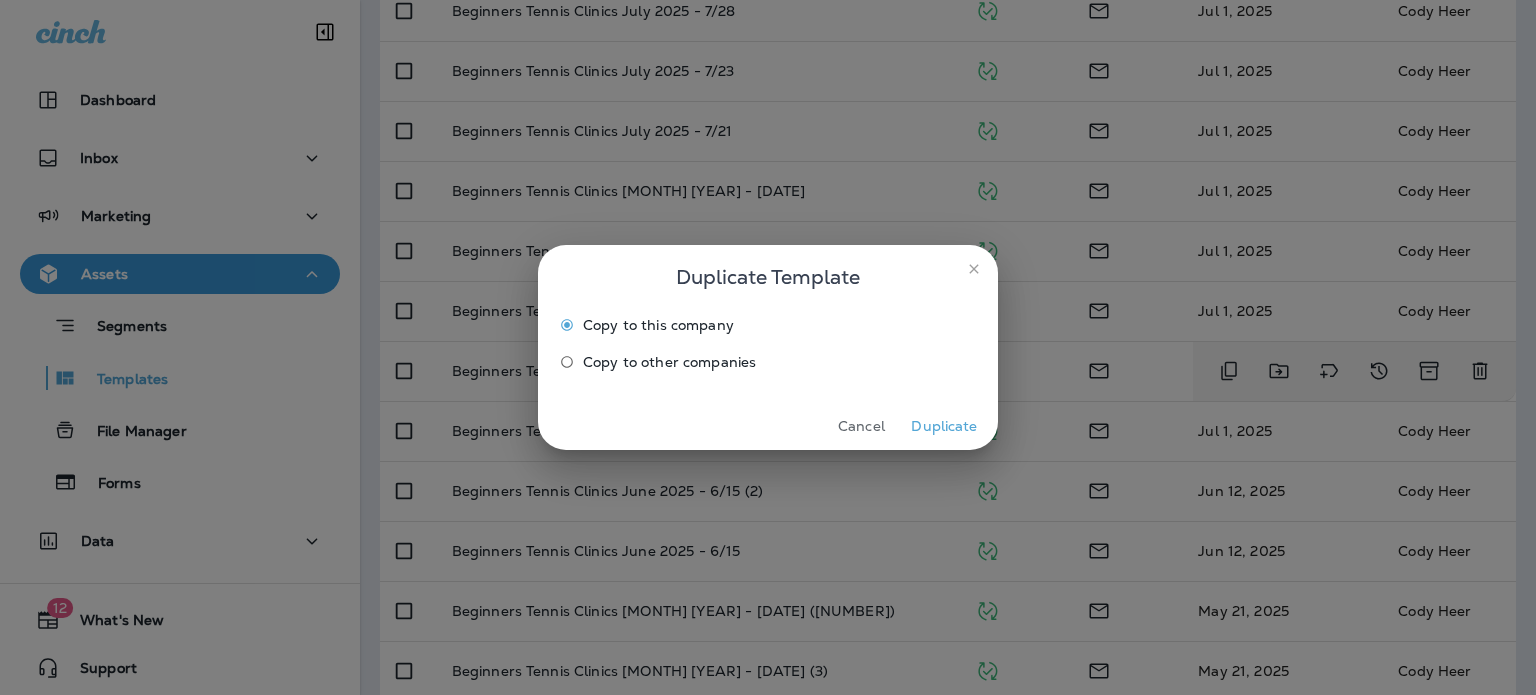 click on "Duplicate" at bounding box center [944, 426] 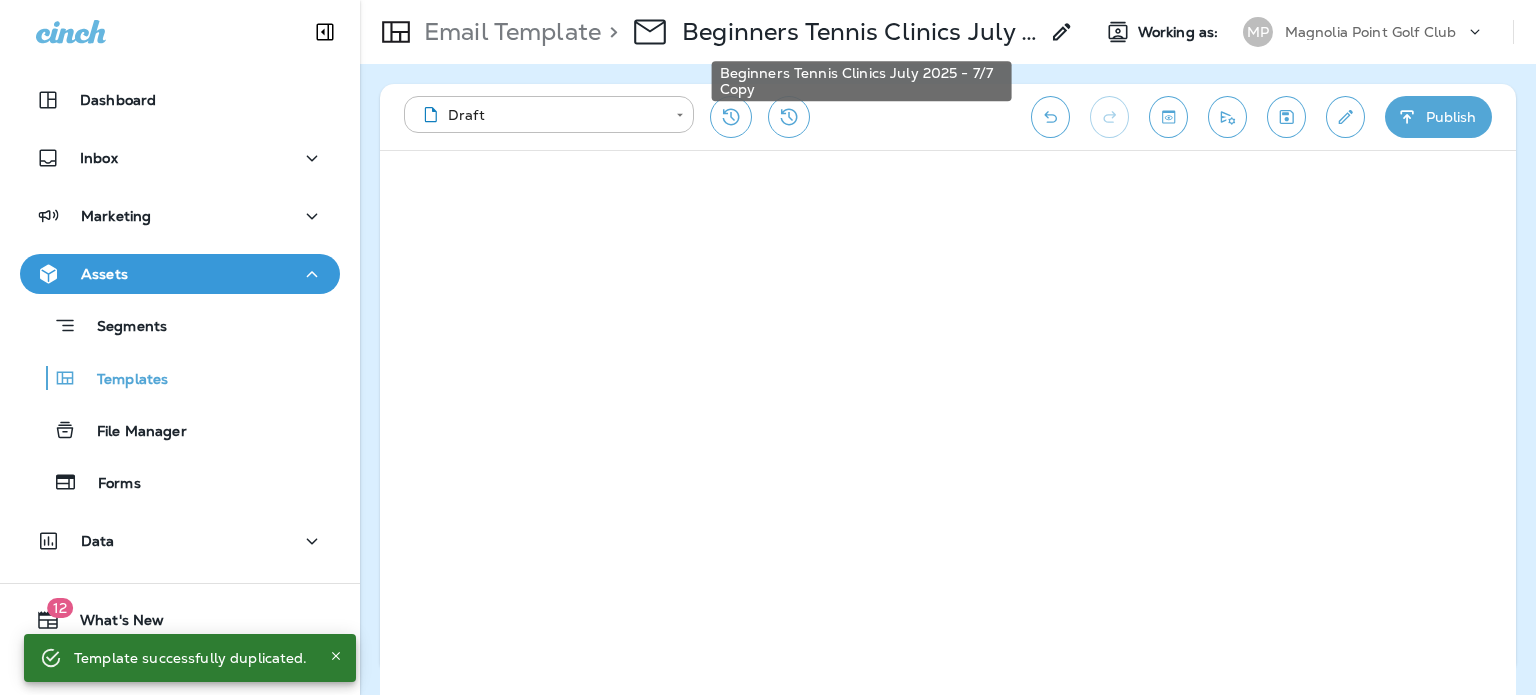 click on "Beginners Tennis Clinics July 2025 - 7/7 Copy" at bounding box center (860, 32) 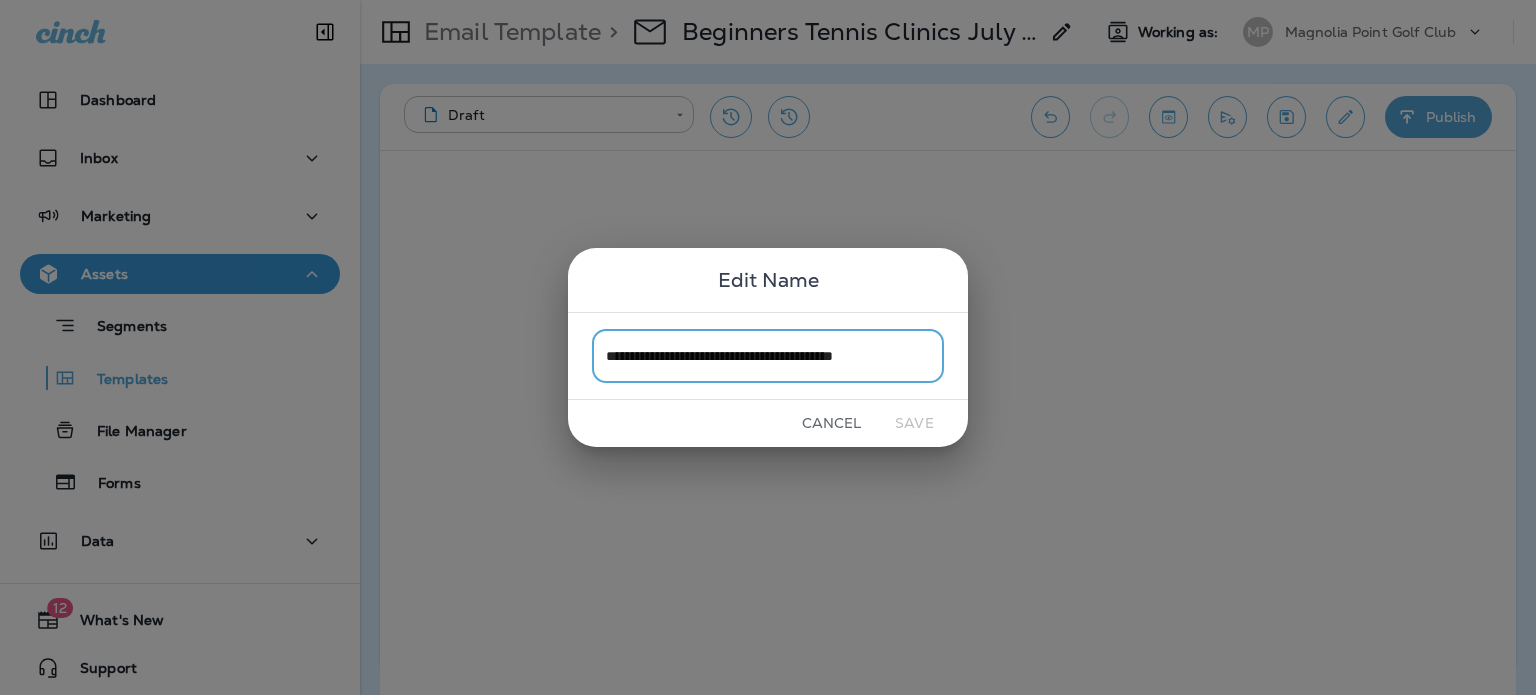click on "**********" at bounding box center [768, 355] 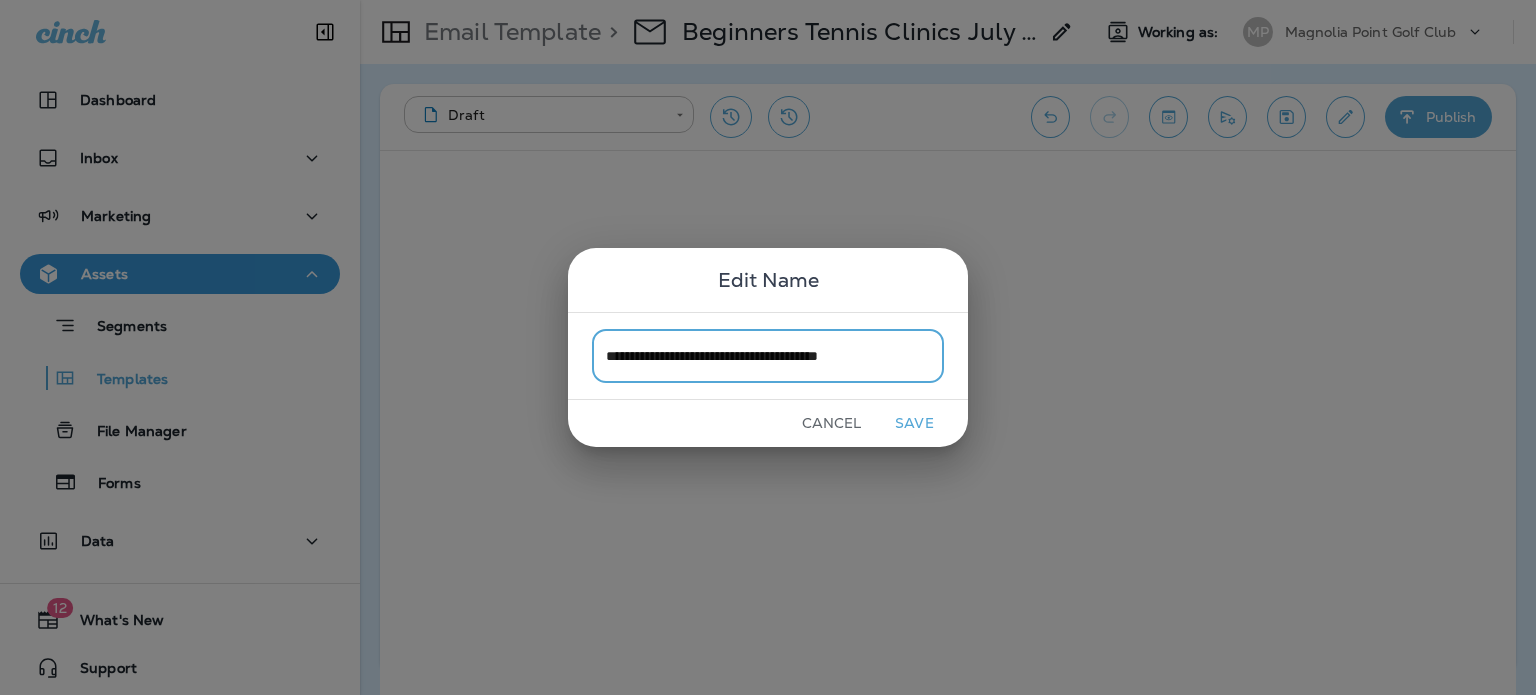 type on "**********" 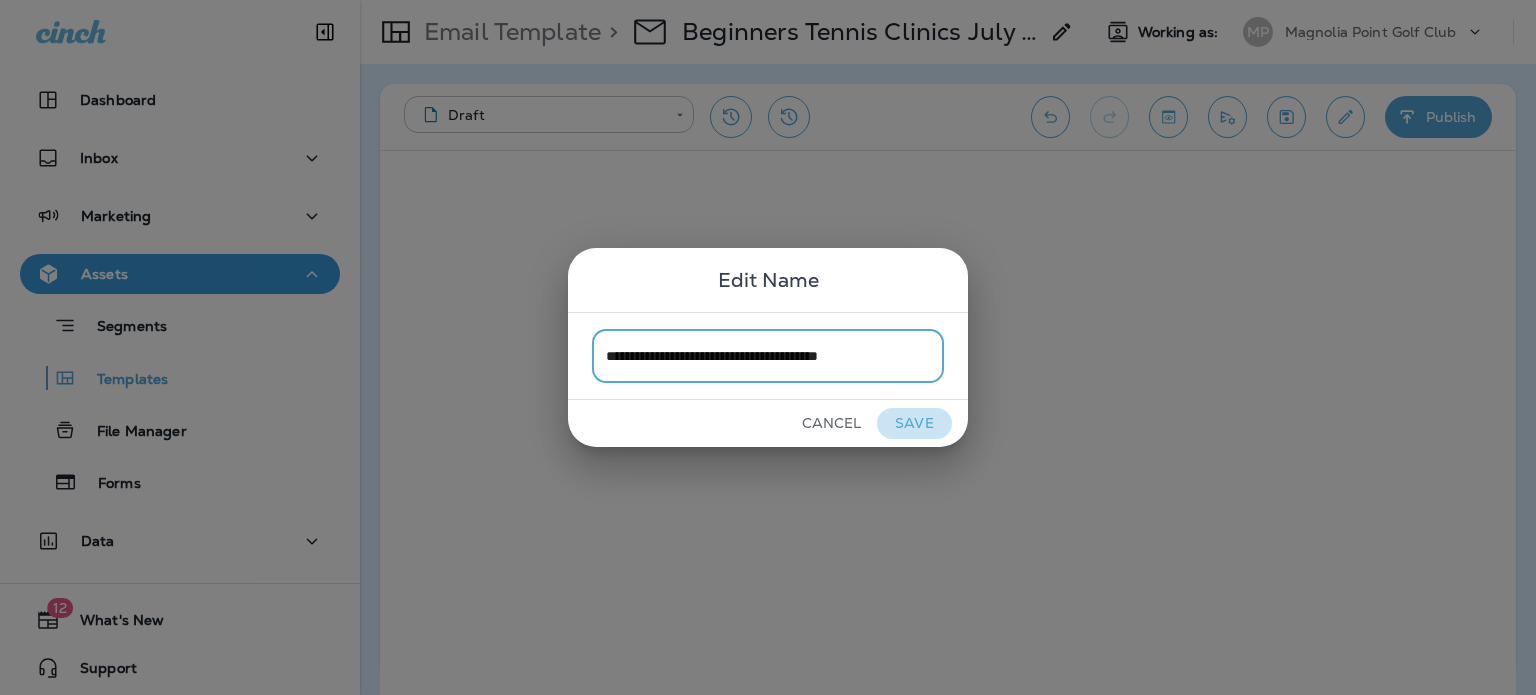 click on "Save" at bounding box center [914, 423] 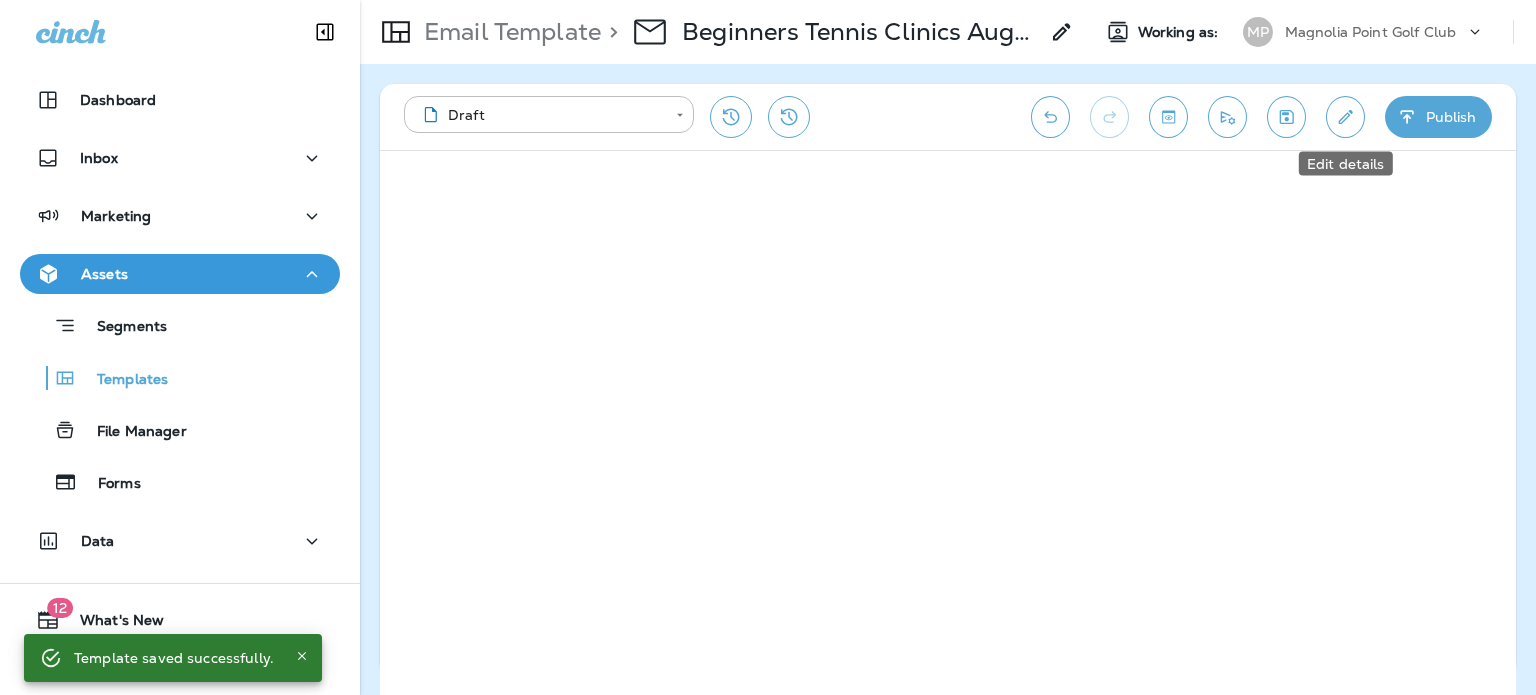click at bounding box center (1345, 117) 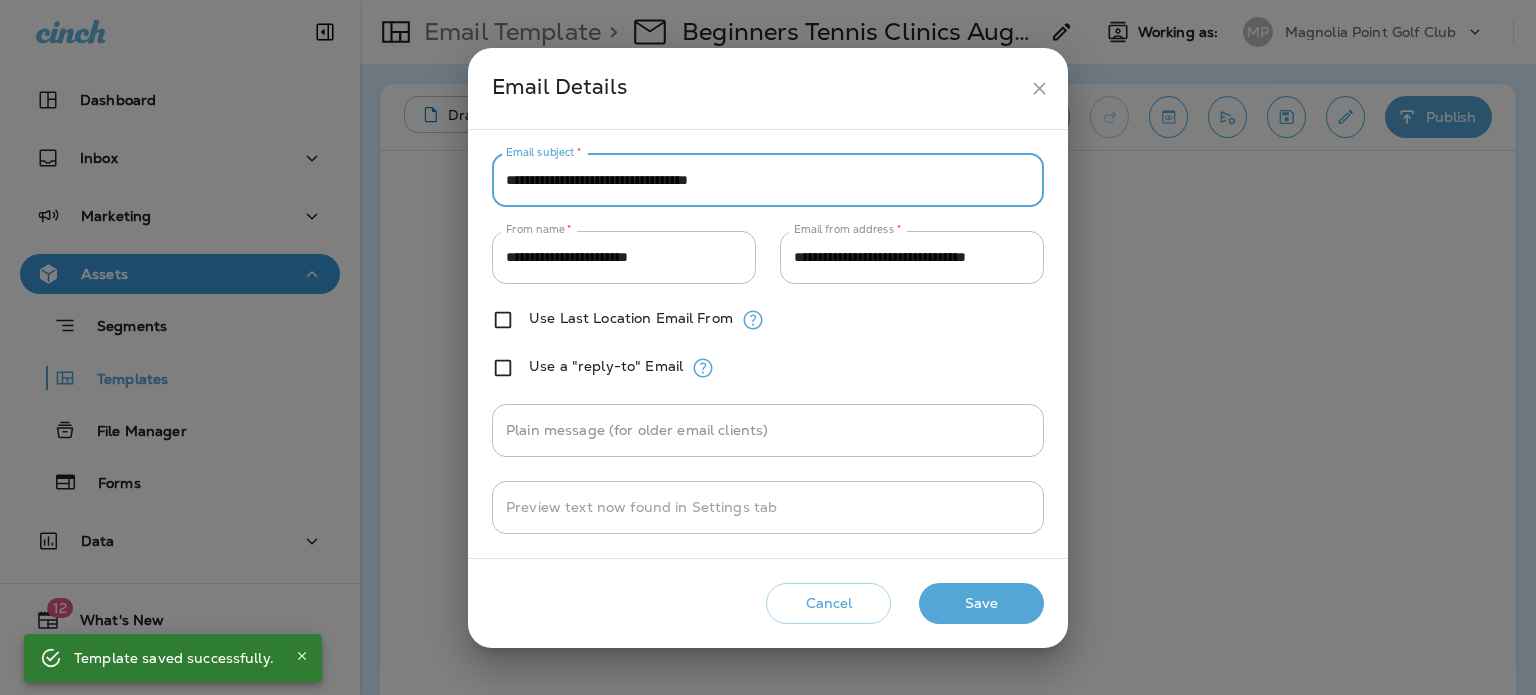 click on "**********" at bounding box center (768, 180) 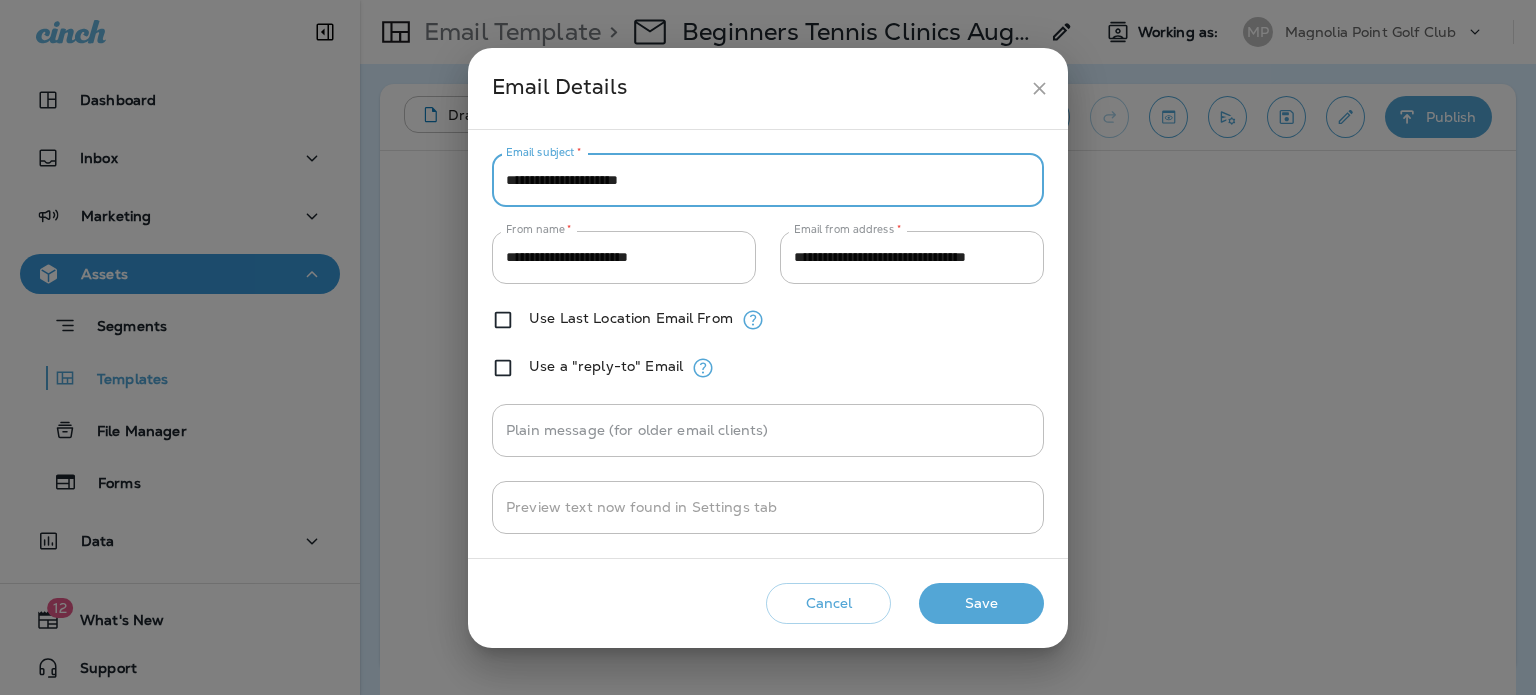 click on "**********" at bounding box center [768, 180] 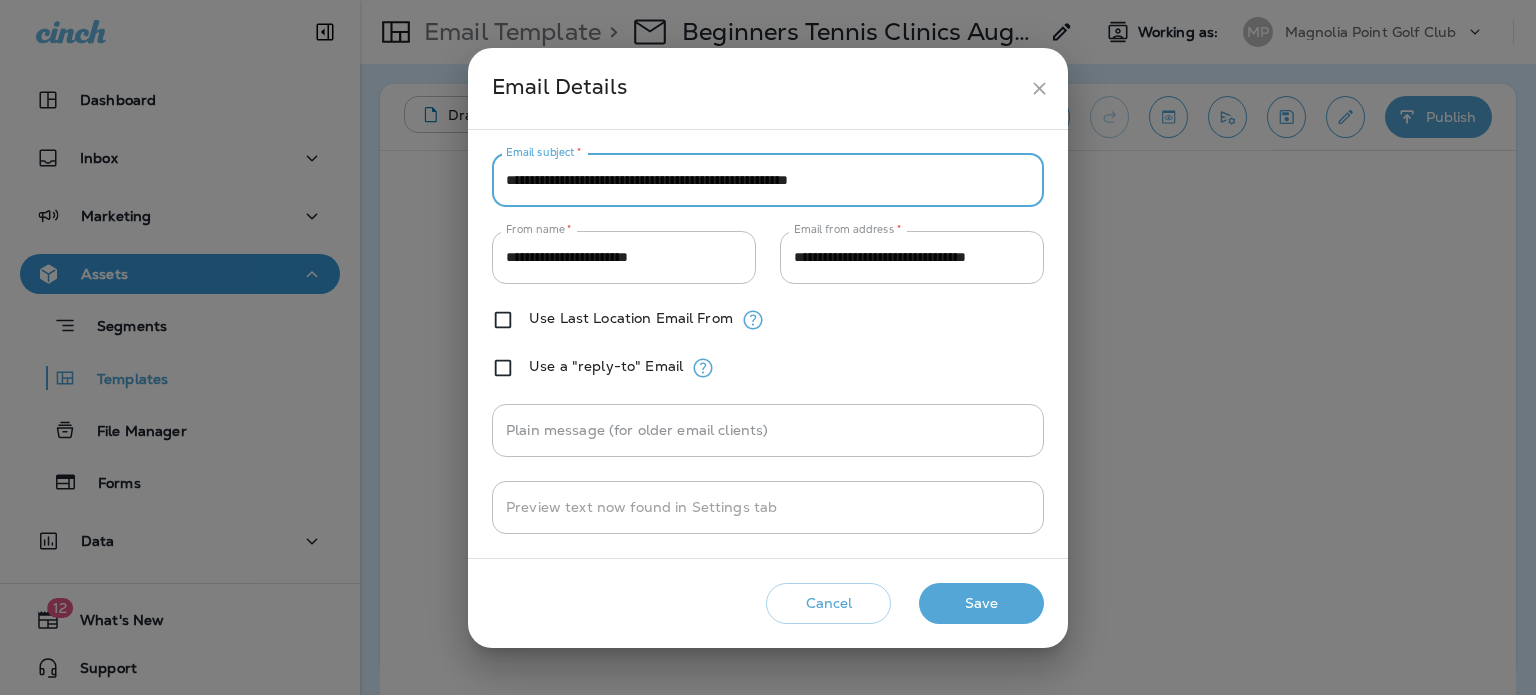 type on "**********" 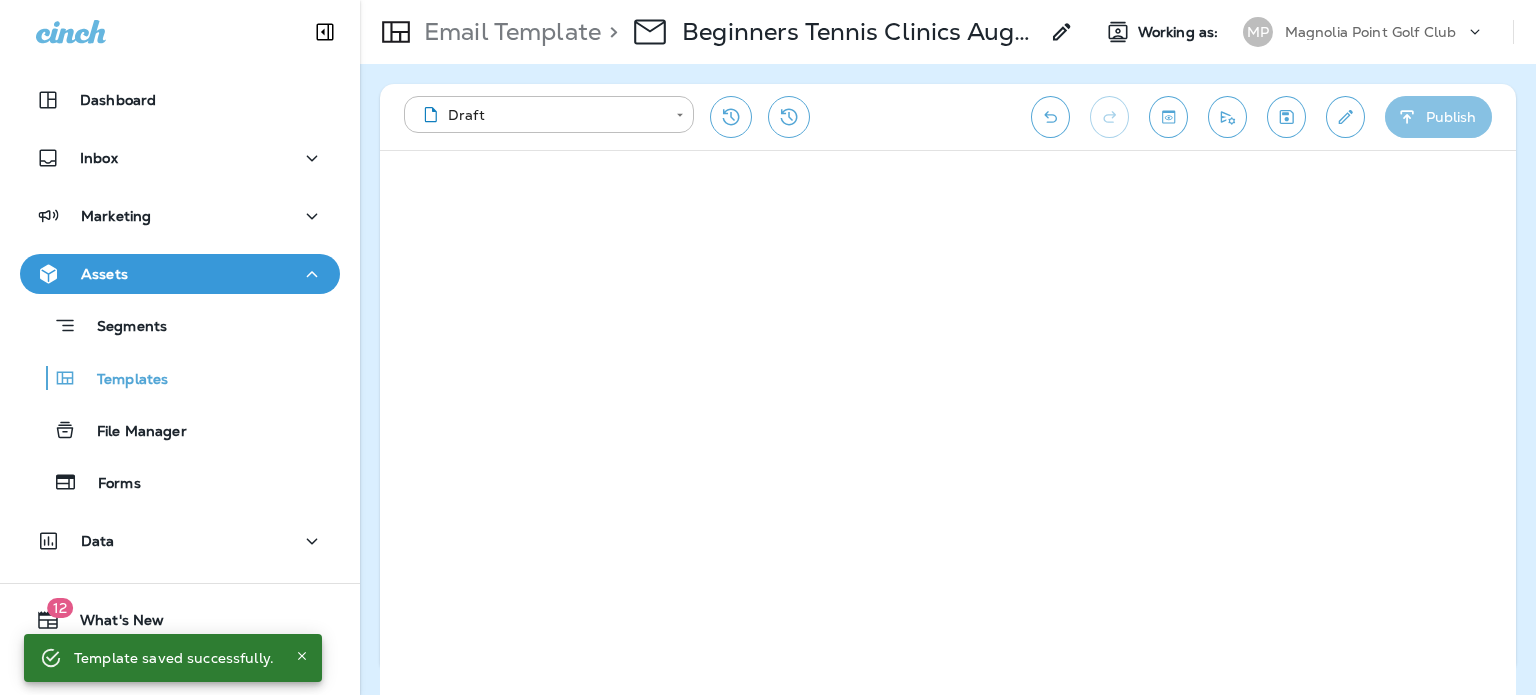 click on "Publish" at bounding box center (1438, 117) 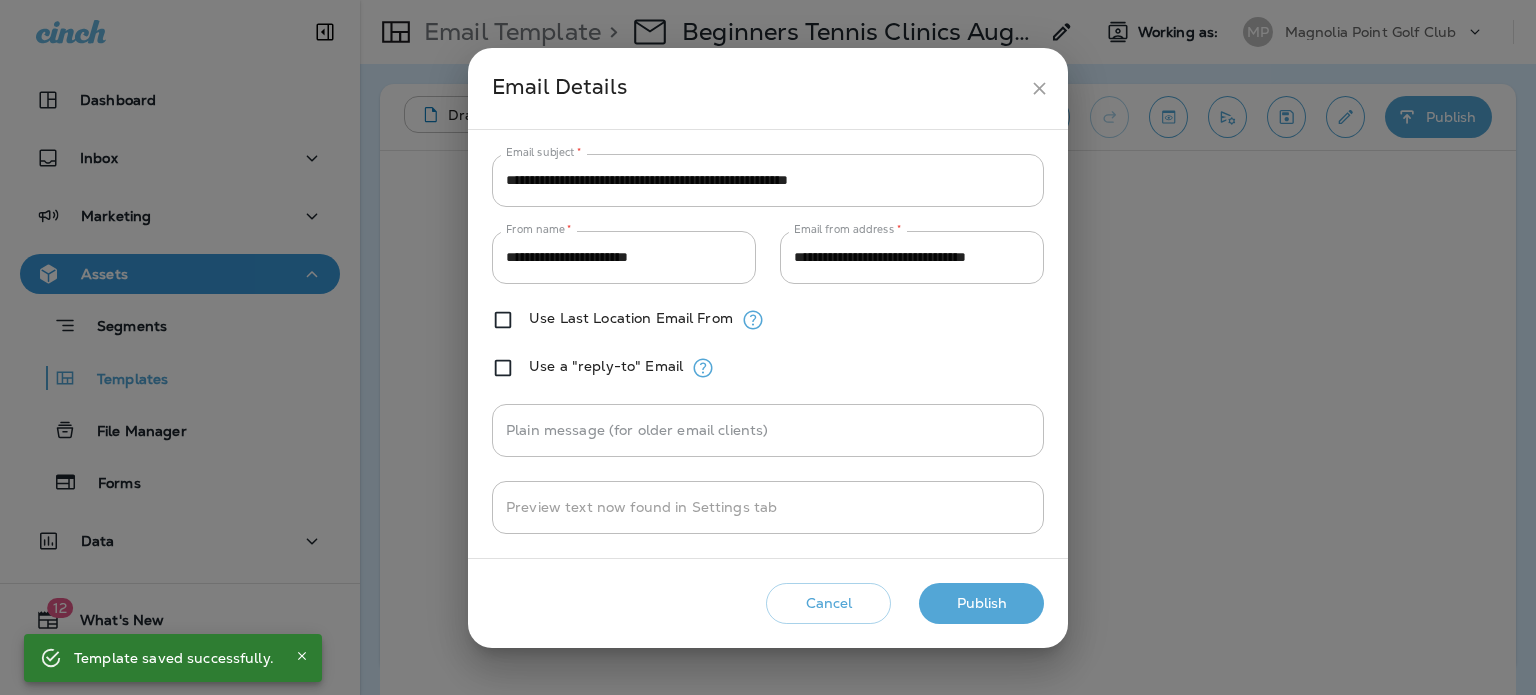 click on "Publish" at bounding box center [981, 603] 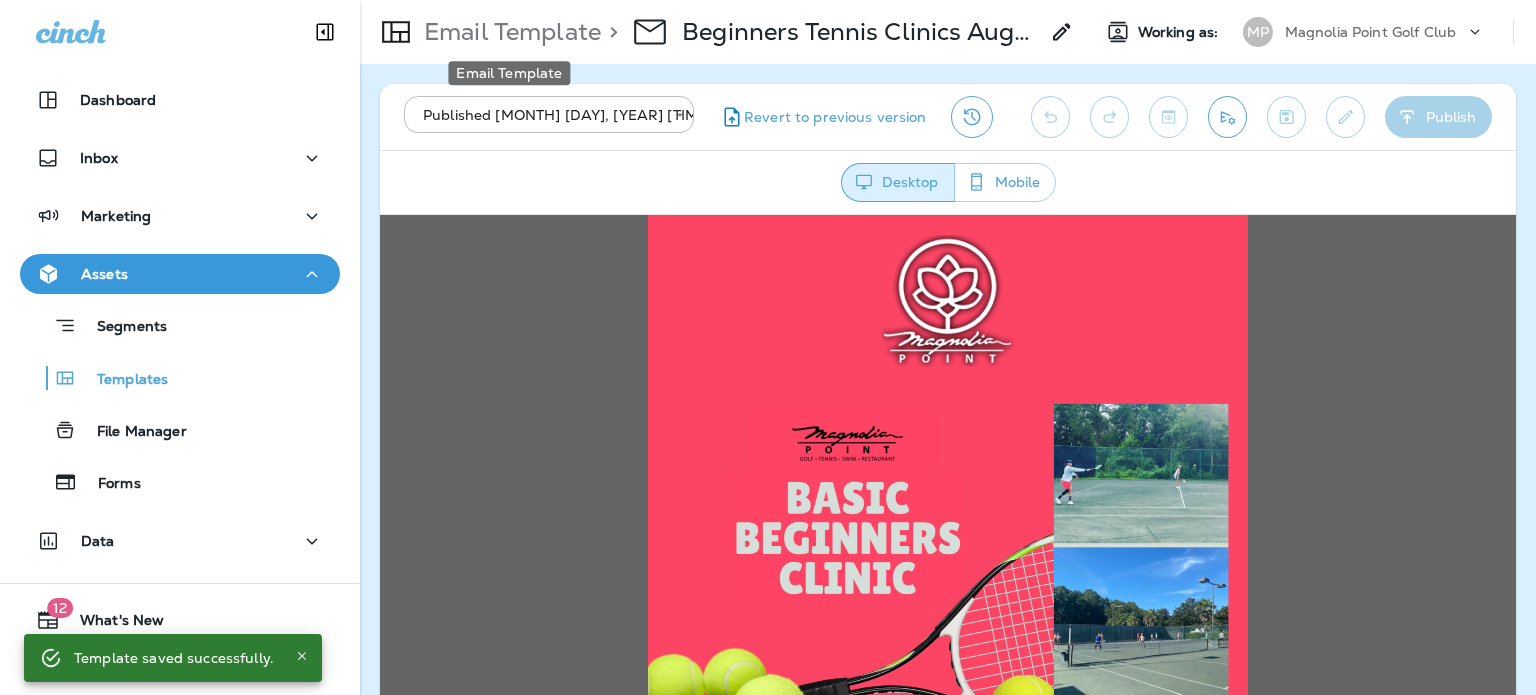 scroll, scrollTop: 0, scrollLeft: 0, axis: both 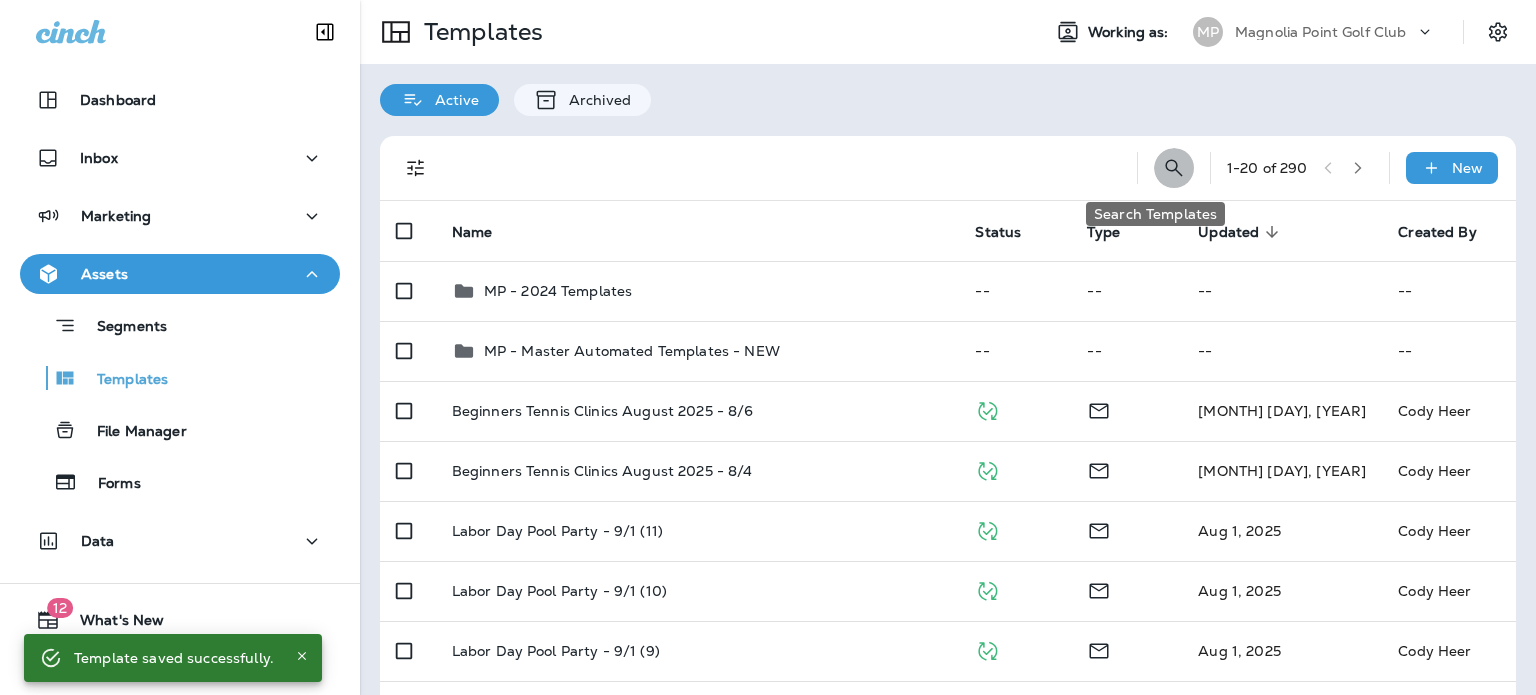 click 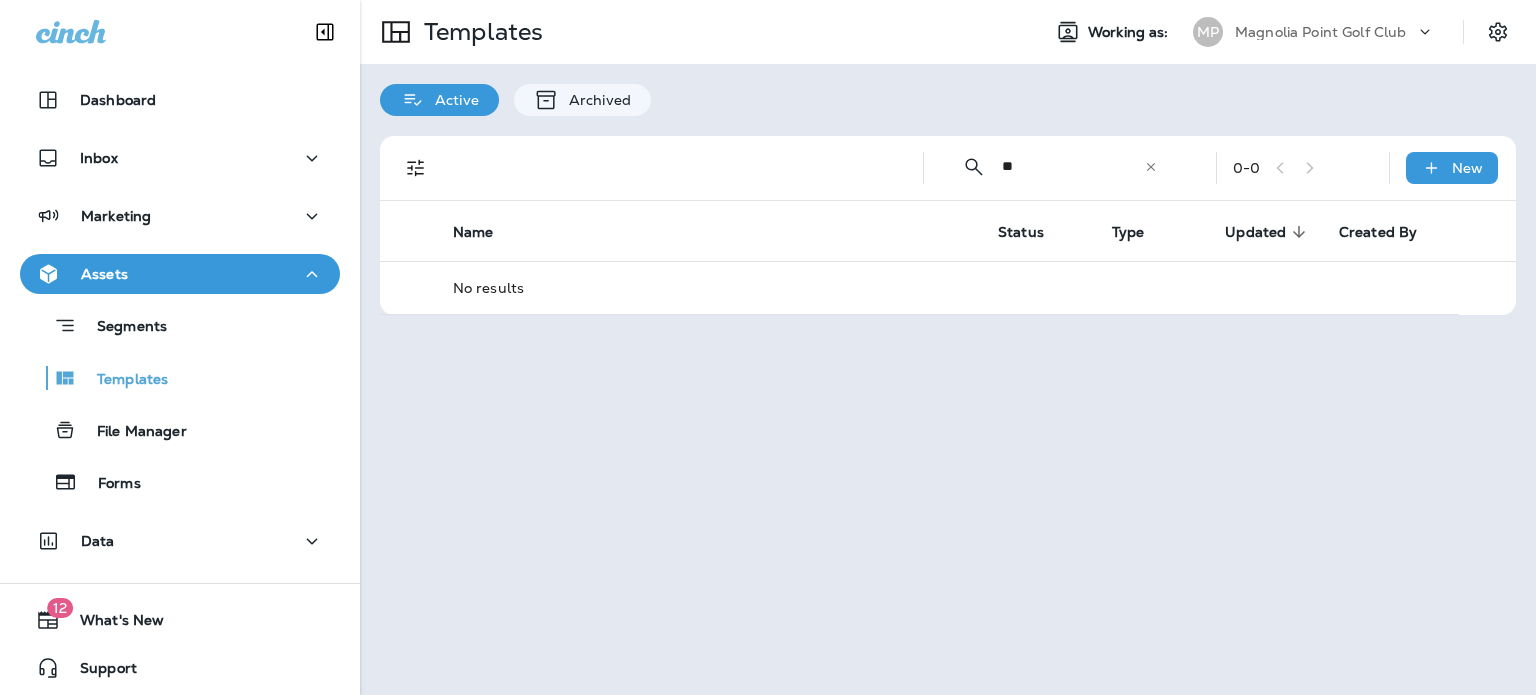 type on "*" 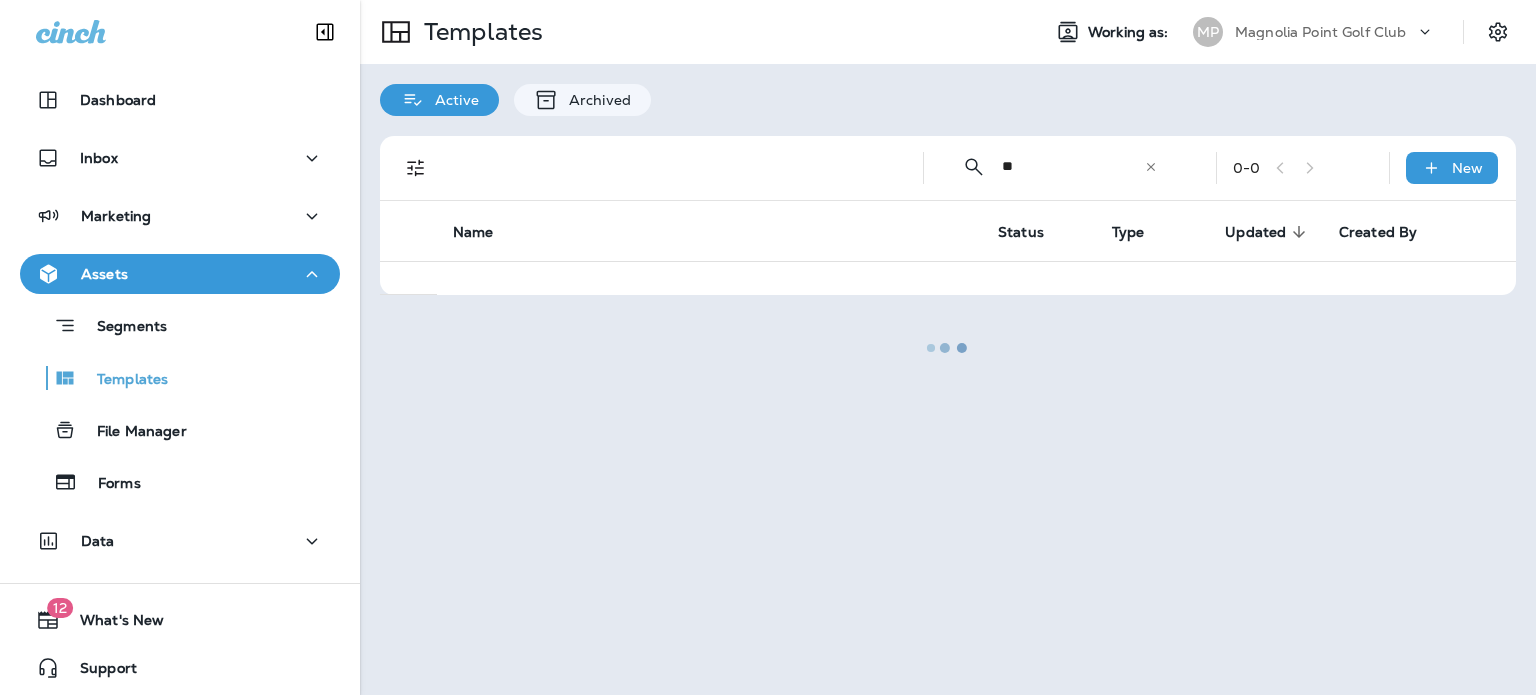 type on "**********" 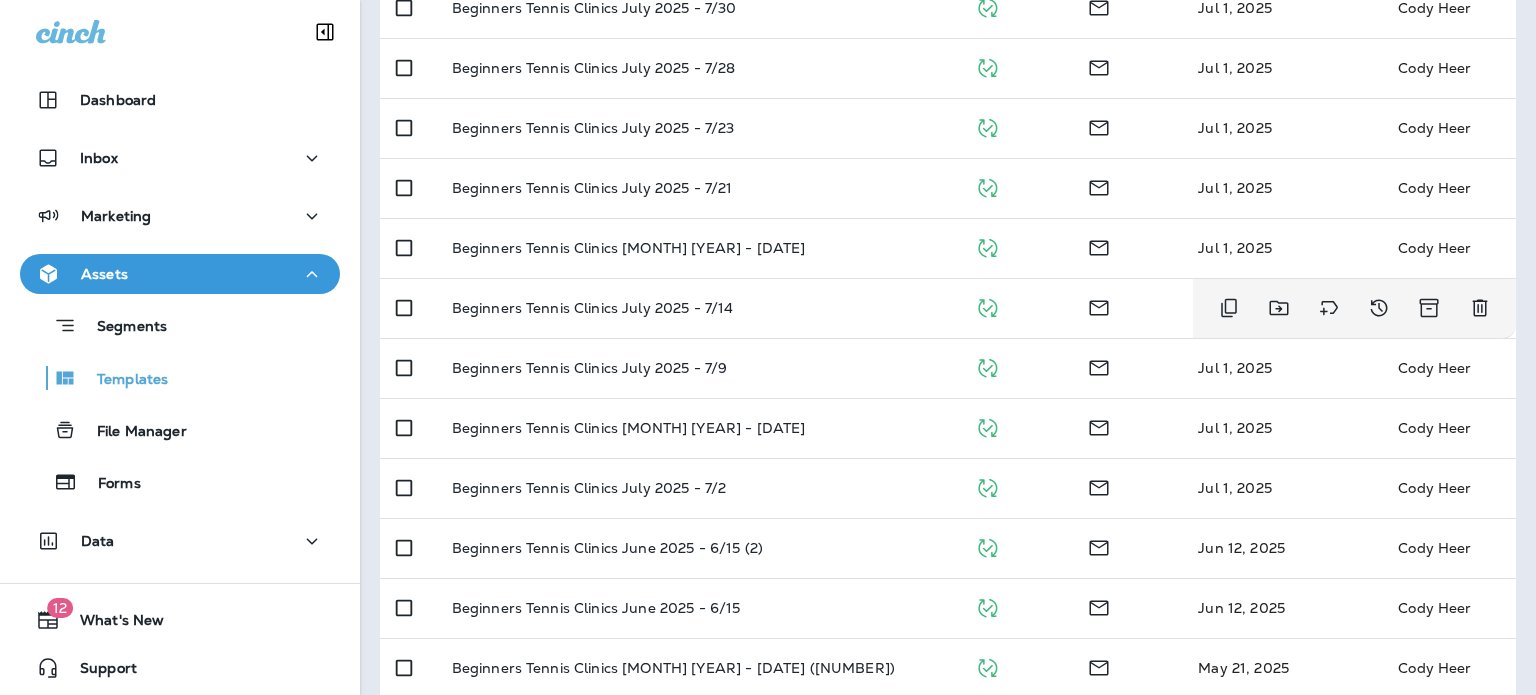 scroll, scrollTop: 400, scrollLeft: 0, axis: vertical 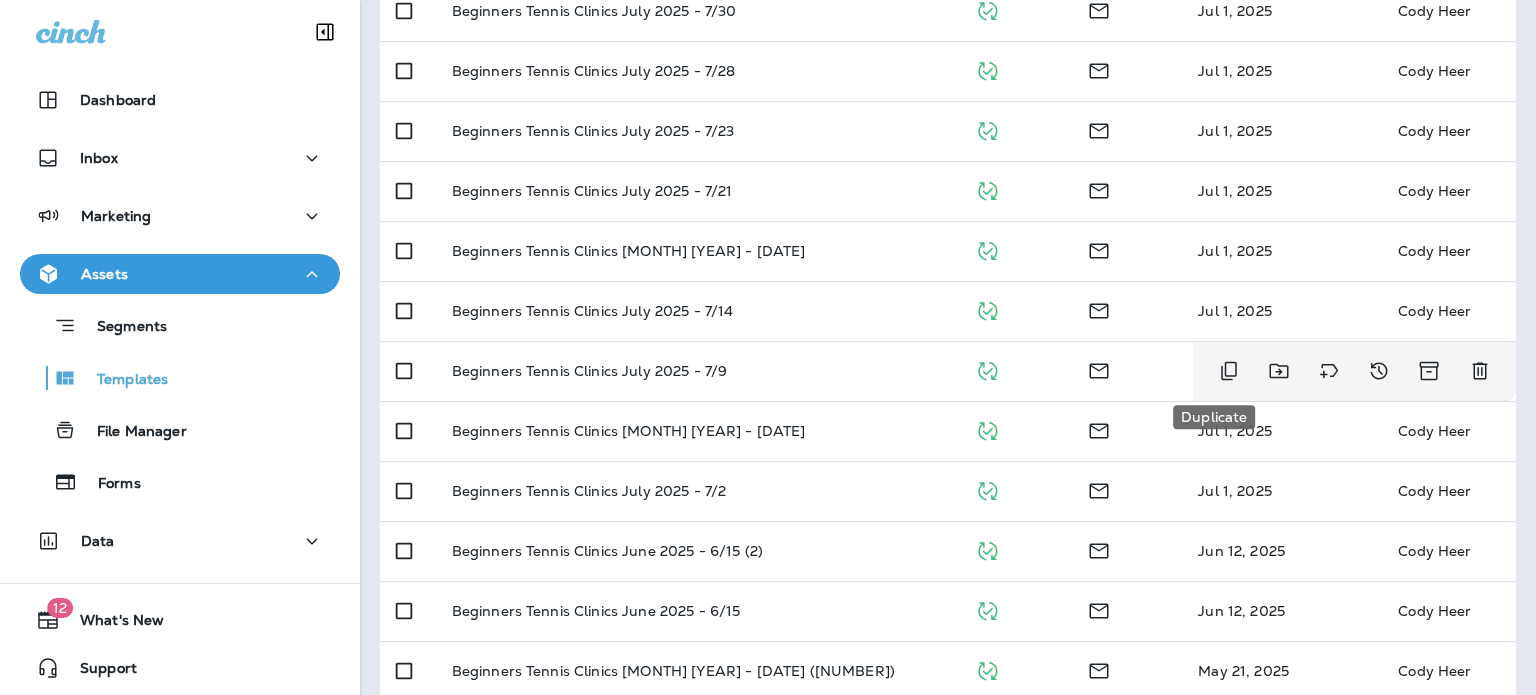 click 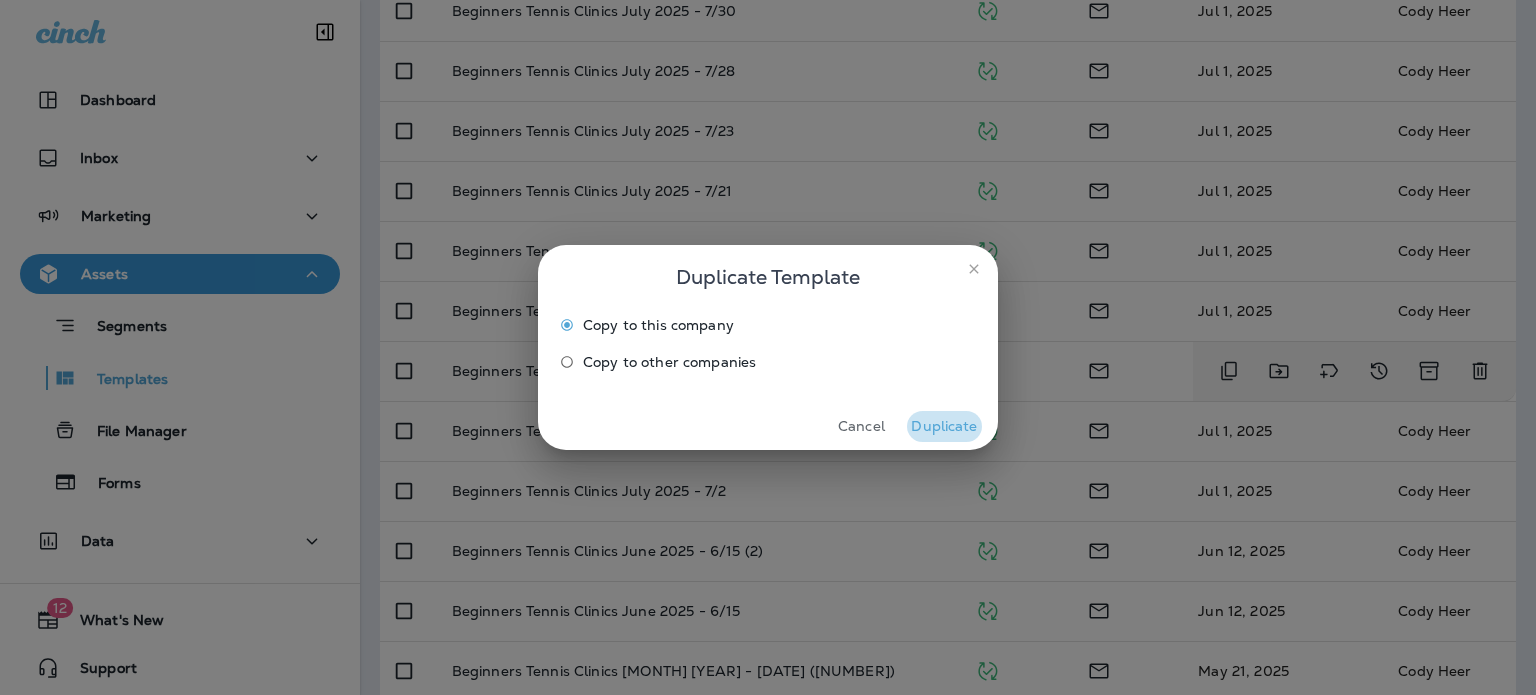 click on "Duplicate" at bounding box center [944, 426] 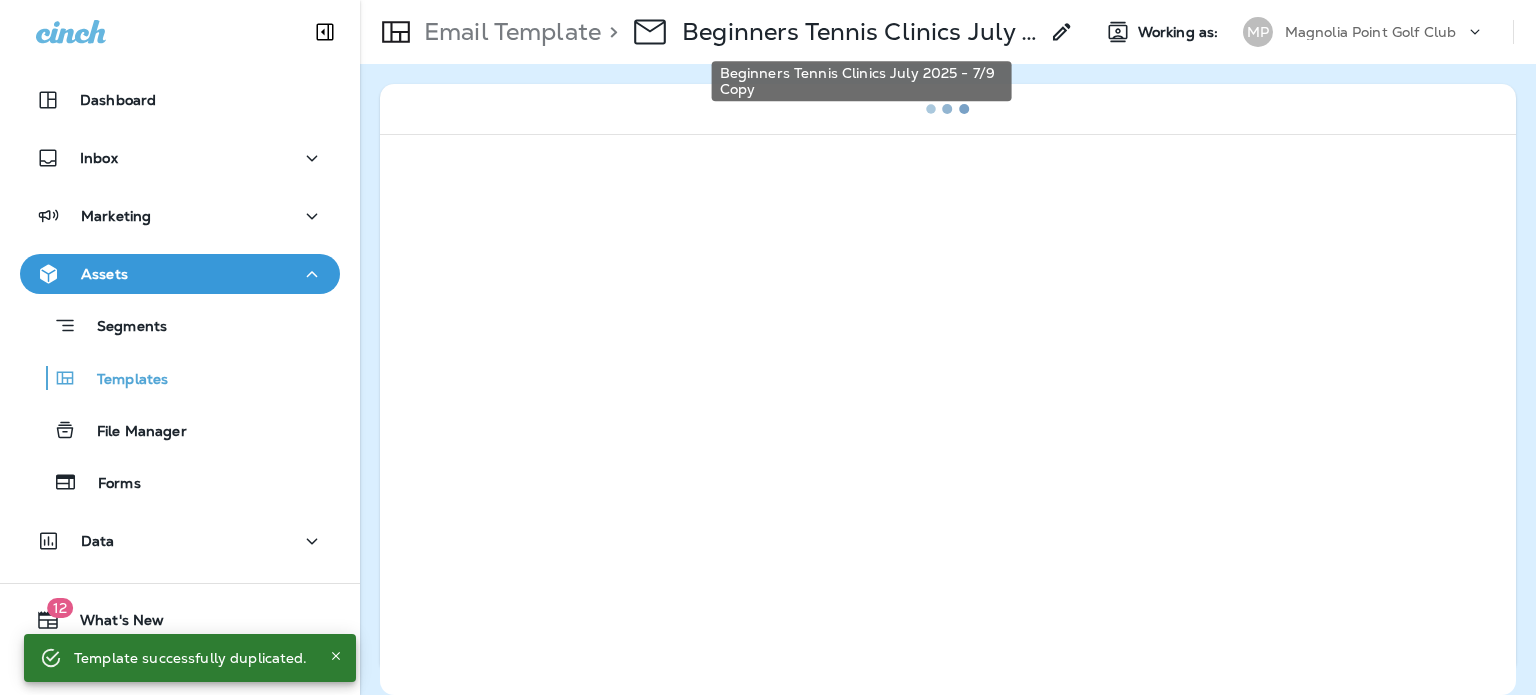 click on "Beginners Tennis Clinics July 2025 - 7/9 Copy" at bounding box center [860, 32] 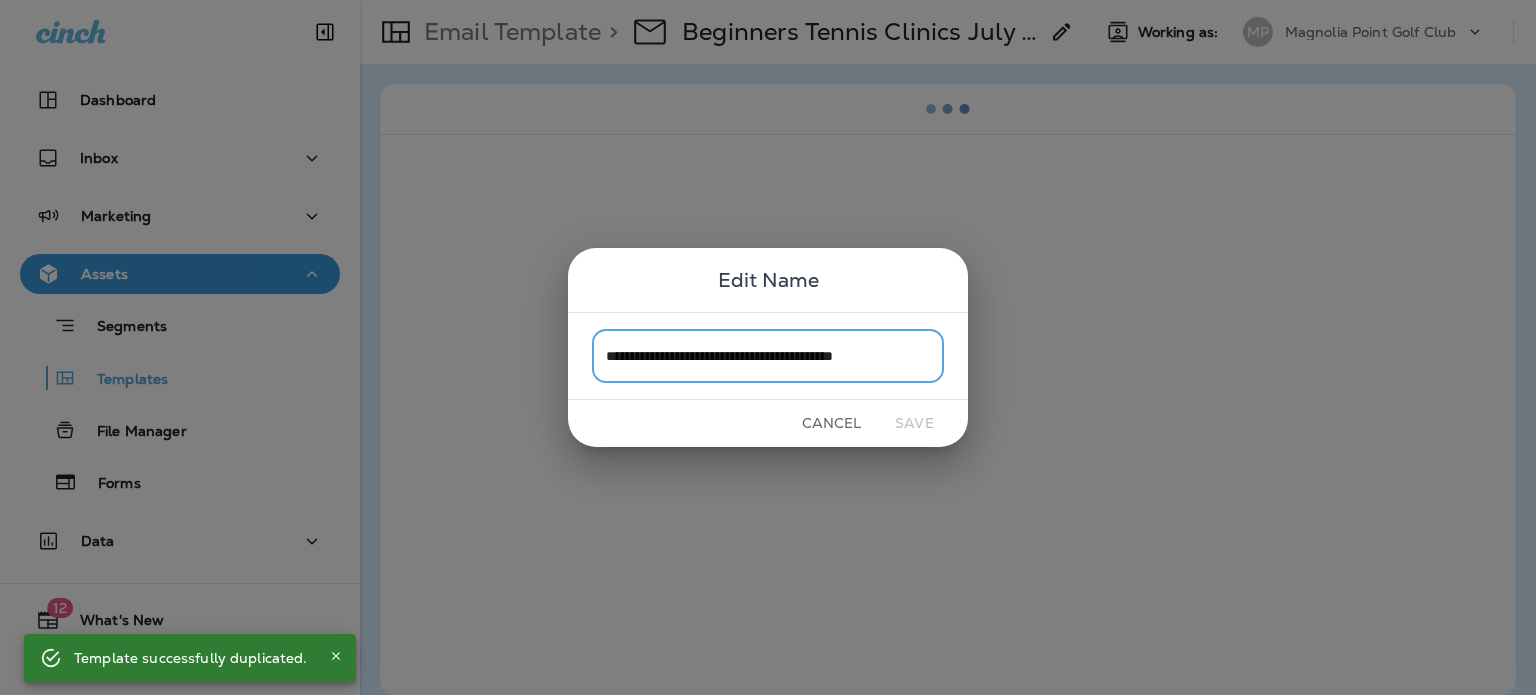 click on "**********" at bounding box center [768, 355] 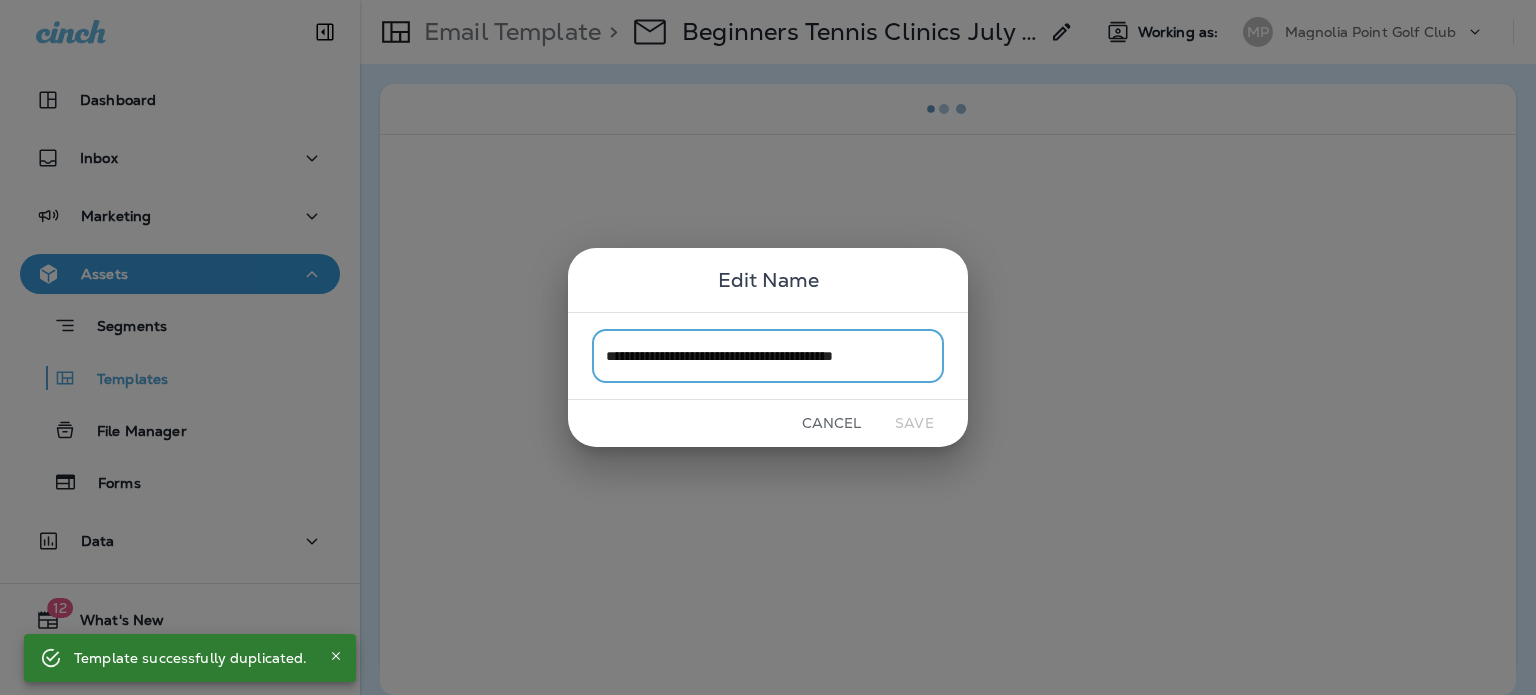 drag, startPoint x: 775, startPoint y: 351, endPoint x: 798, endPoint y: 351, distance: 23 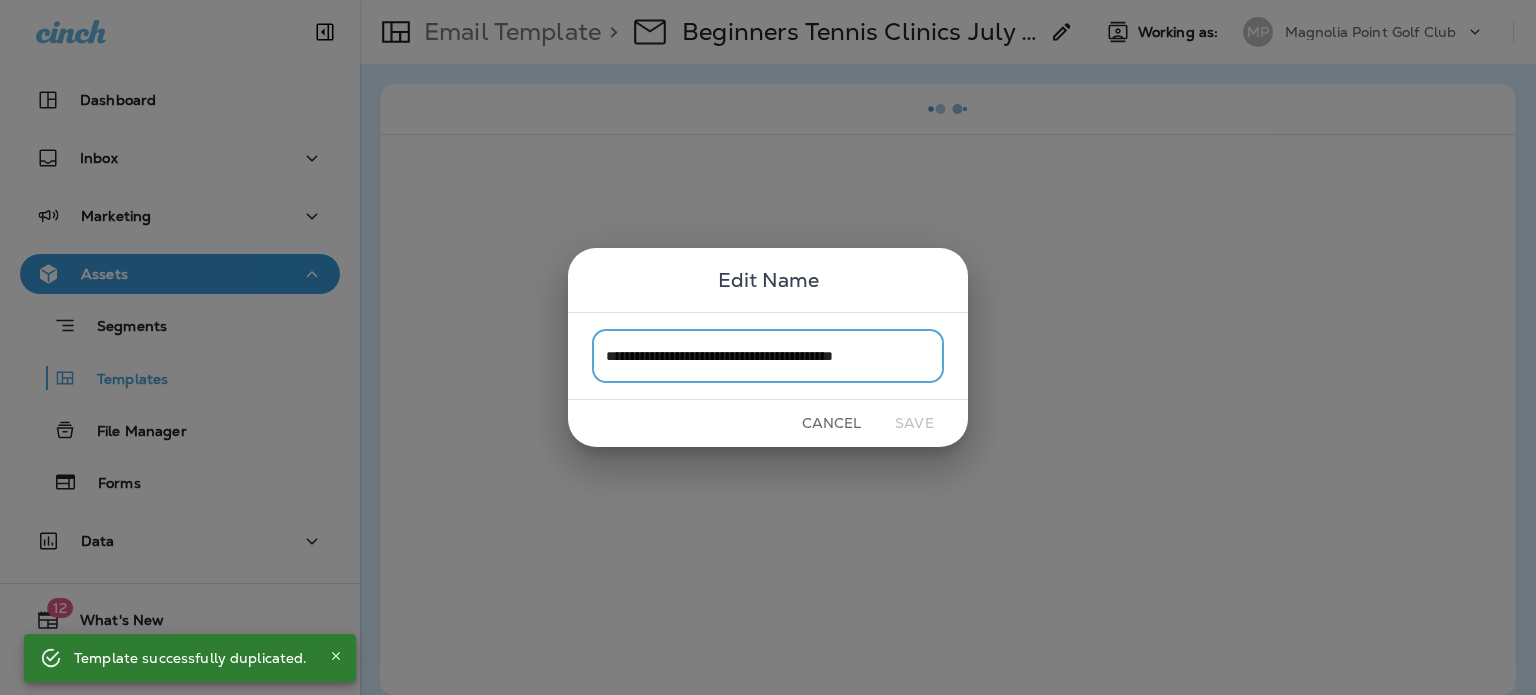 click on "**********" at bounding box center [768, 355] 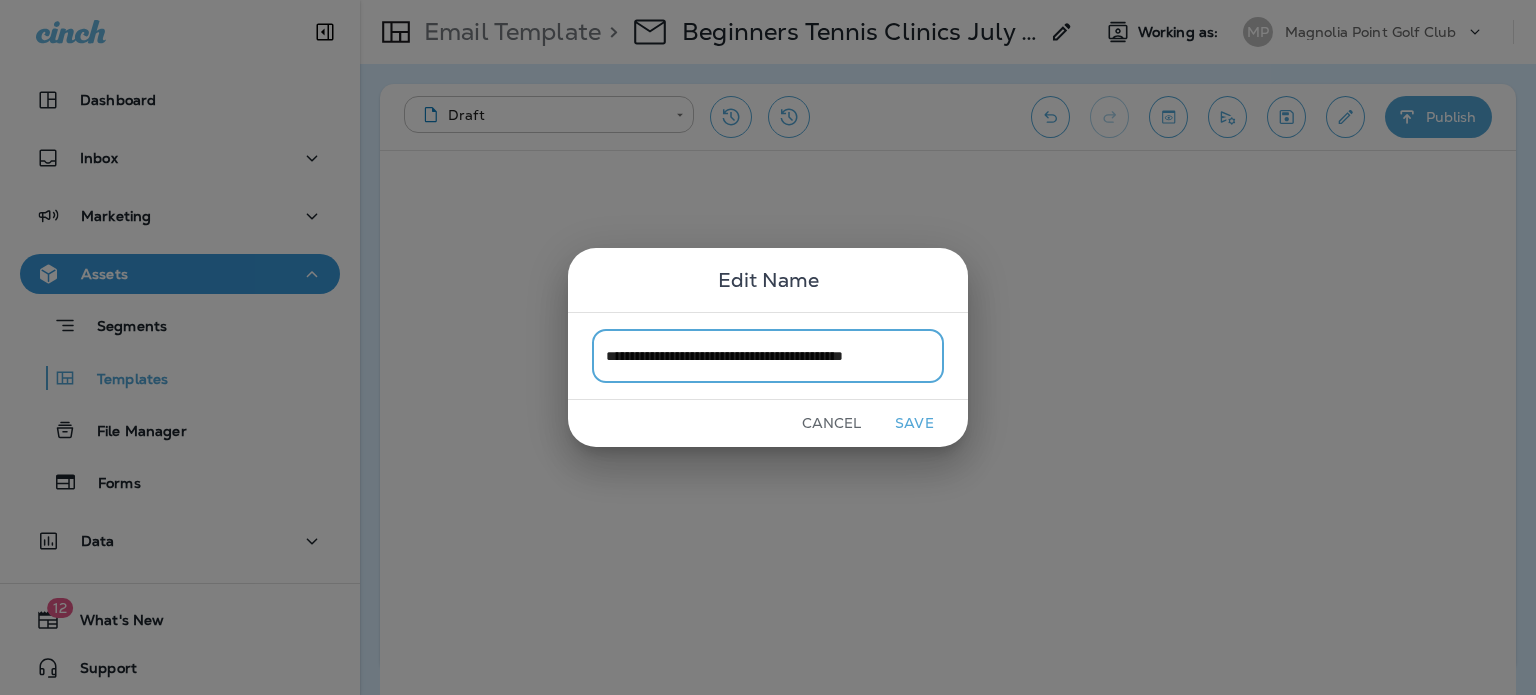 scroll, scrollTop: 0, scrollLeft: 10, axis: horizontal 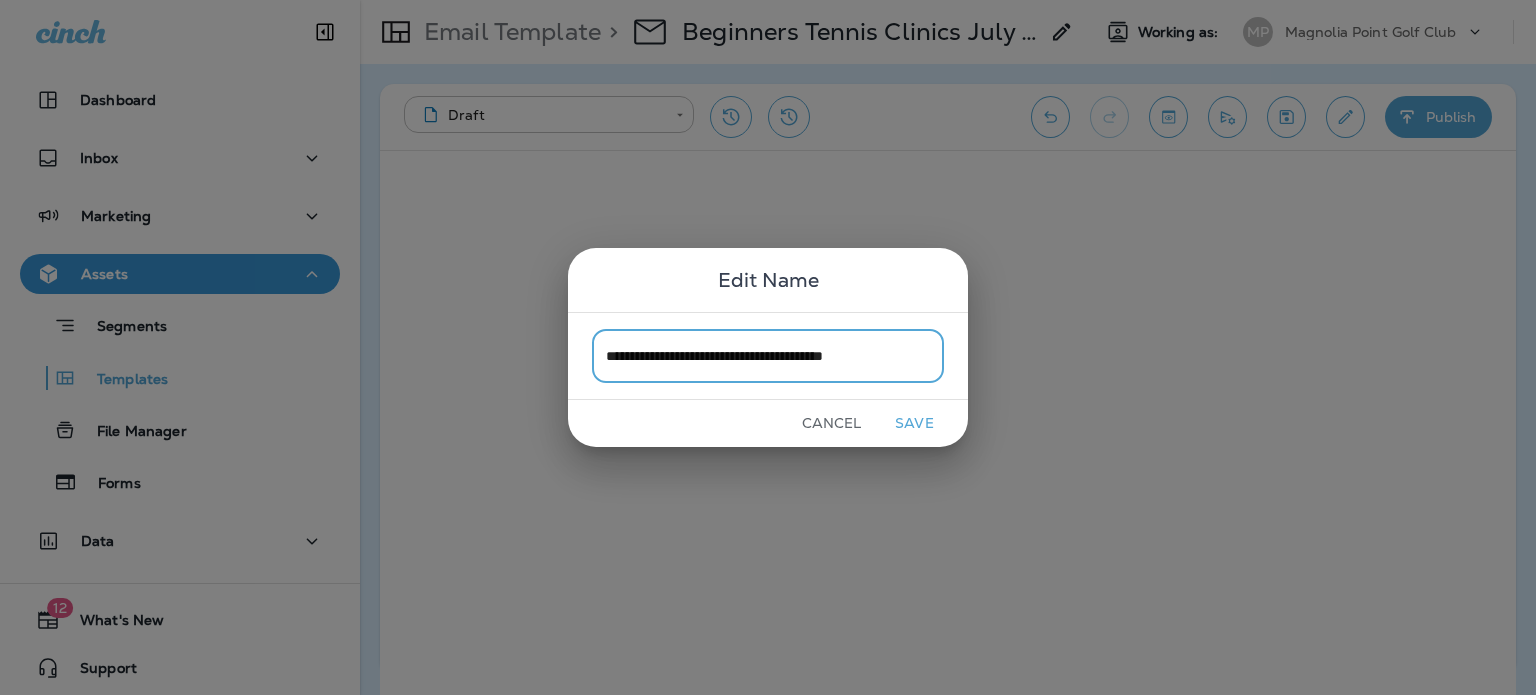 type on "**********" 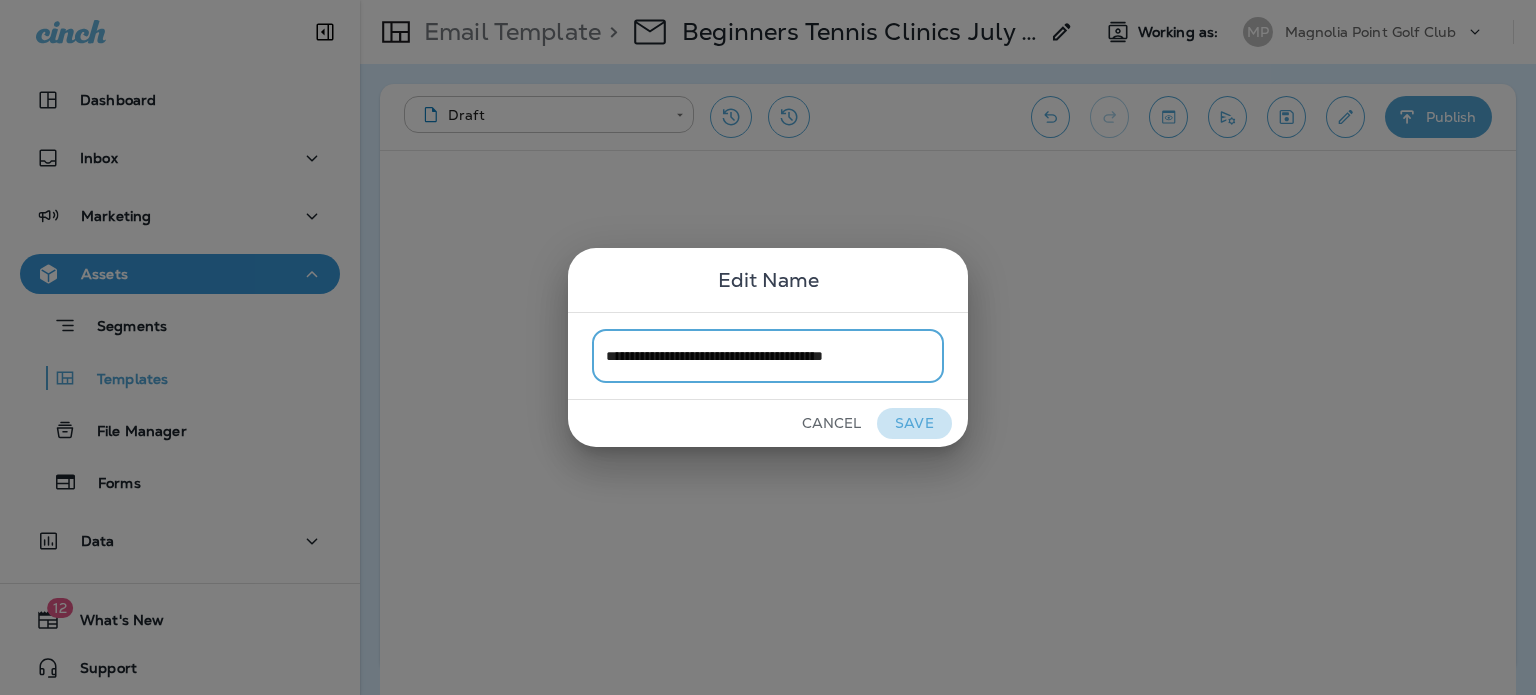click on "Save" at bounding box center (914, 423) 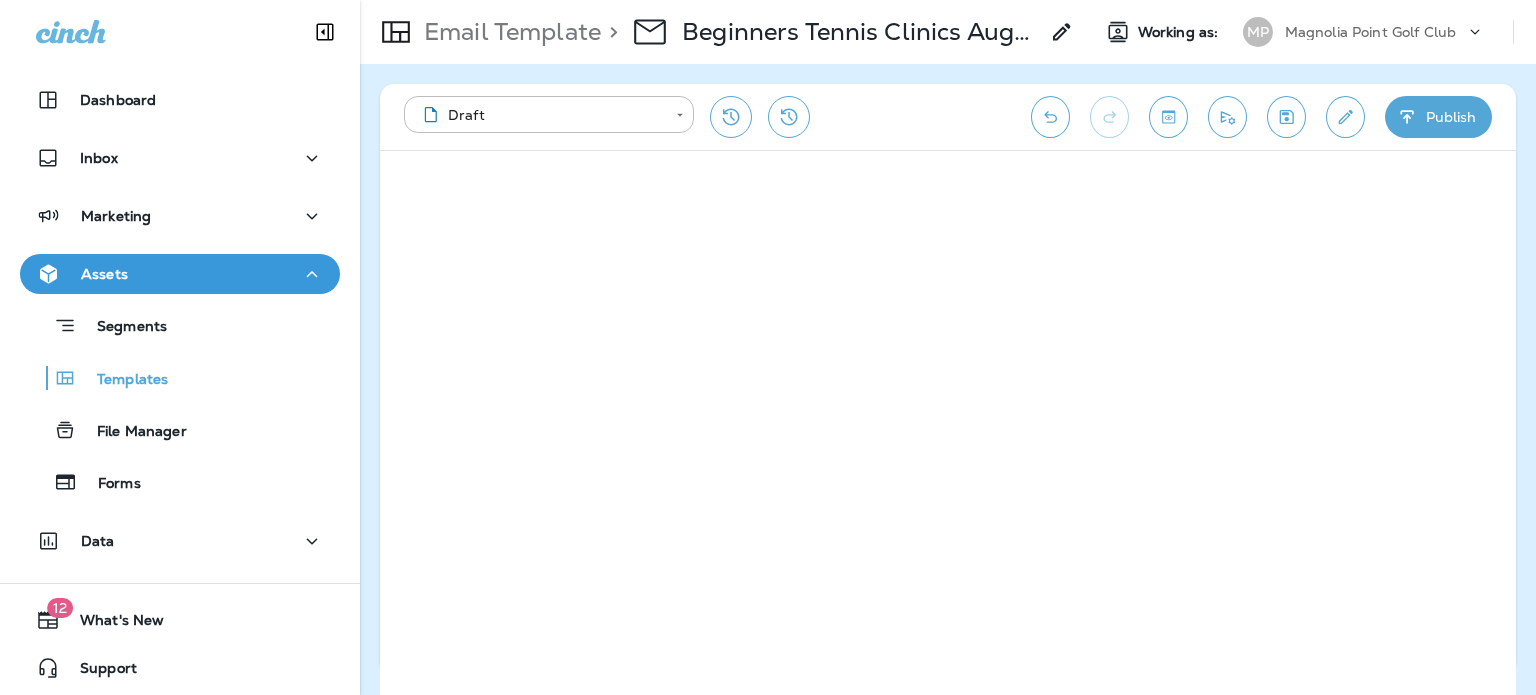 click at bounding box center (1345, 117) 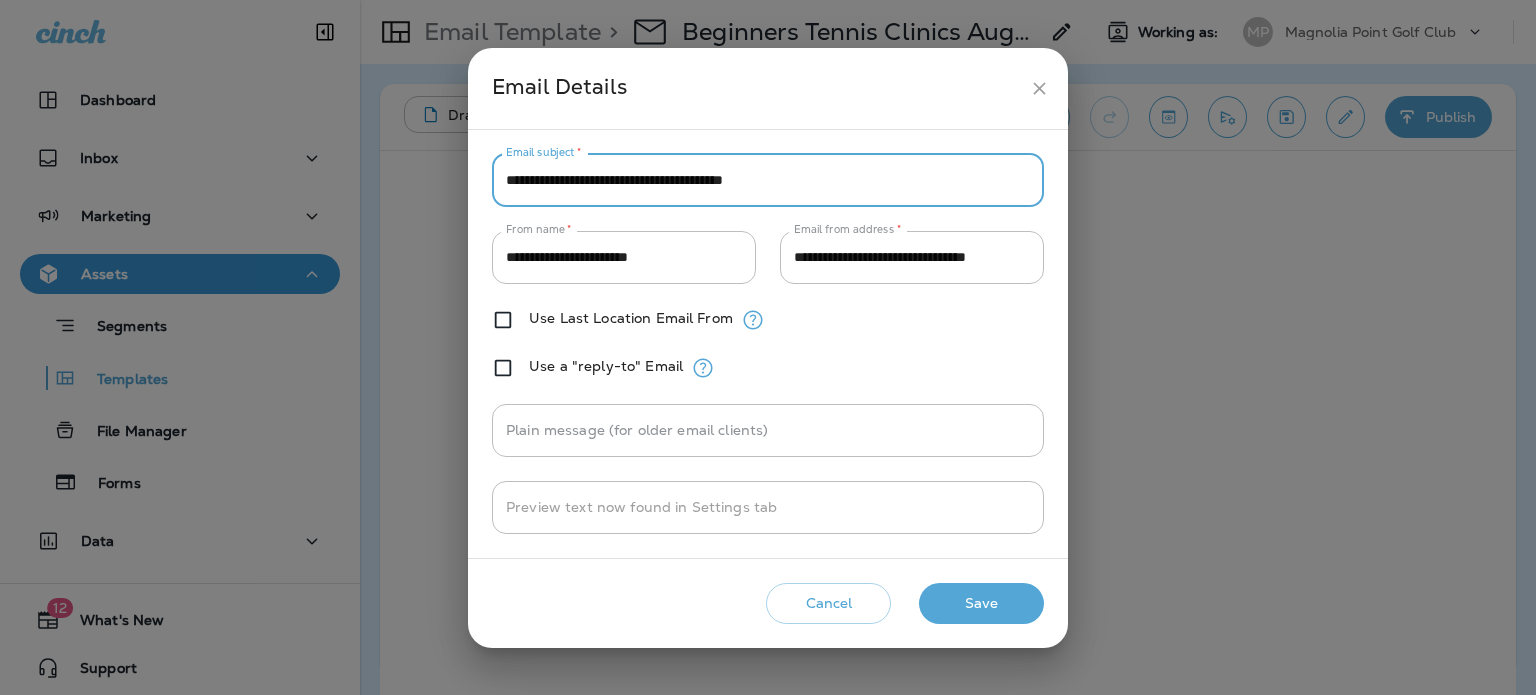 click on "**********" at bounding box center (768, 180) 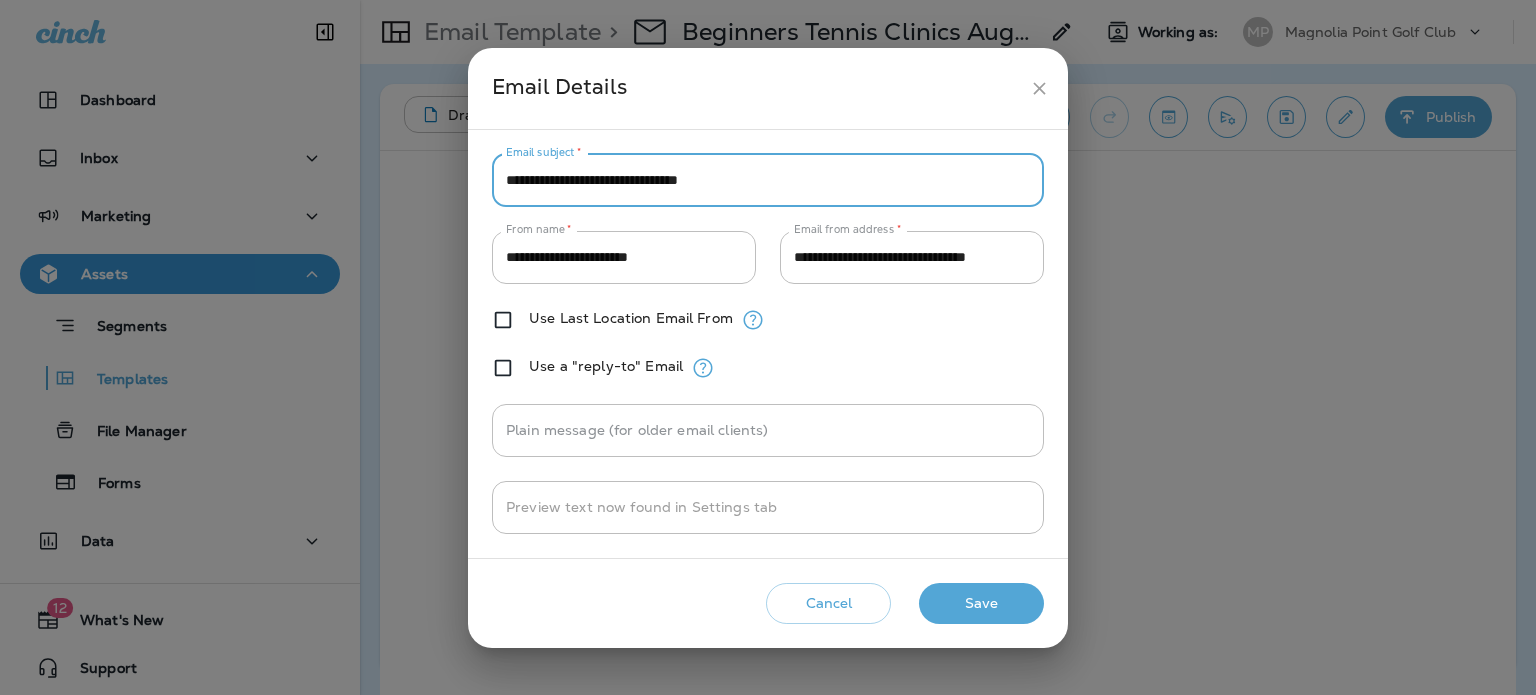 type on "**********" 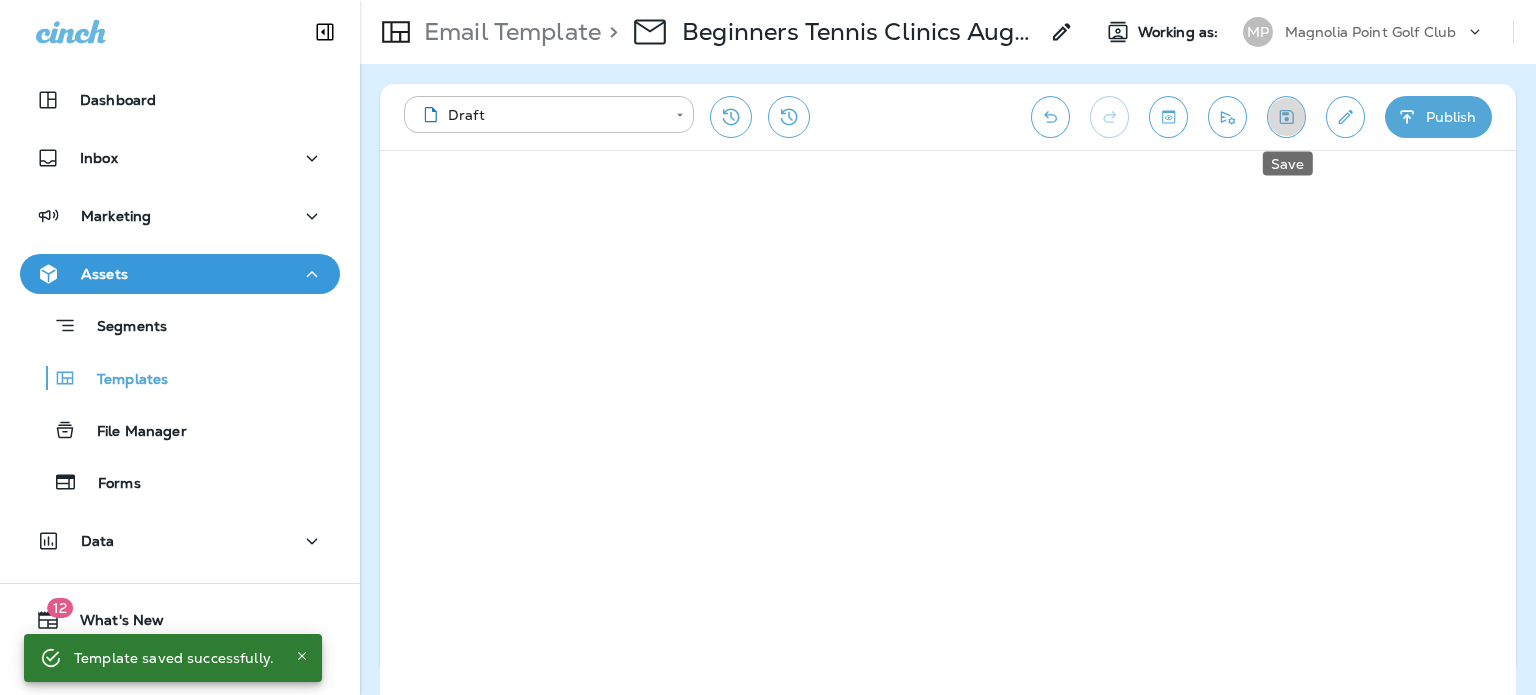 click 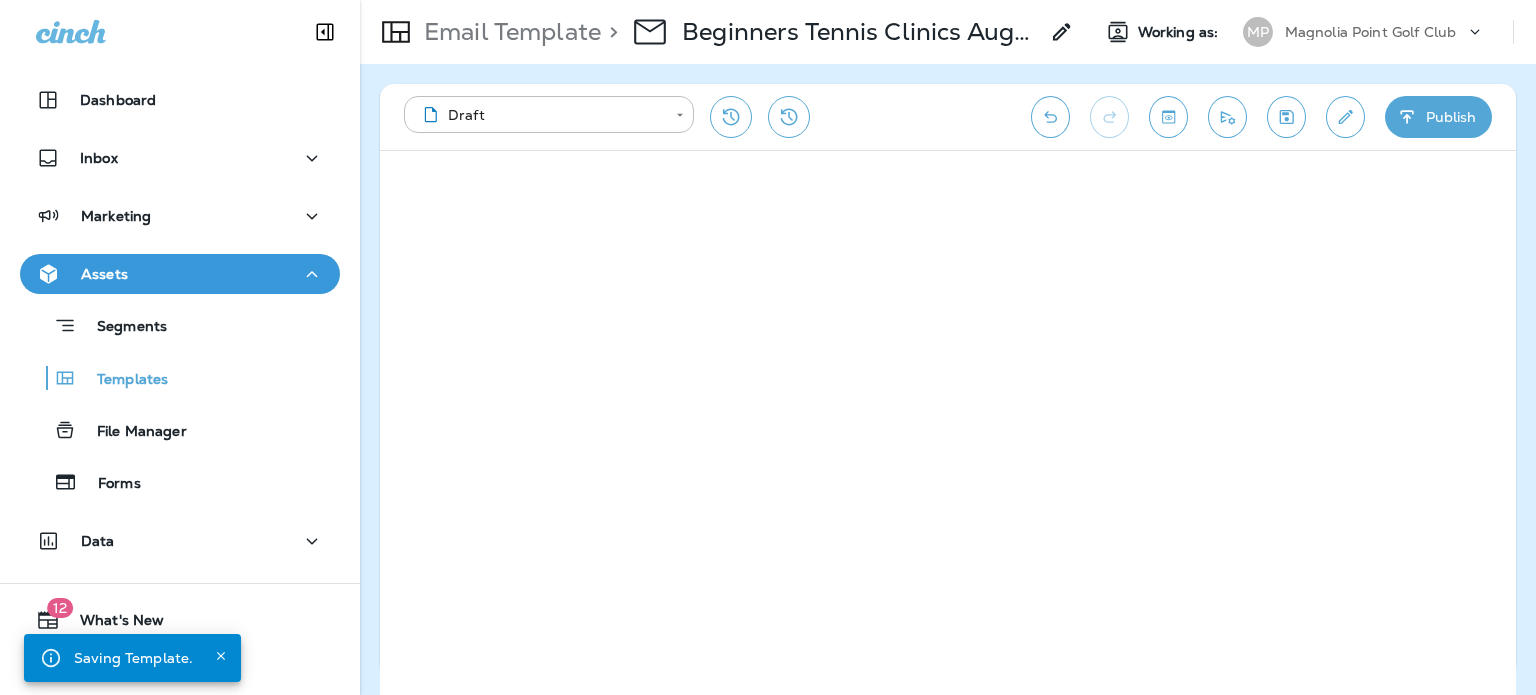 click 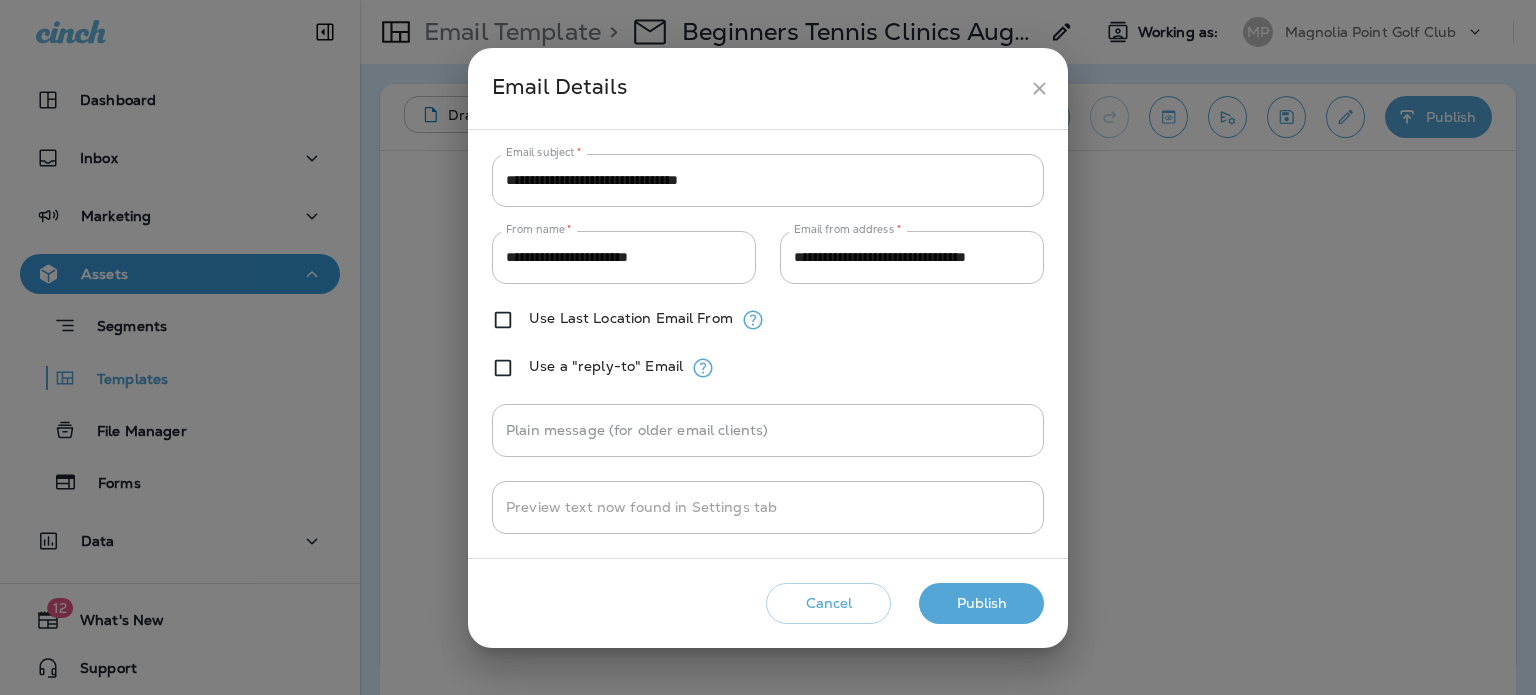 click on "Publish" at bounding box center [981, 603] 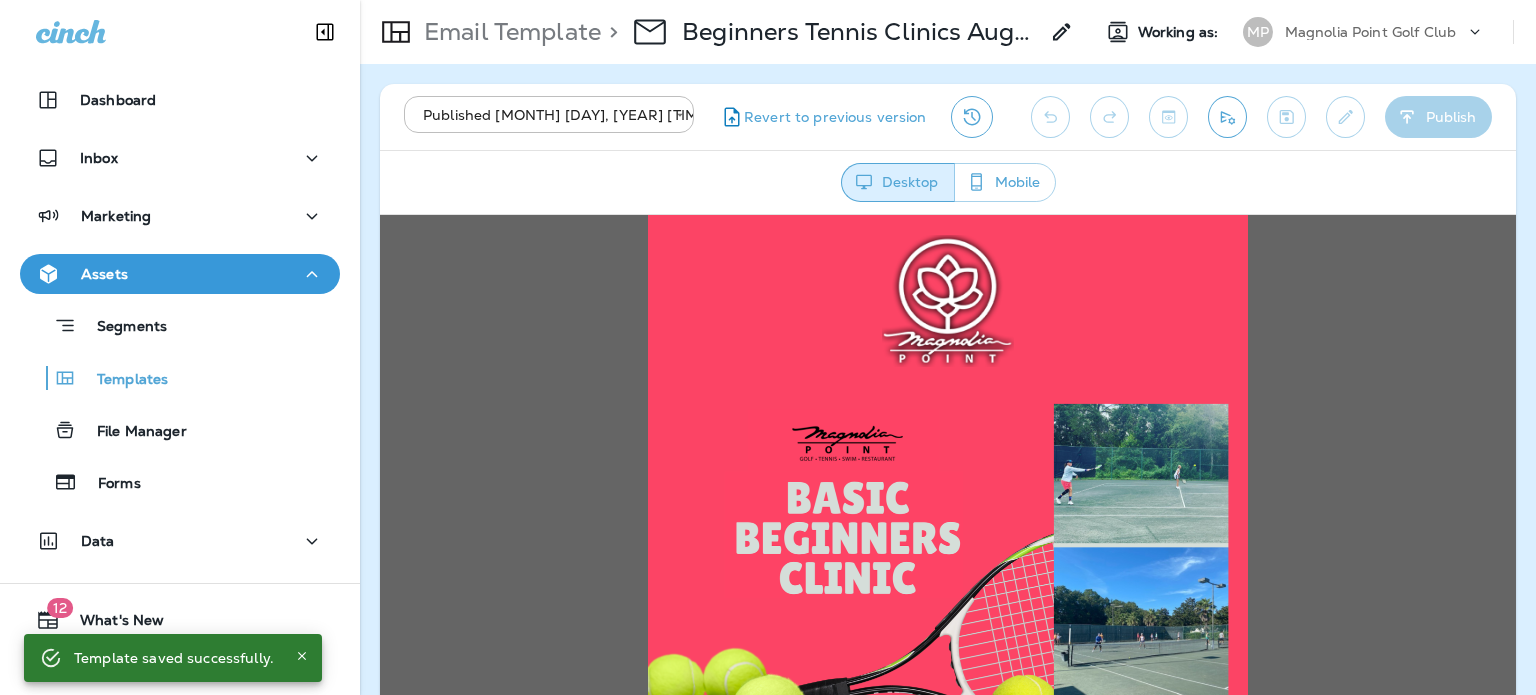 scroll, scrollTop: 0, scrollLeft: 0, axis: both 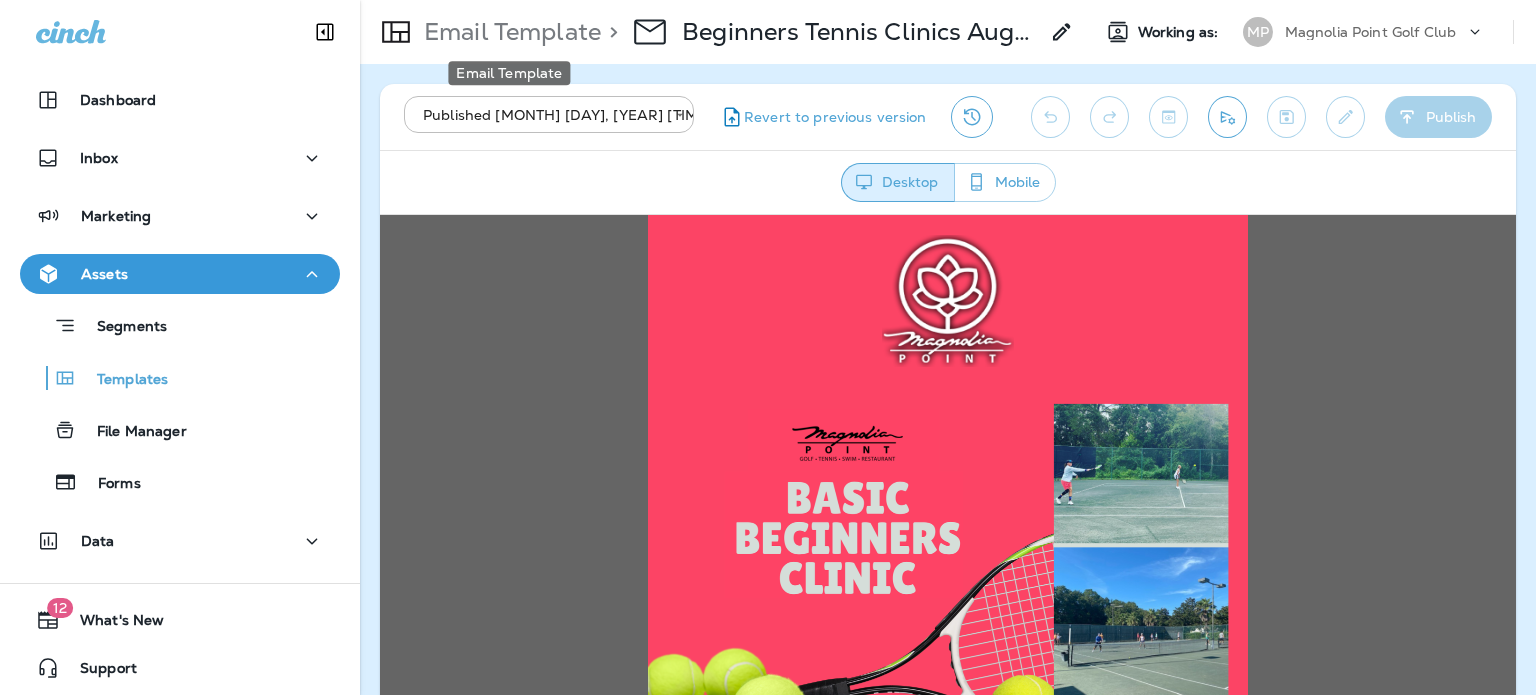 click on "Email Template" at bounding box center [508, 32] 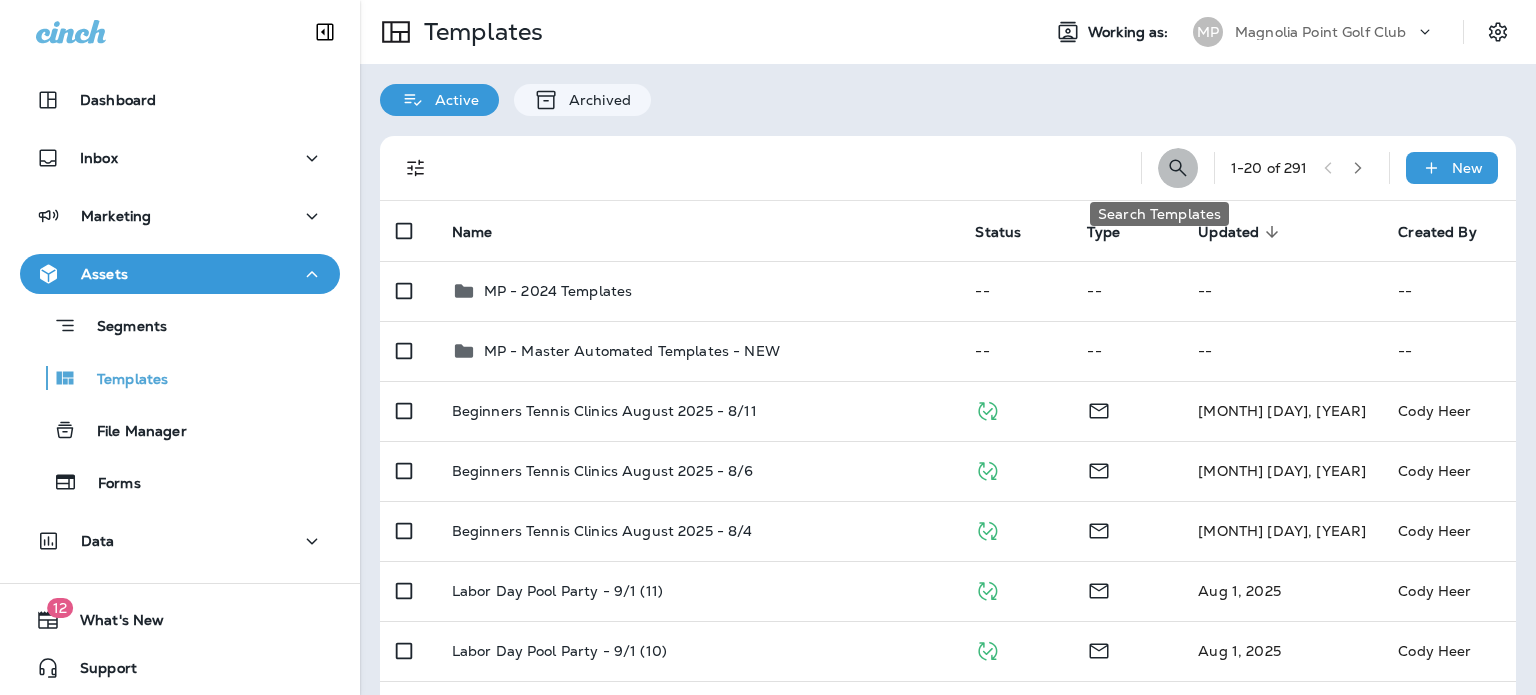 click 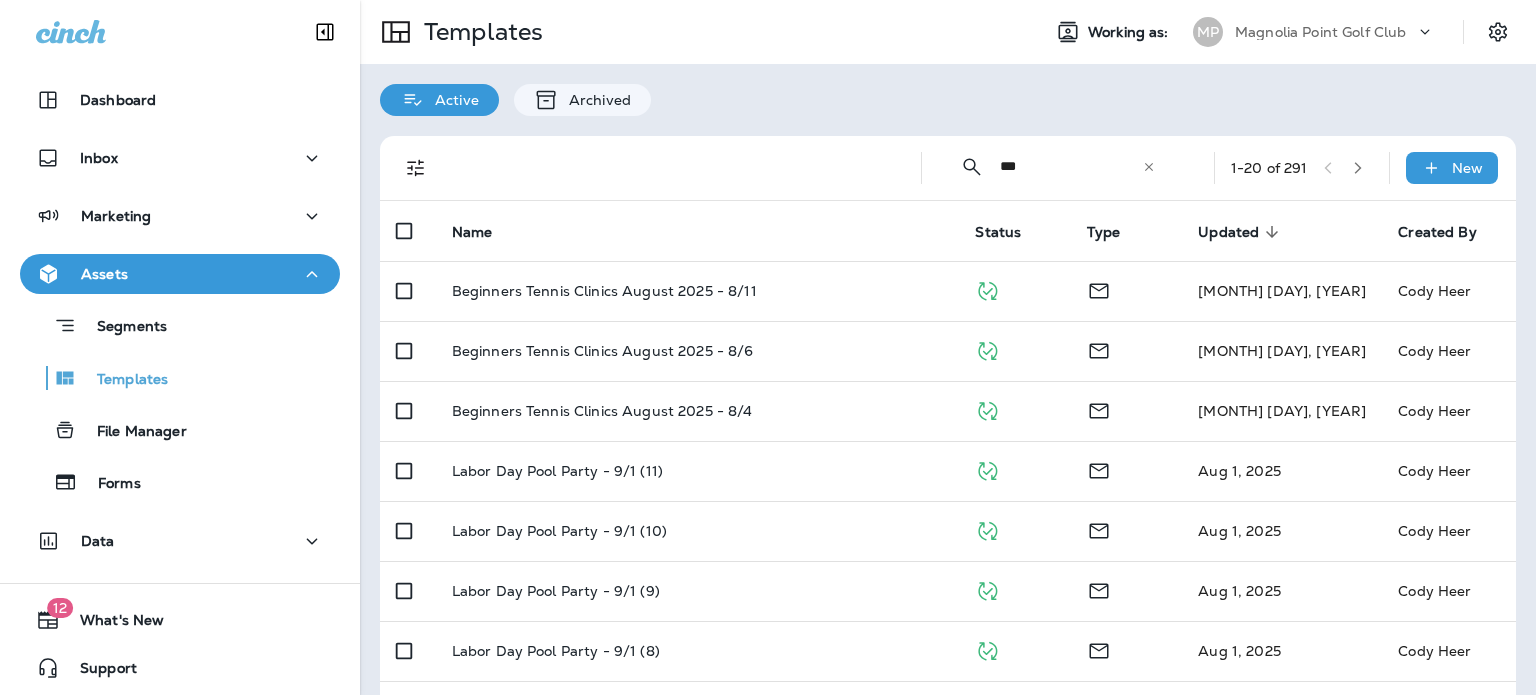 type on "**********" 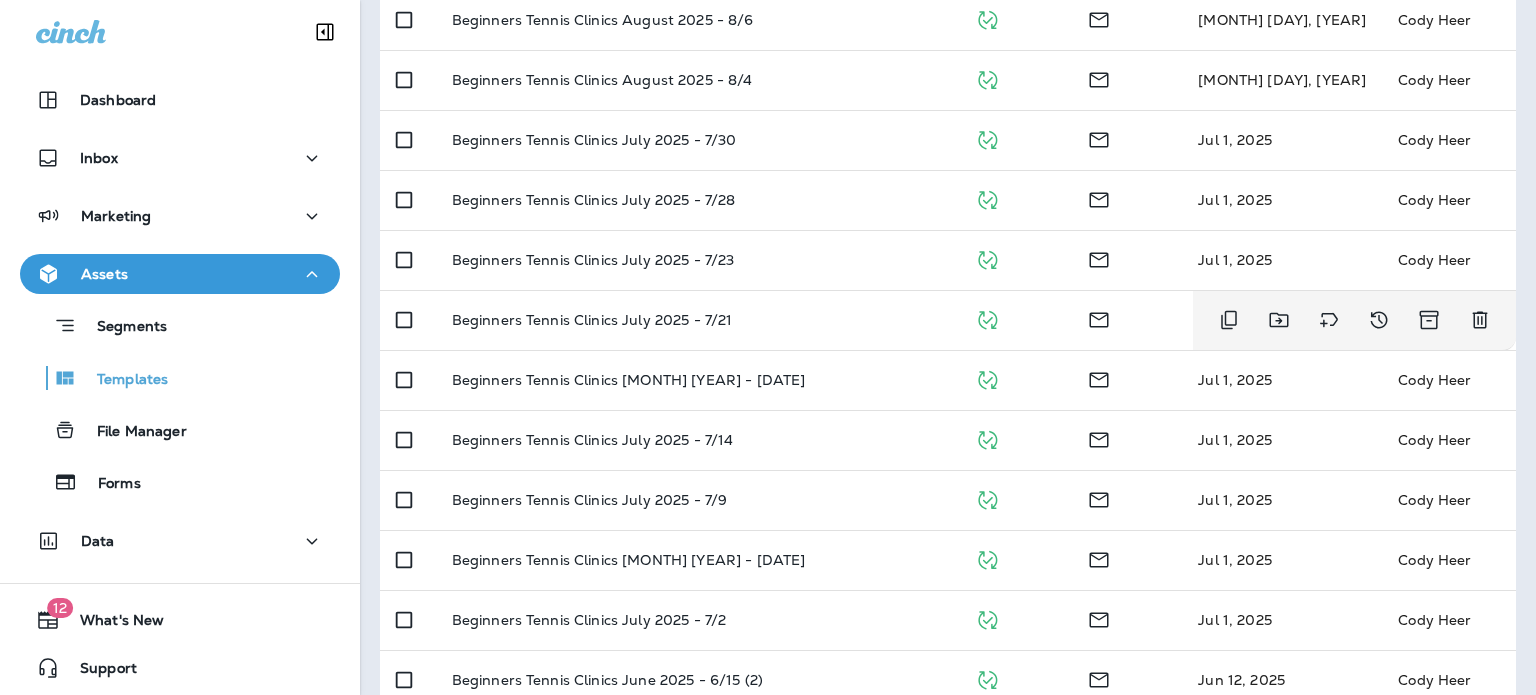 scroll, scrollTop: 300, scrollLeft: 0, axis: vertical 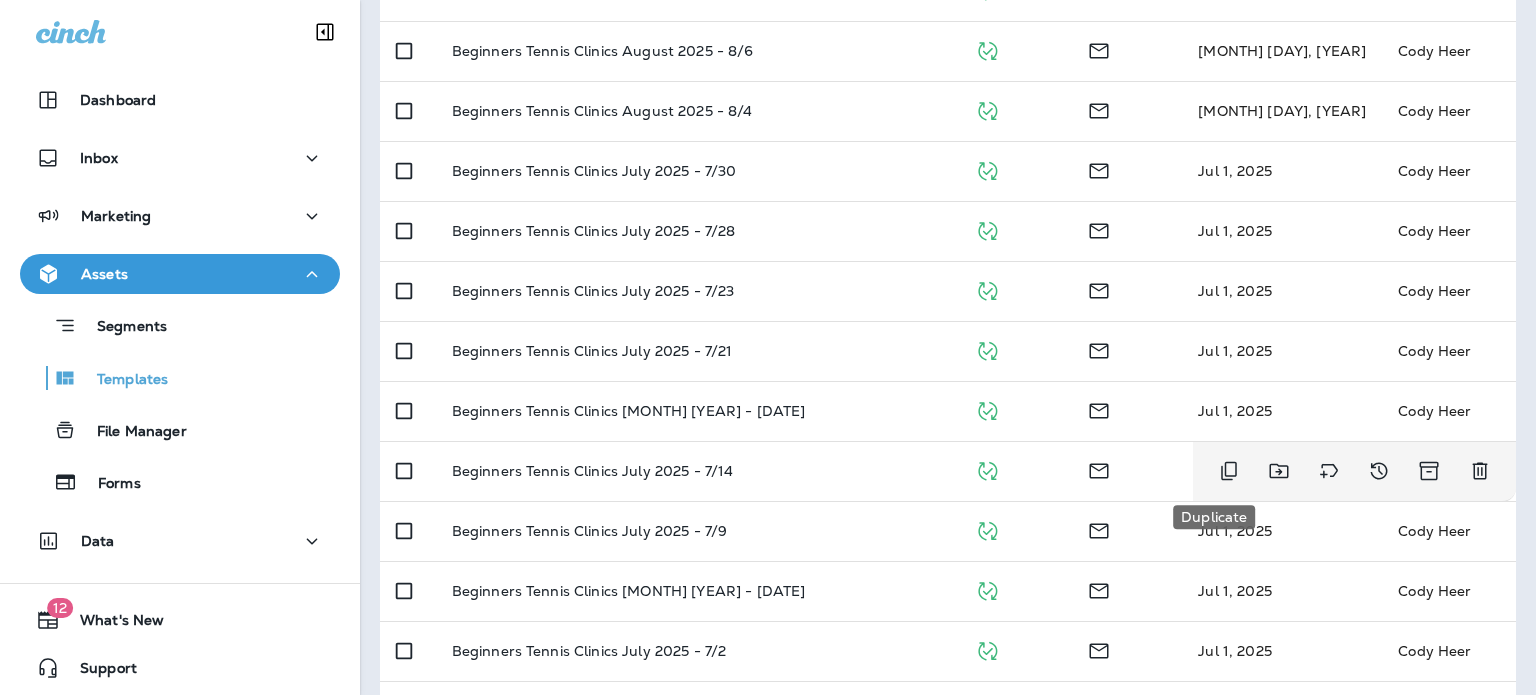 click 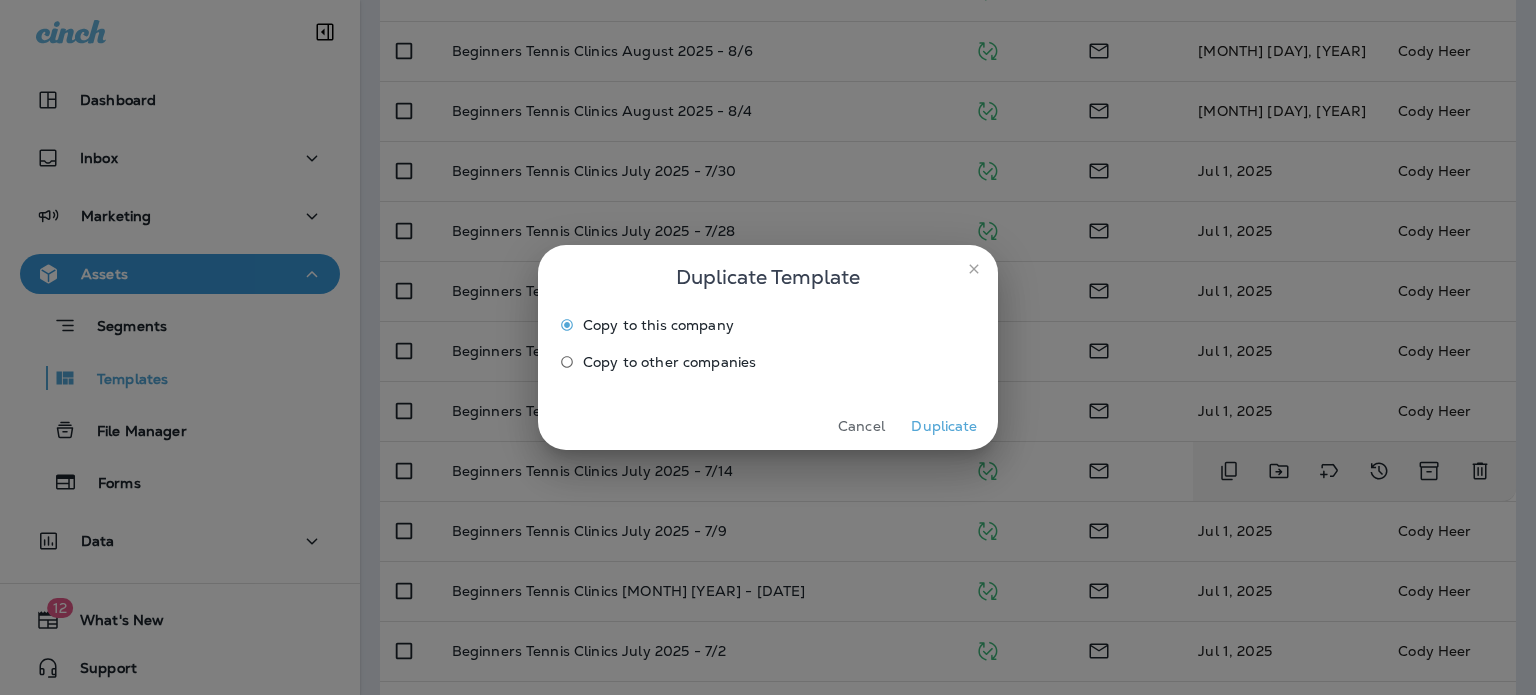 click on "Duplicate" at bounding box center (944, 426) 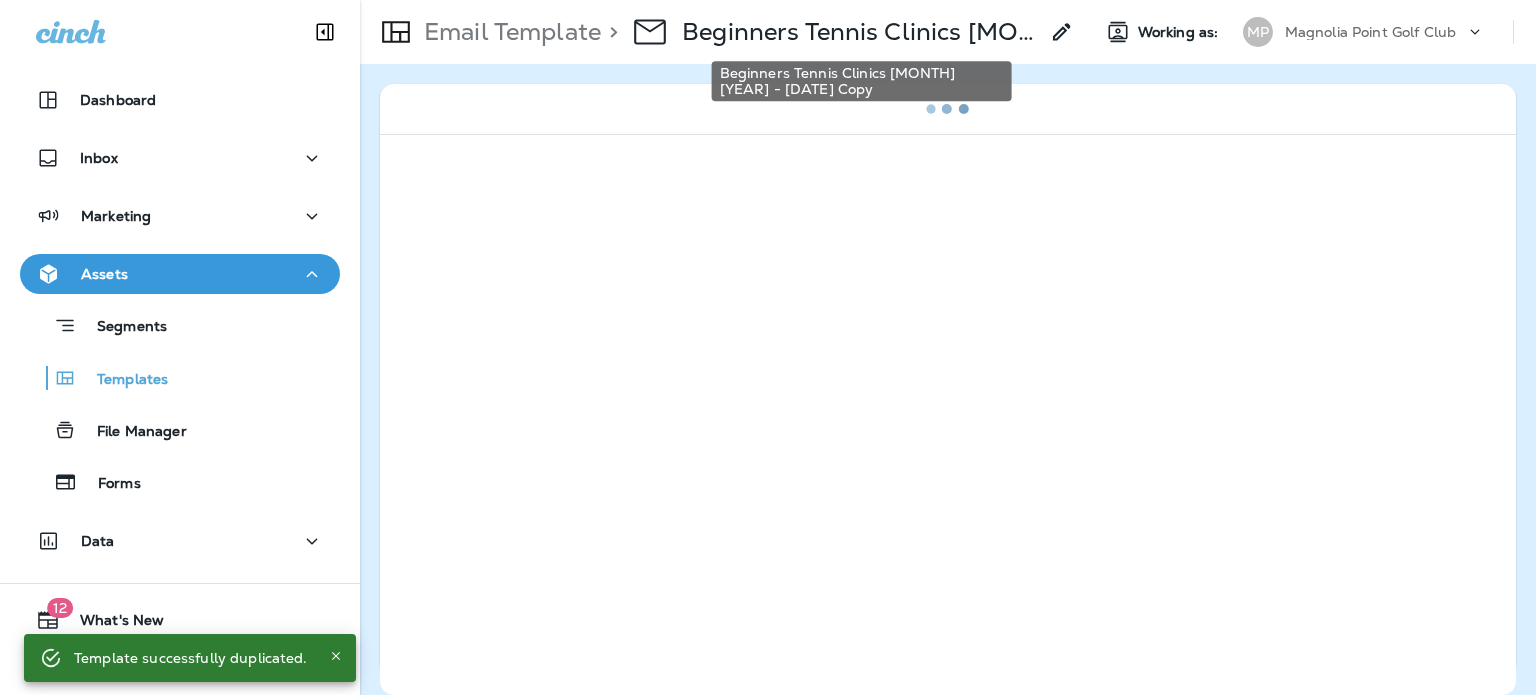 click on "Beginners Tennis Clinics [MONTH] [YEAR] - [DATE] Copy" at bounding box center (860, 32) 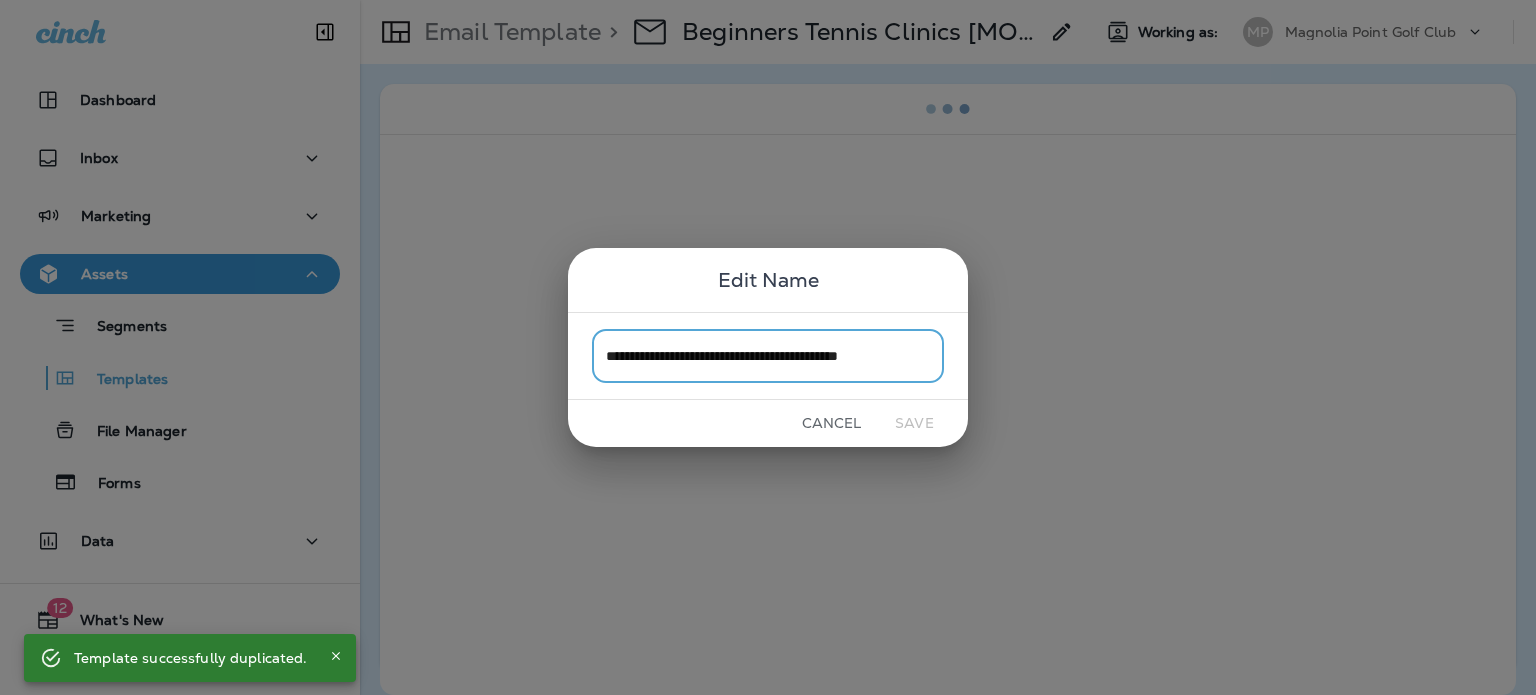 click on "**********" at bounding box center [768, 355] 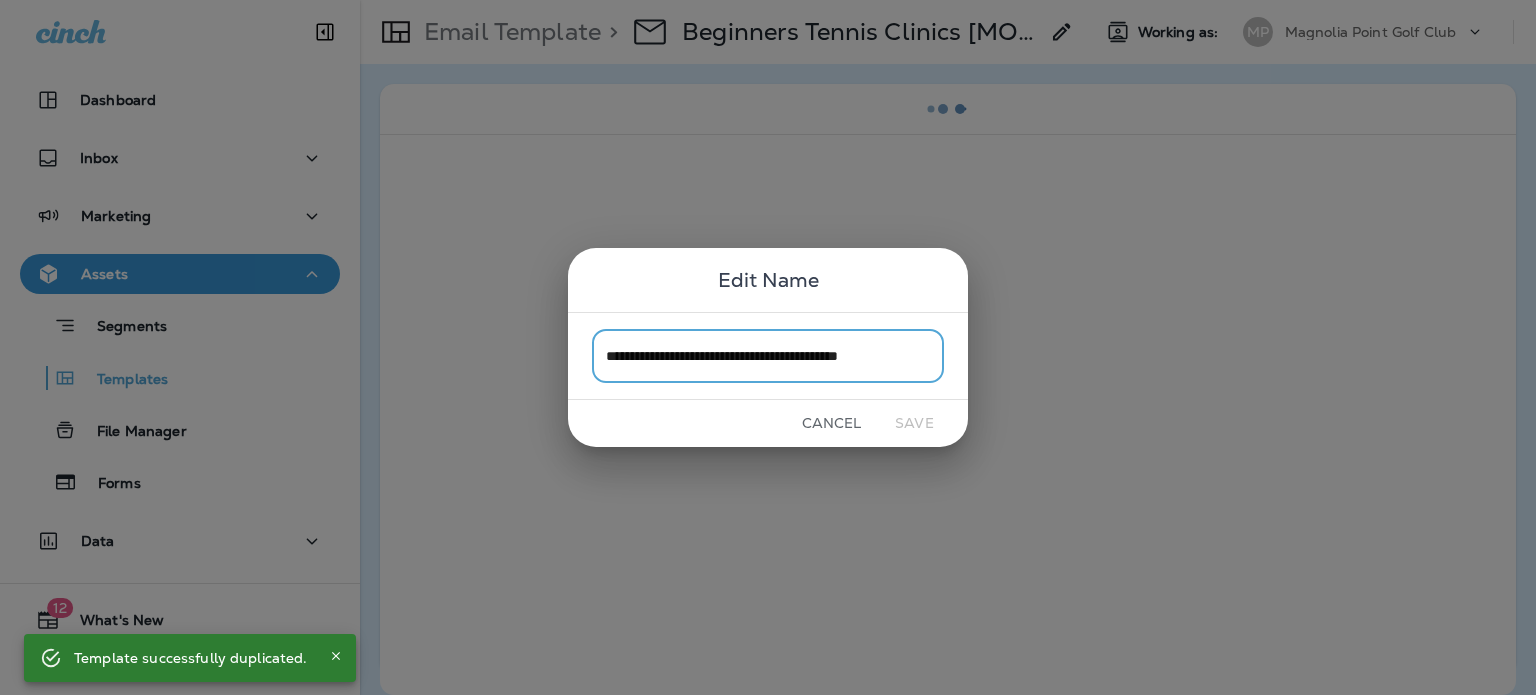 drag, startPoint x: 772, startPoint y: 357, endPoint x: 800, endPoint y: 356, distance: 28.01785 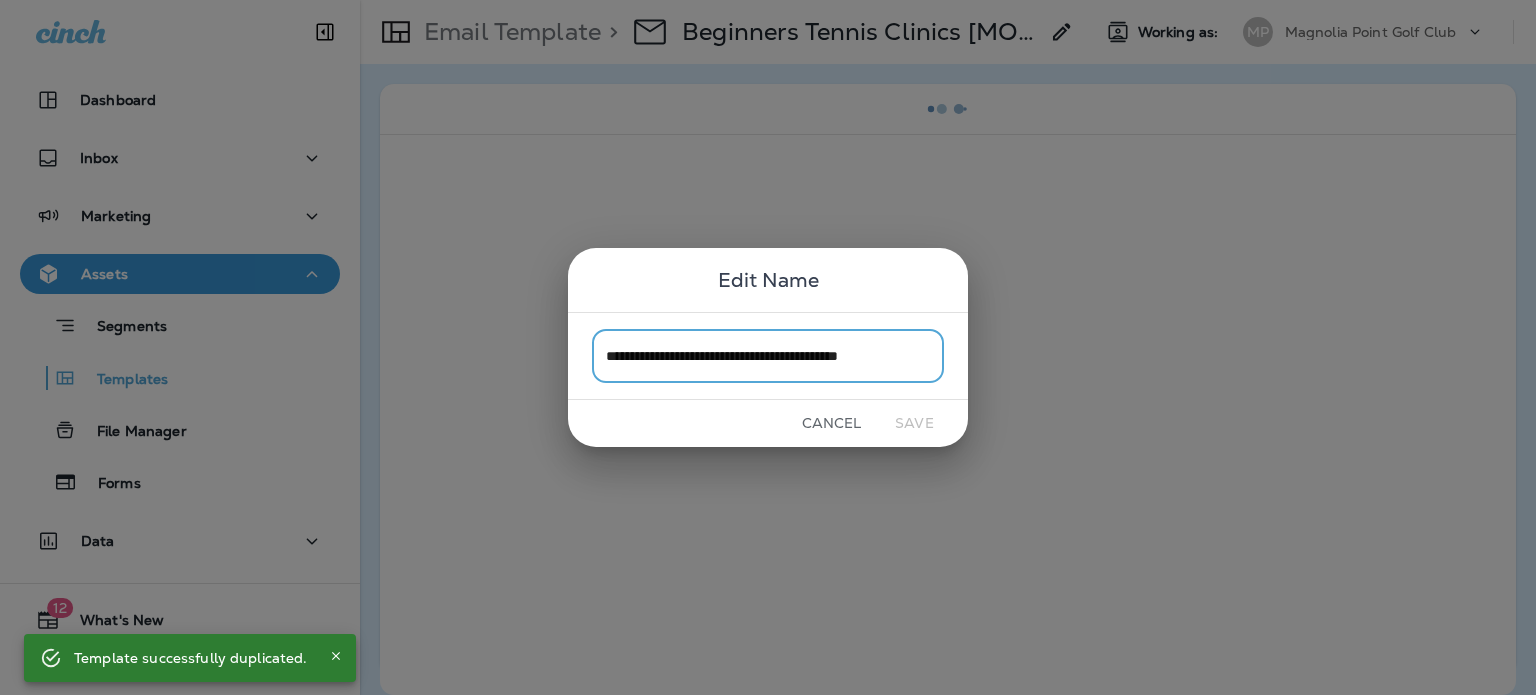 click on "**********" at bounding box center (768, 355) 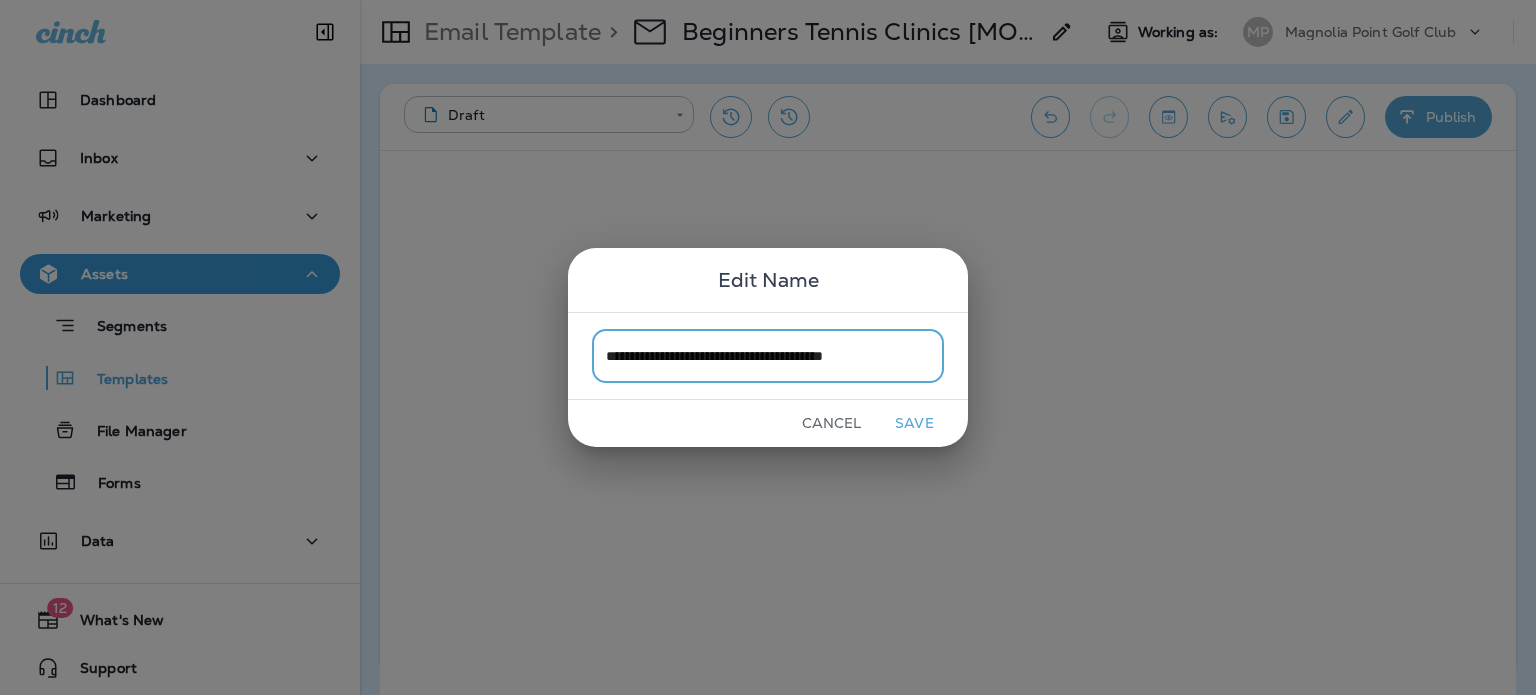 type on "**********" 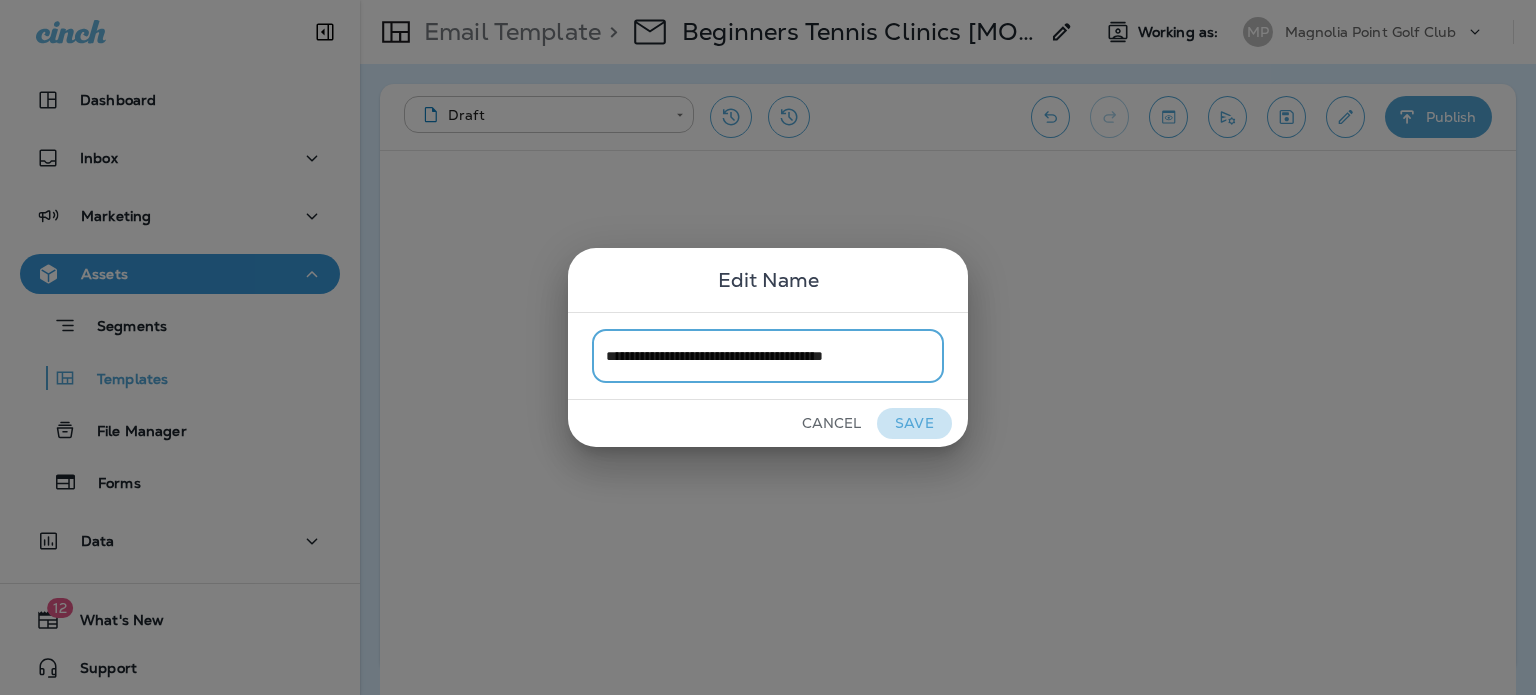 click on "Save" at bounding box center (914, 423) 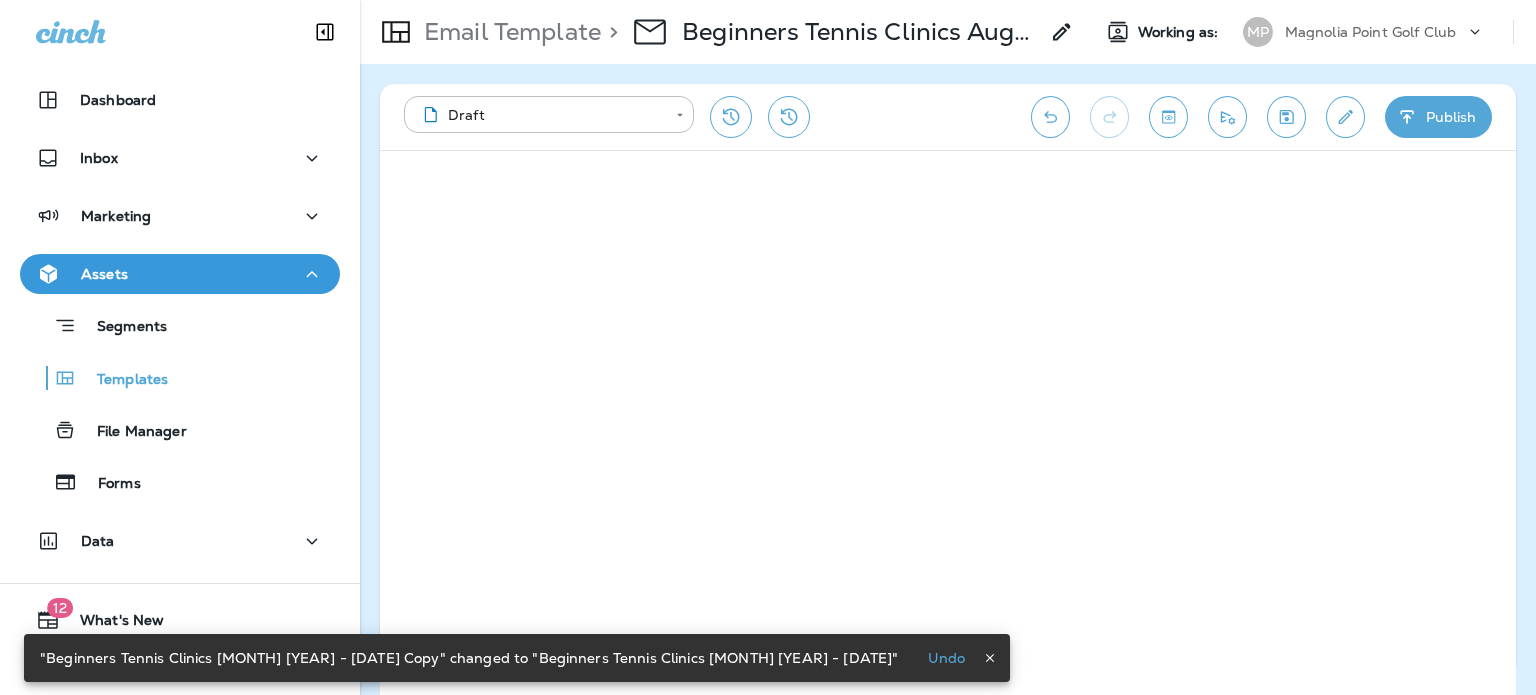 click 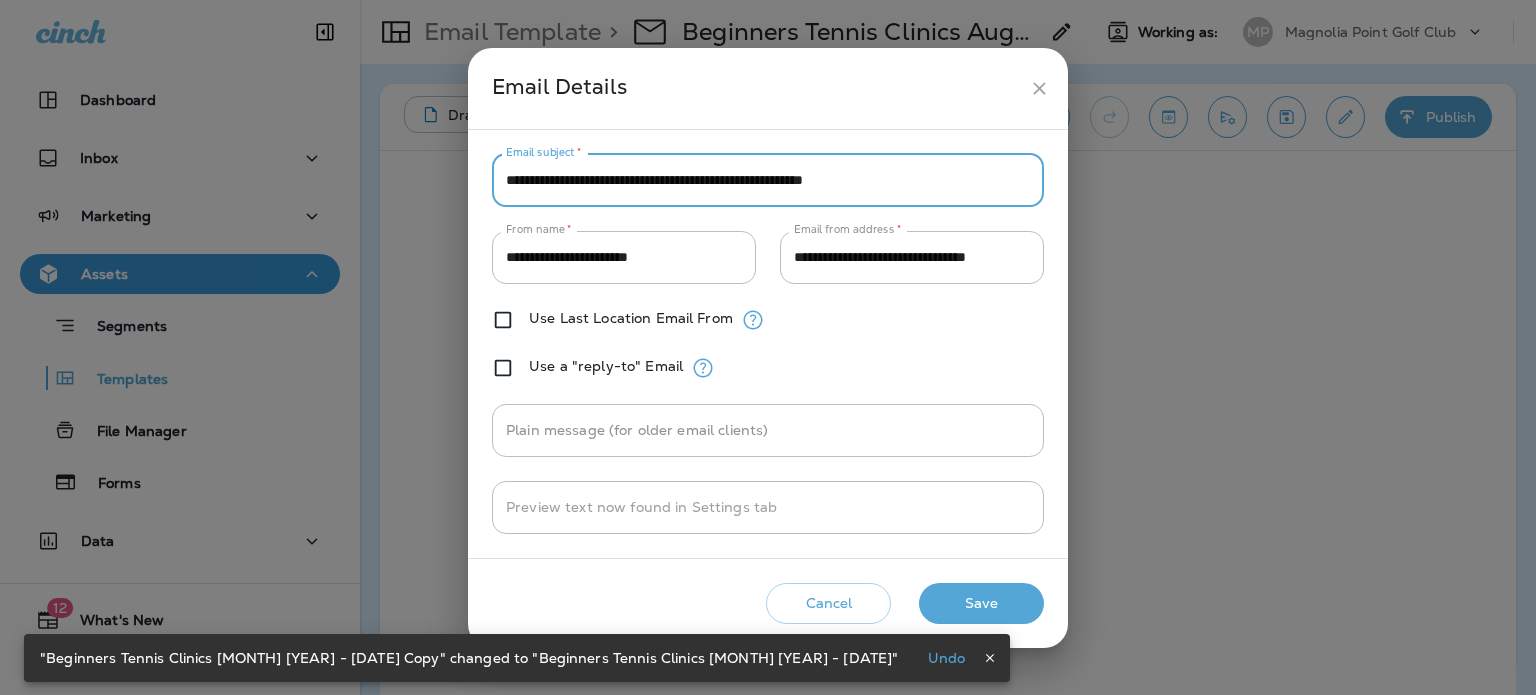 drag, startPoint x: 942, startPoint y: 180, endPoint x: 198, endPoint y: 167, distance: 744.1136 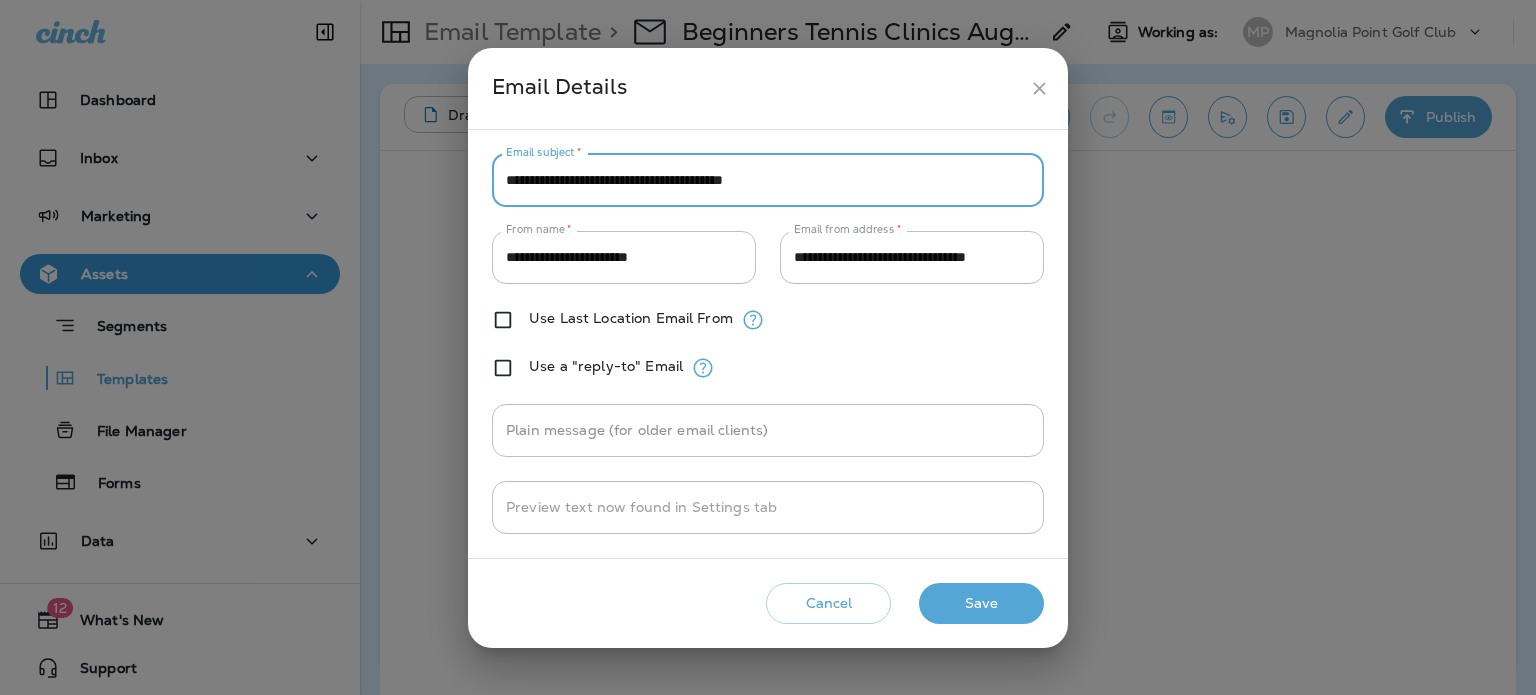 type on "**********" 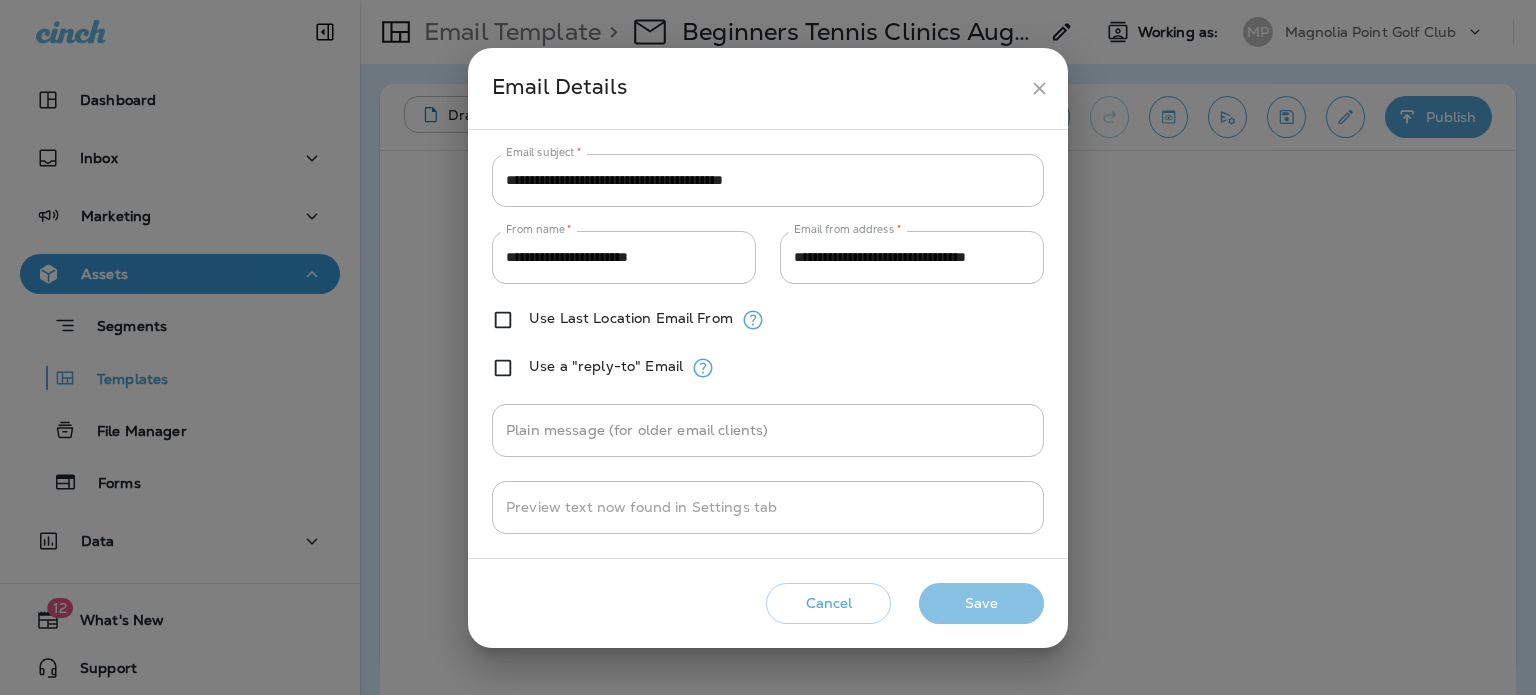 click on "Save" at bounding box center (981, 603) 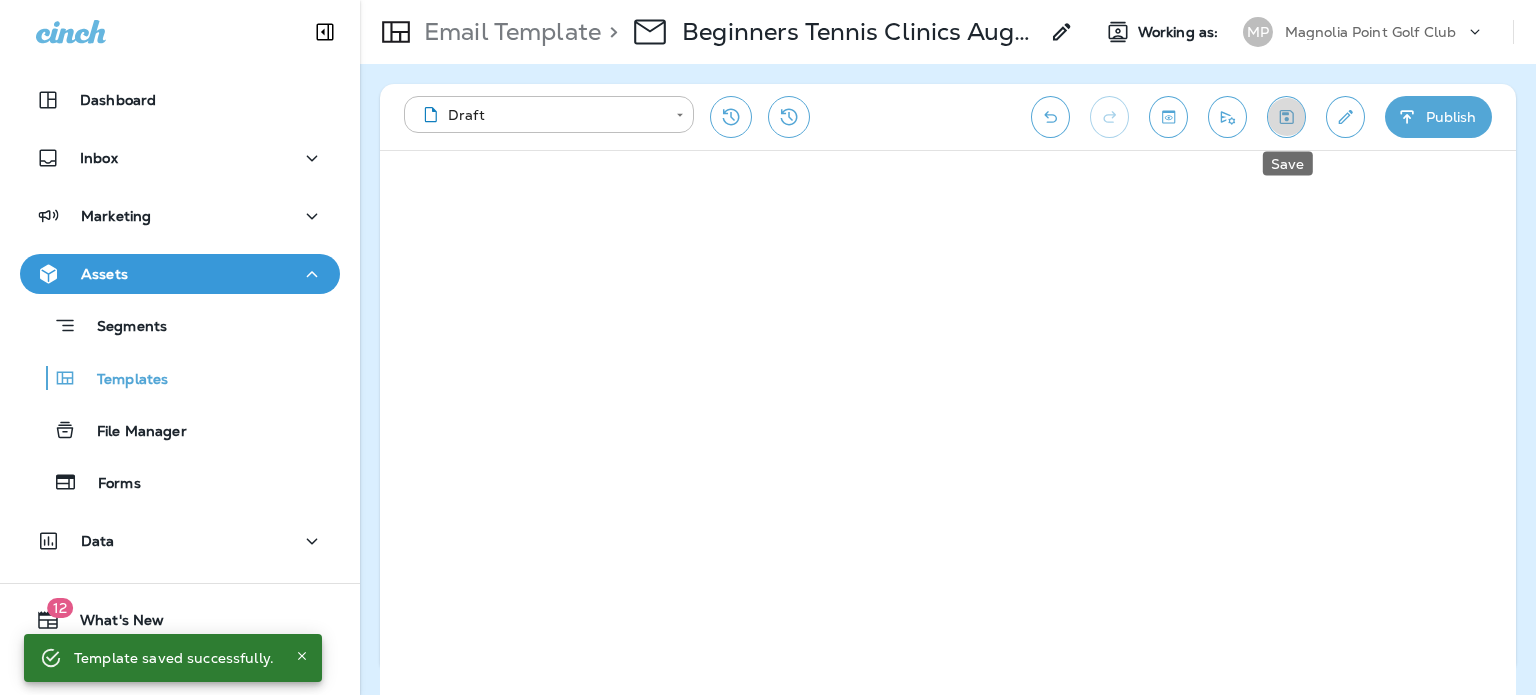 click 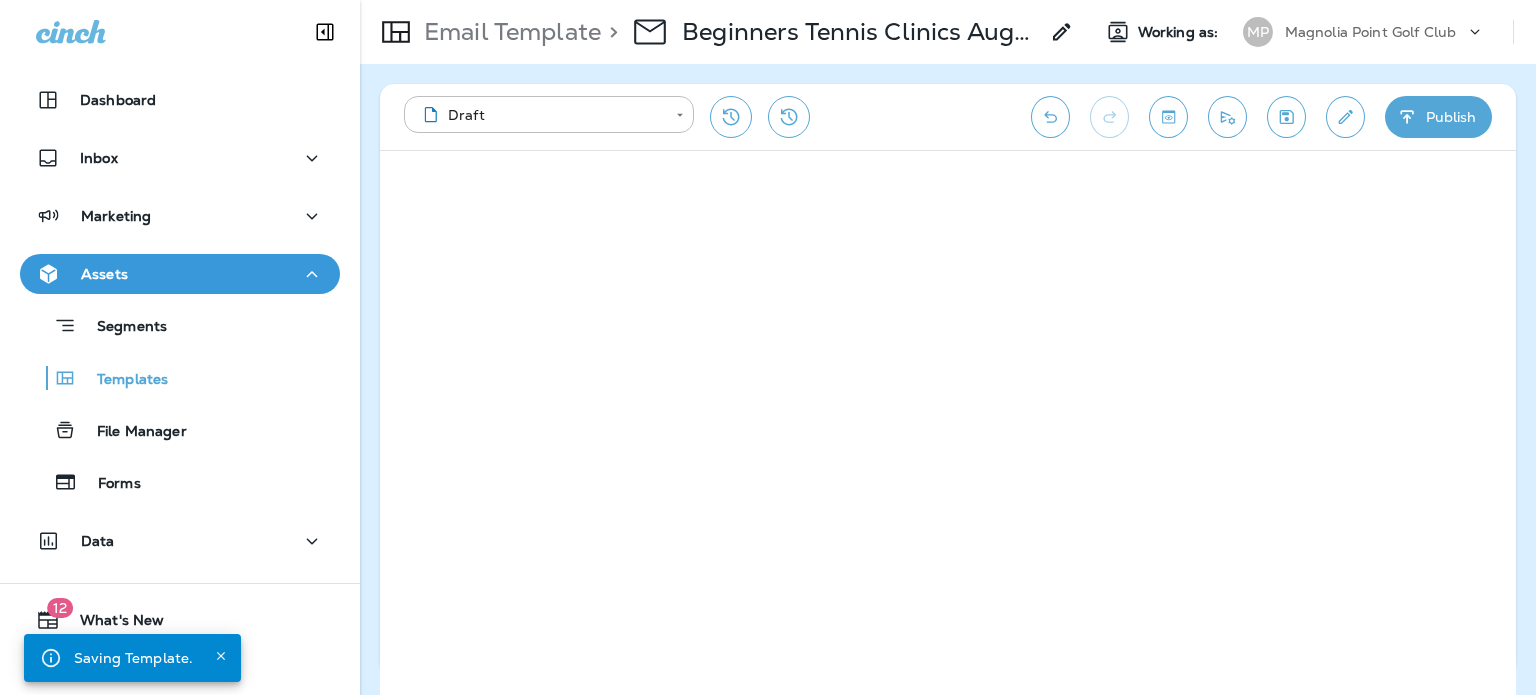 click 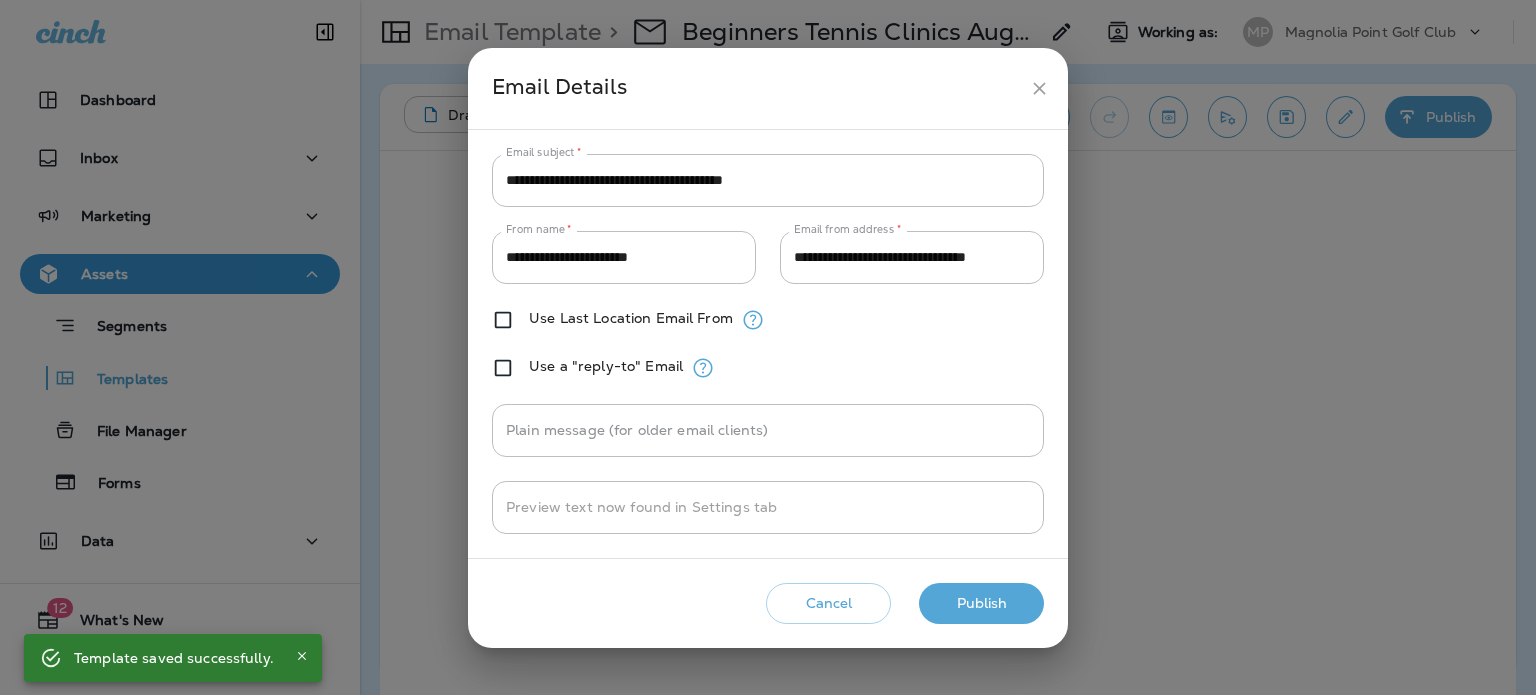 click on "Publish" at bounding box center (981, 603) 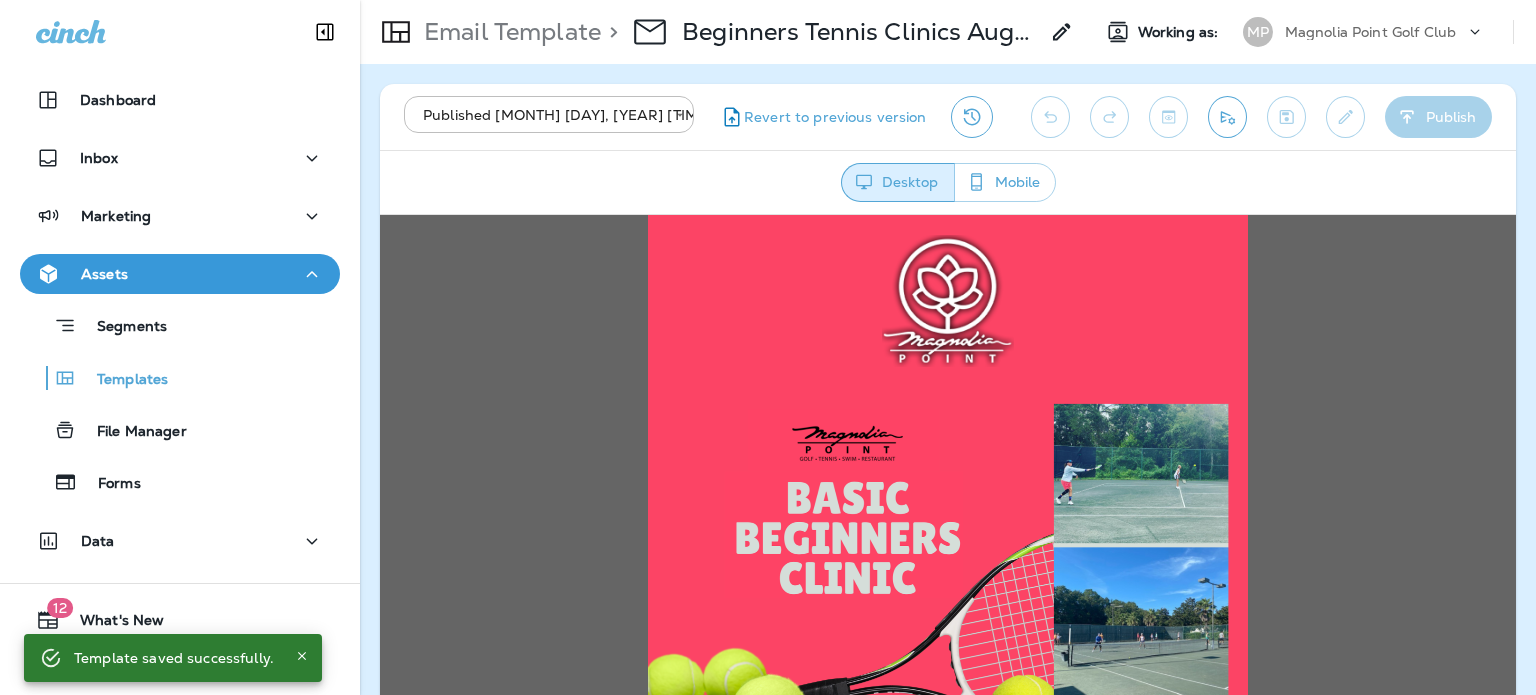 scroll, scrollTop: 0, scrollLeft: 0, axis: both 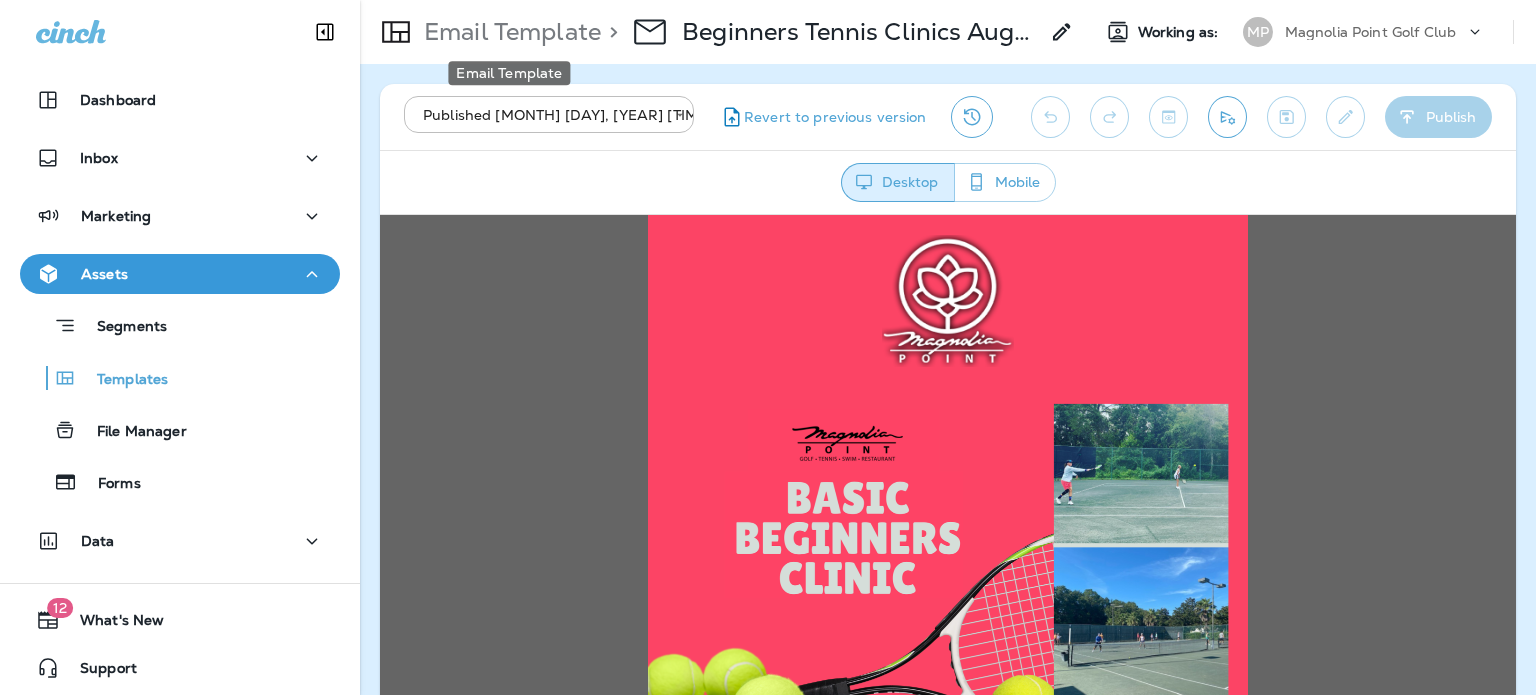 click on "Email Template" at bounding box center [508, 32] 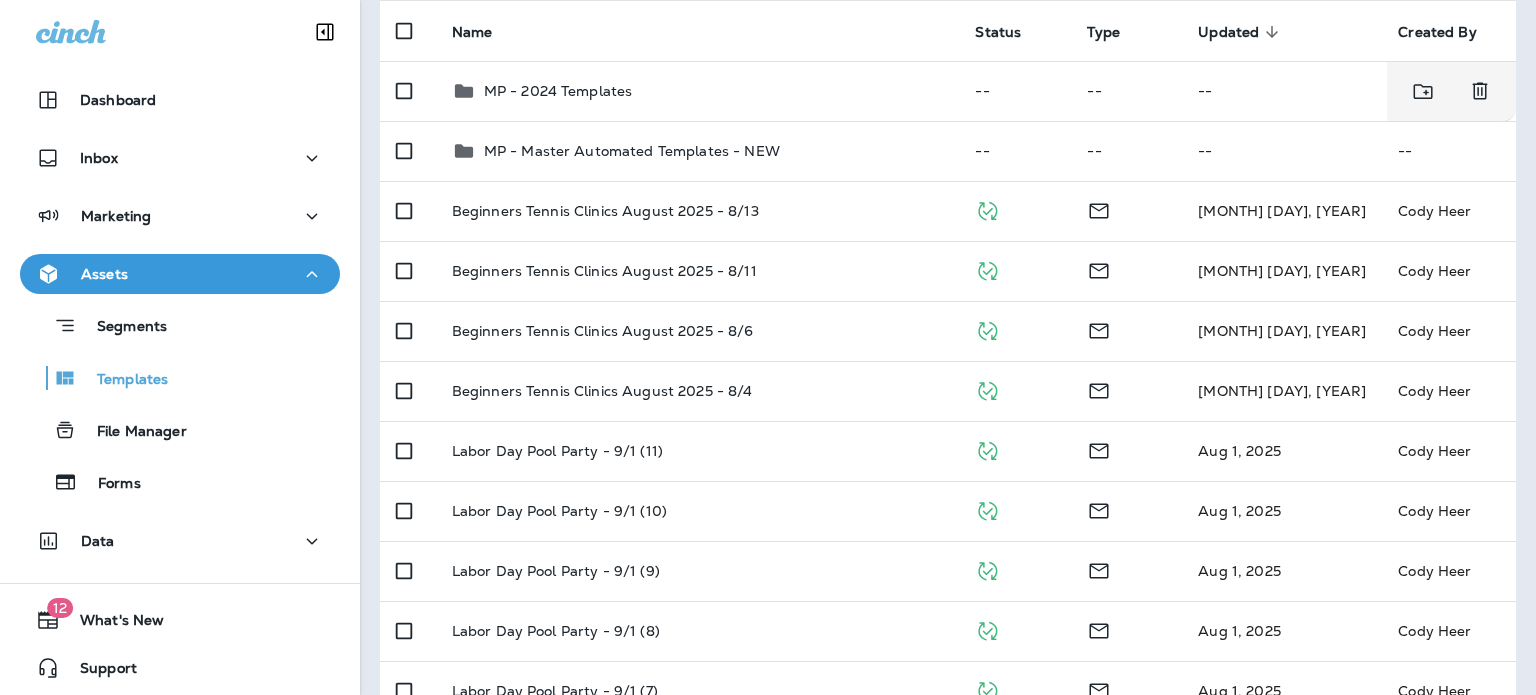 scroll, scrollTop: 0, scrollLeft: 0, axis: both 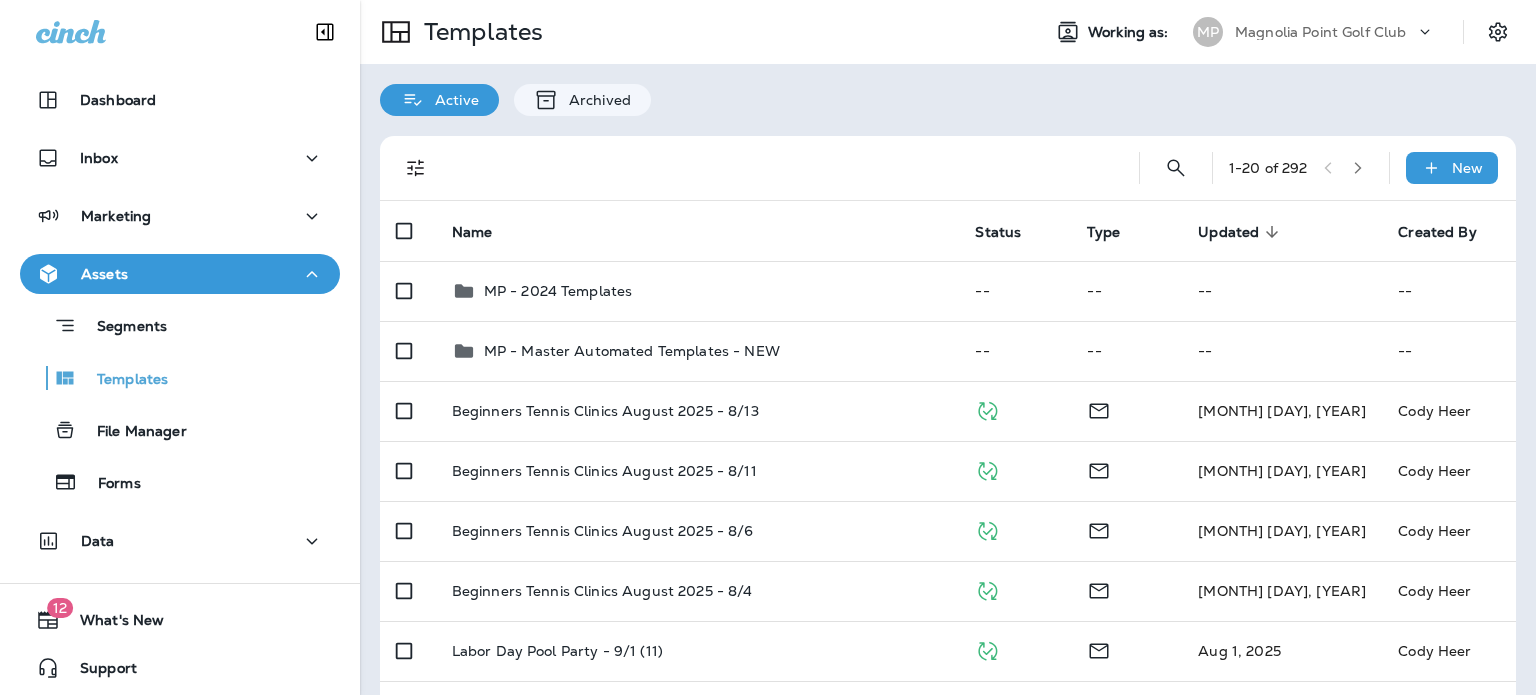 click 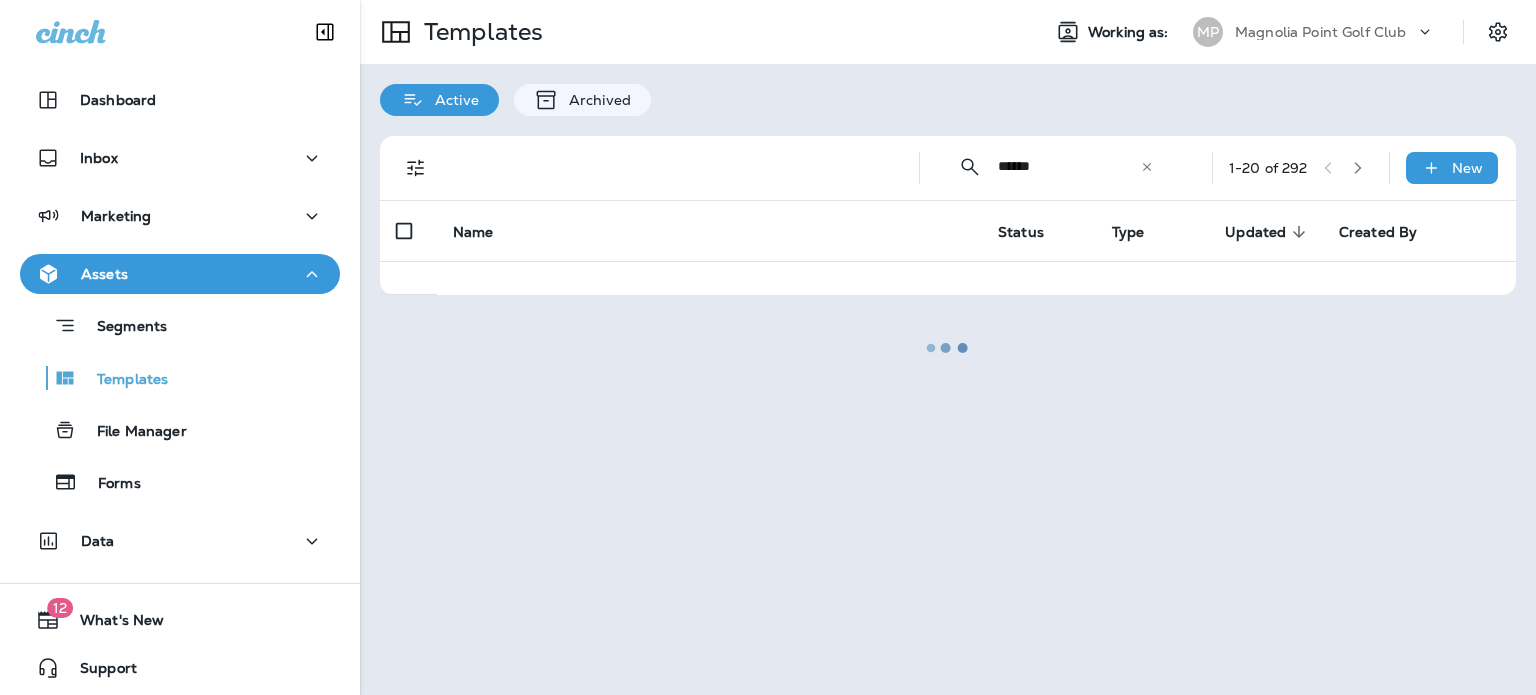 type on "**********" 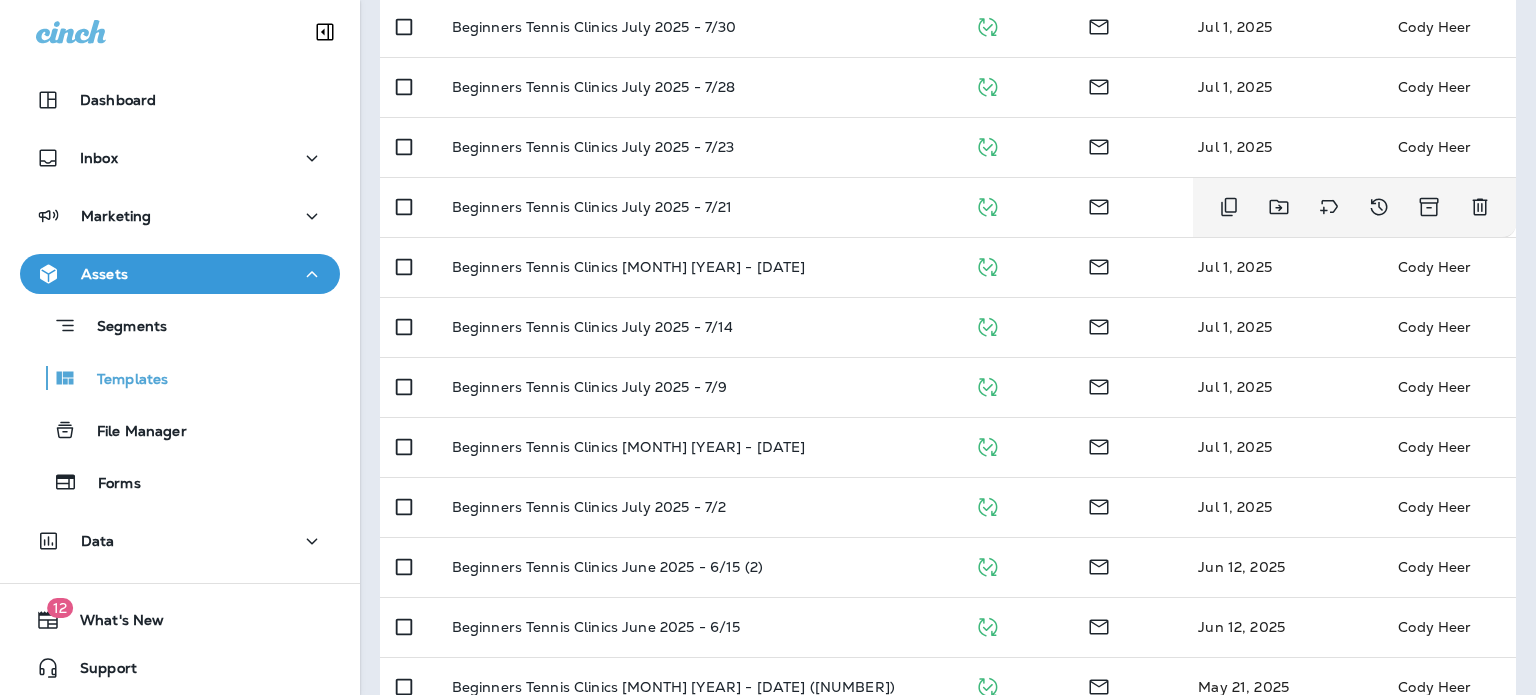 scroll, scrollTop: 400, scrollLeft: 0, axis: vertical 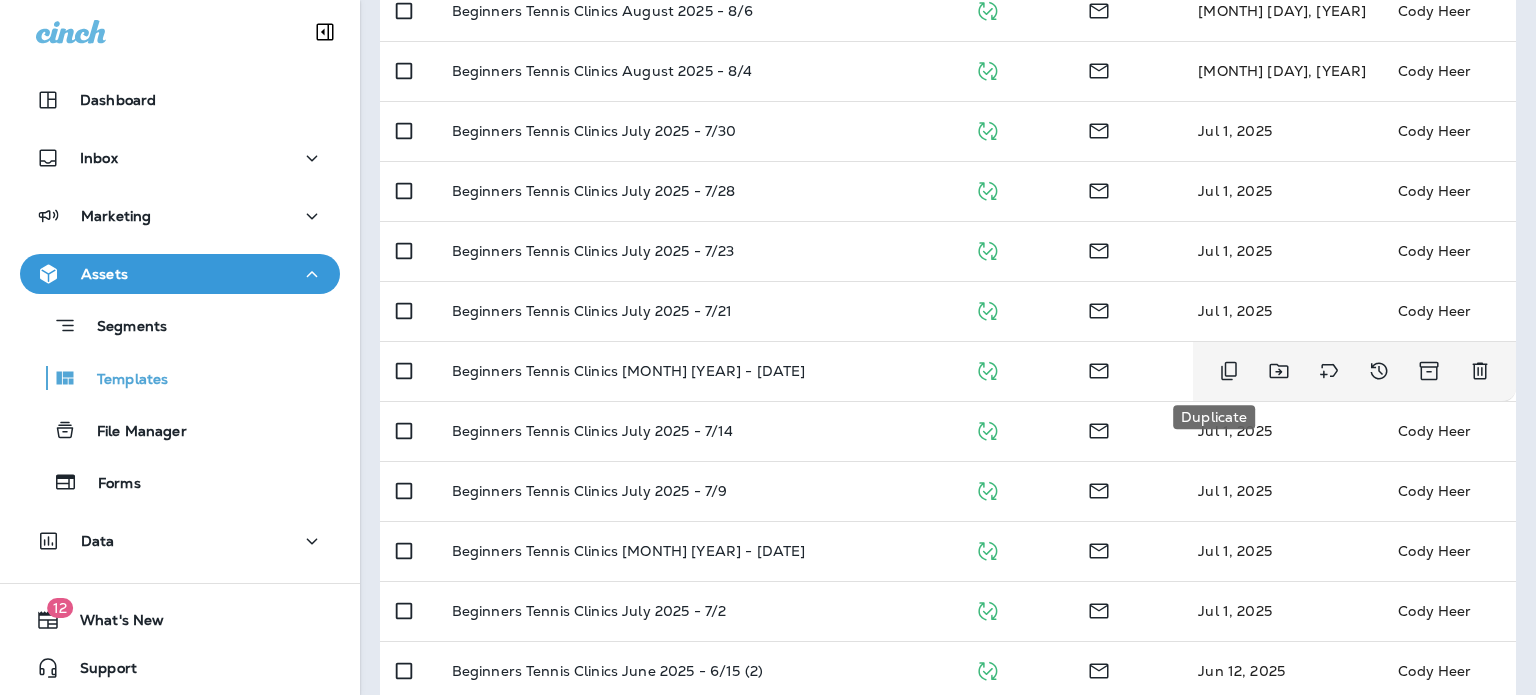 click 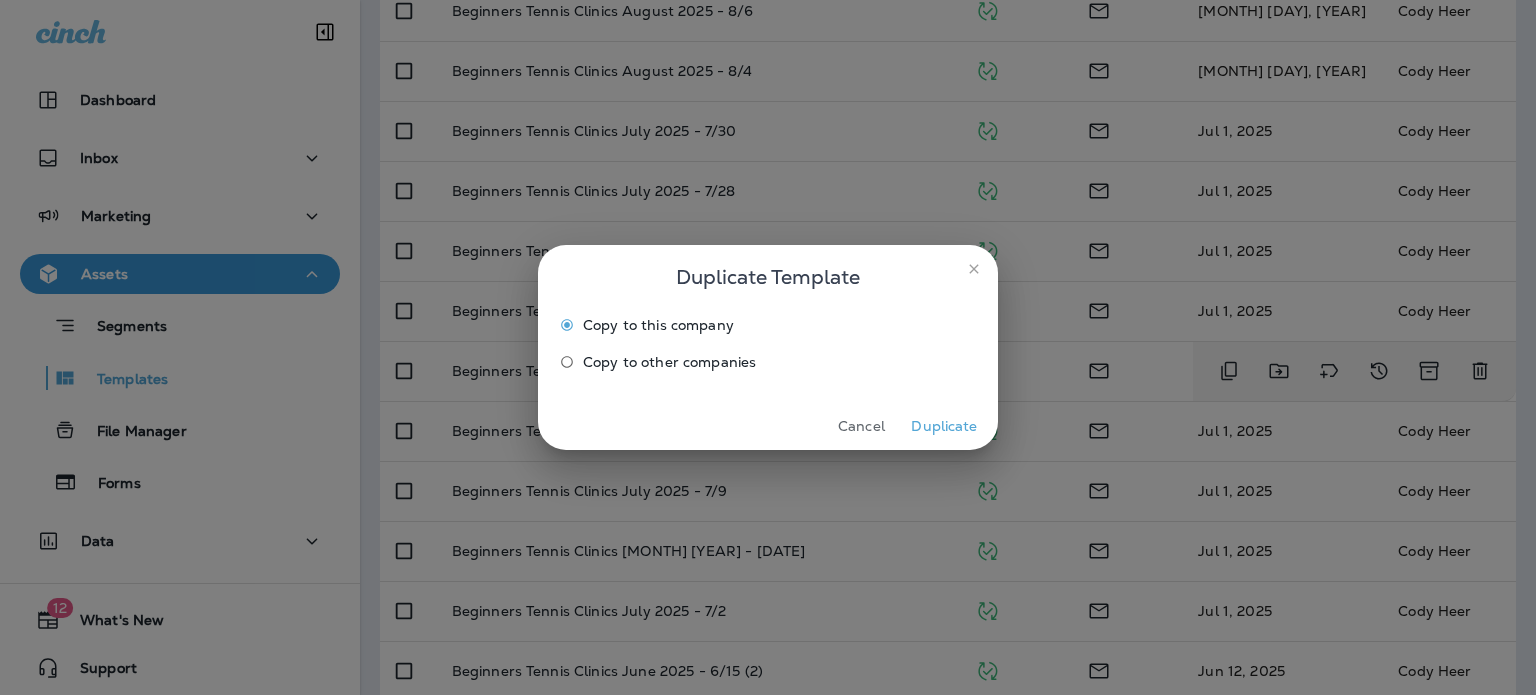 click on "Duplicate" at bounding box center (944, 426) 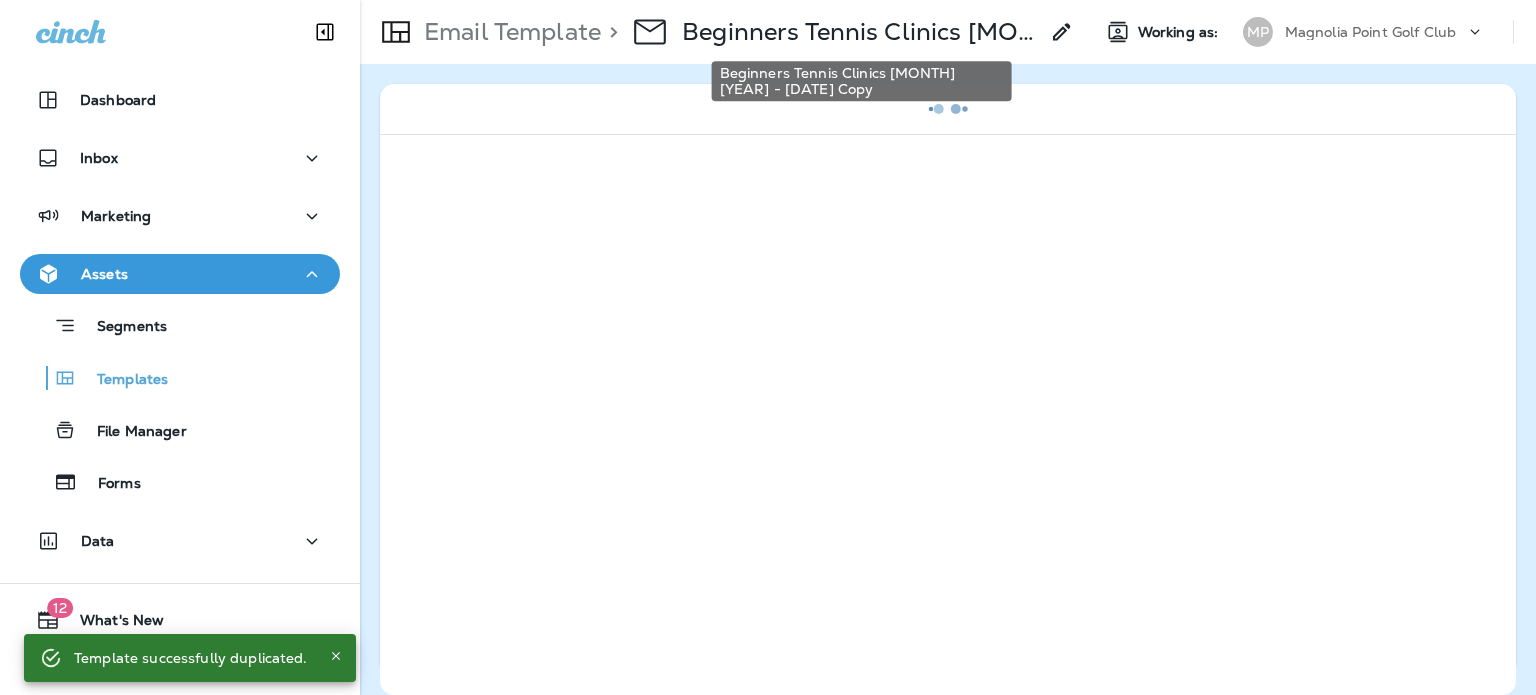 click on "Beginners Tennis Clinics [MONTH] [YEAR] - [DATE] Copy" at bounding box center (860, 32) 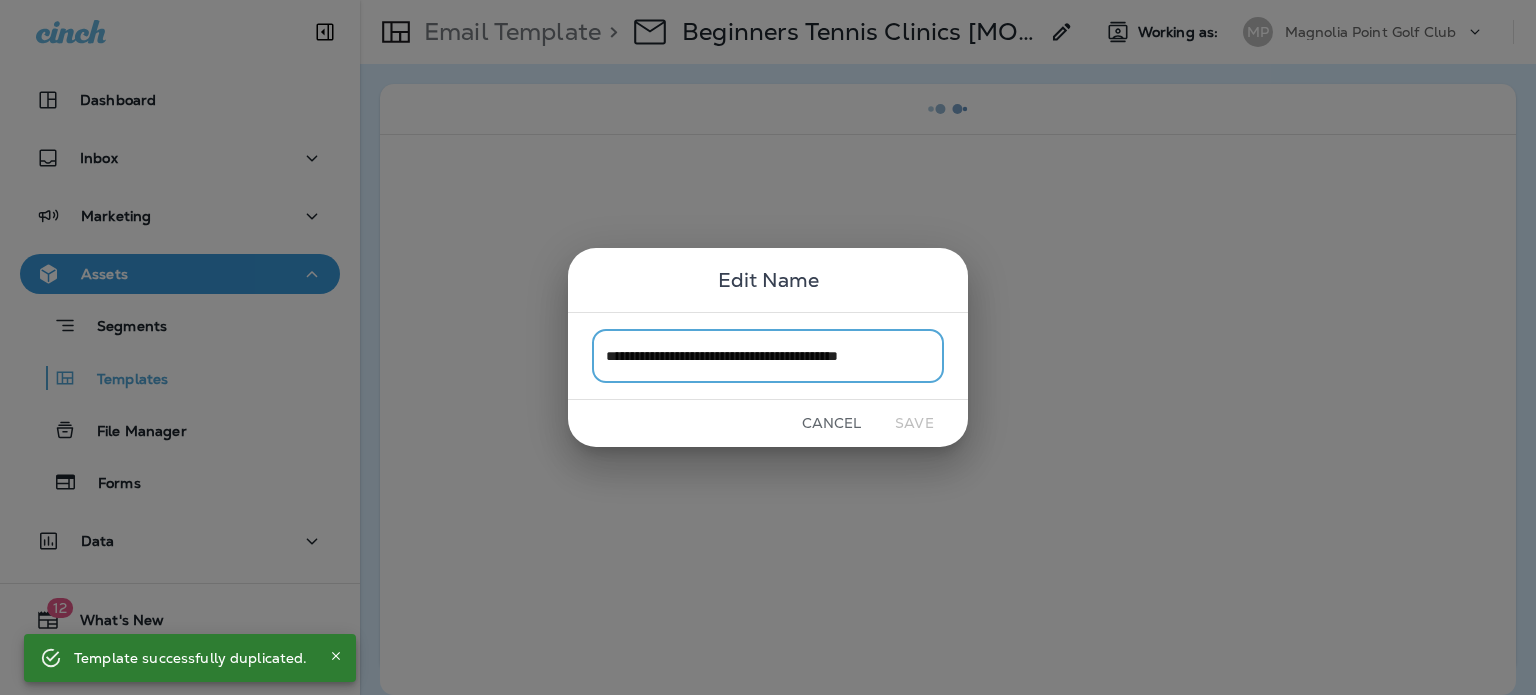 click on "**********" at bounding box center (768, 355) 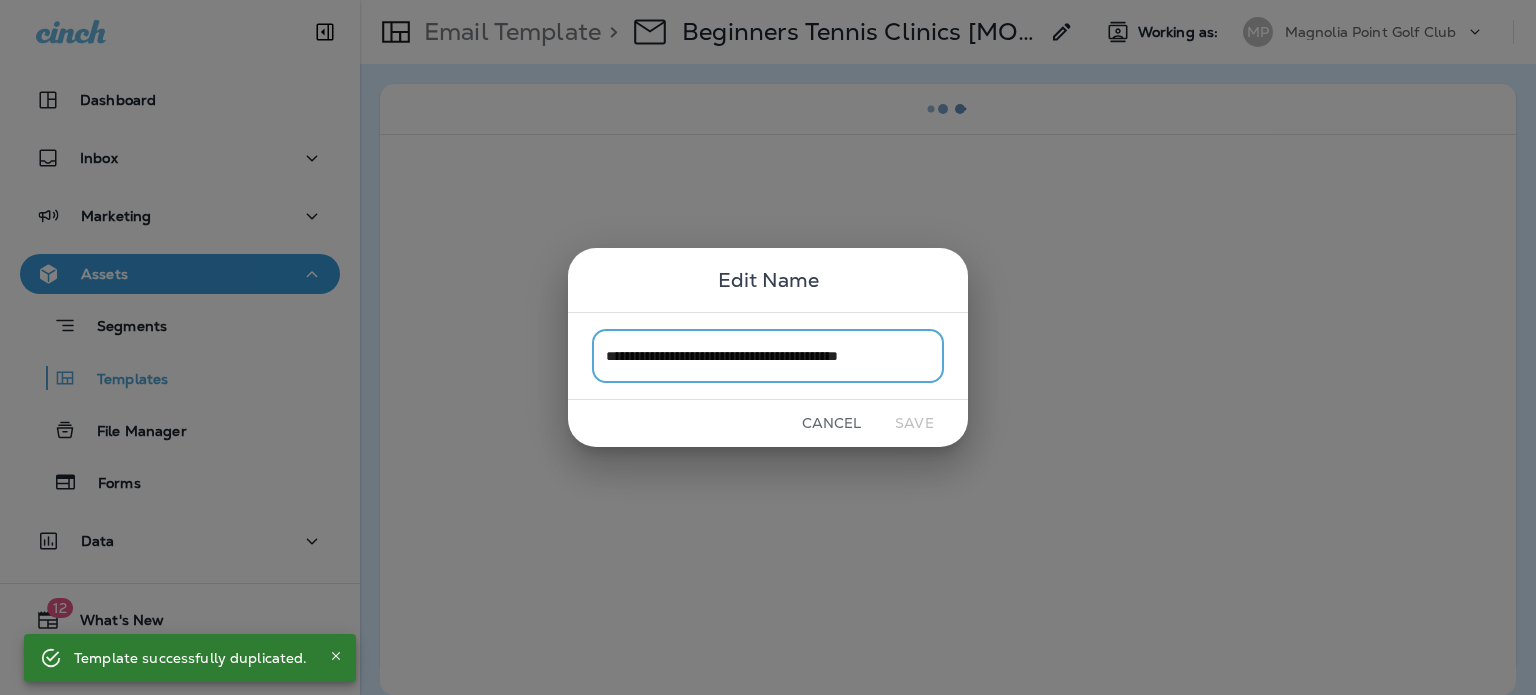 click on "**********" at bounding box center [768, 355] 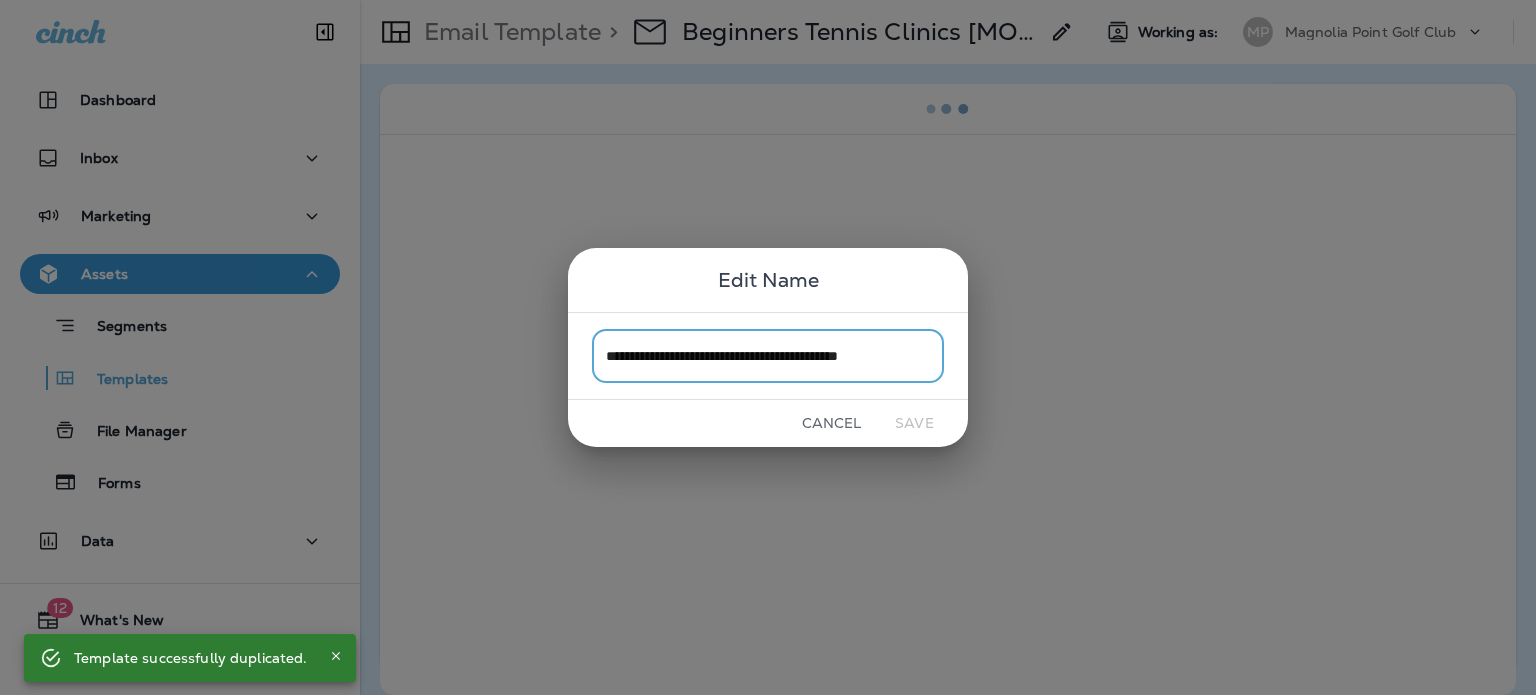 drag, startPoint x: 773, startPoint y: 359, endPoint x: 797, endPoint y: 359, distance: 24 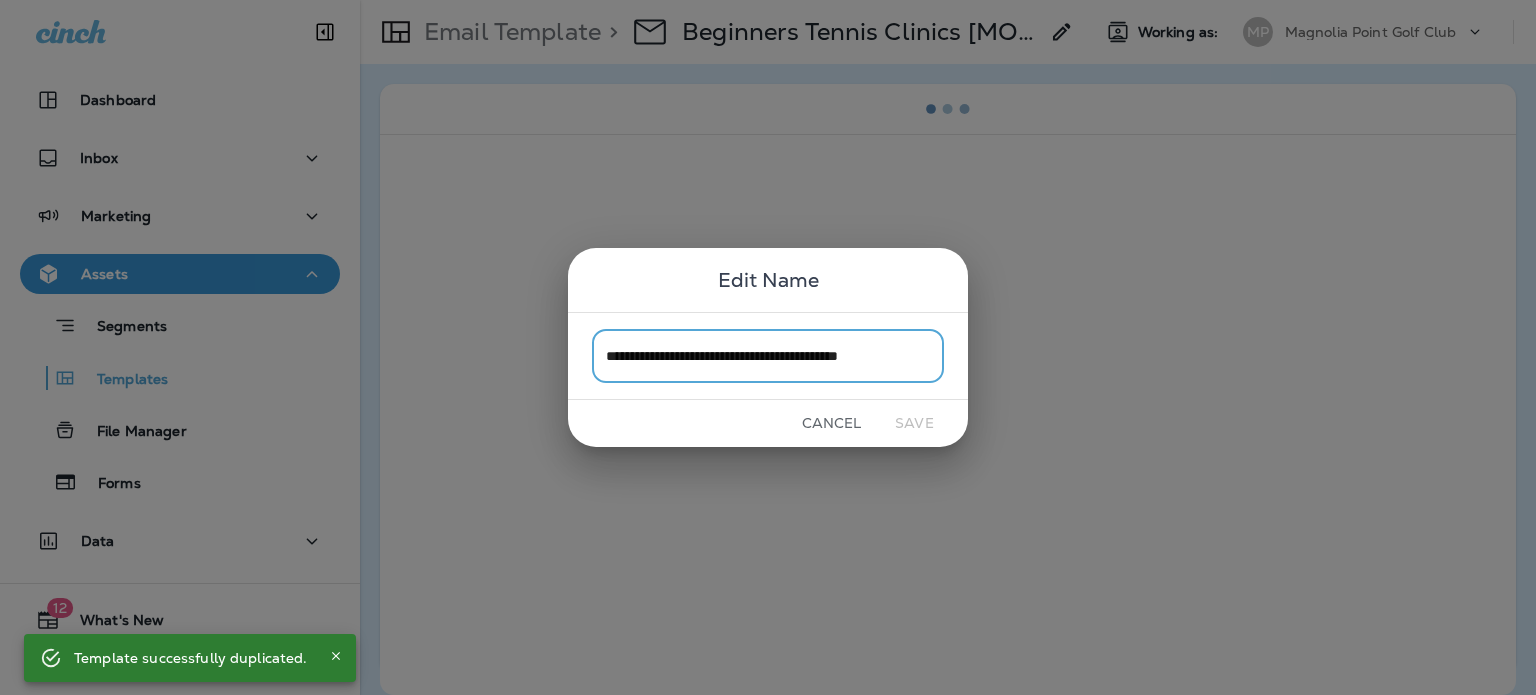 click on "**********" at bounding box center [768, 355] 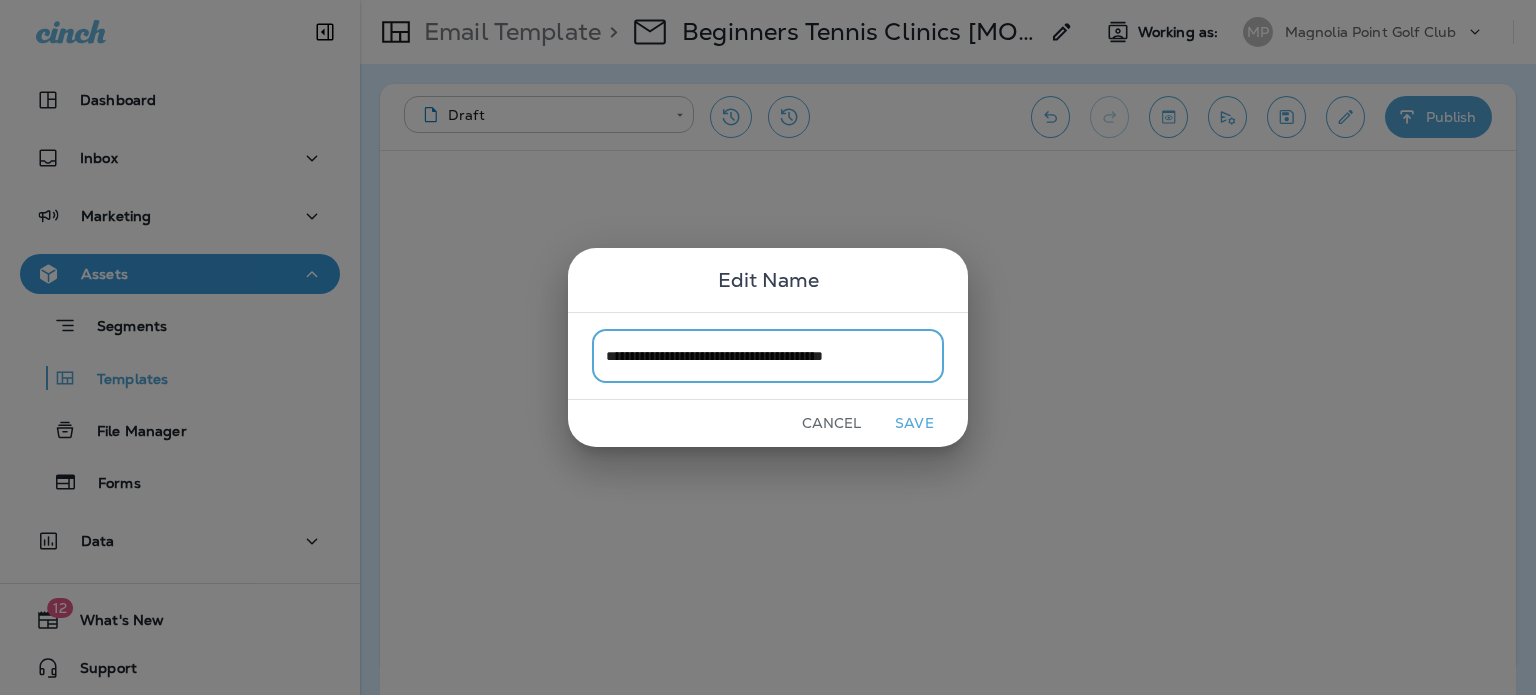 type on "**********" 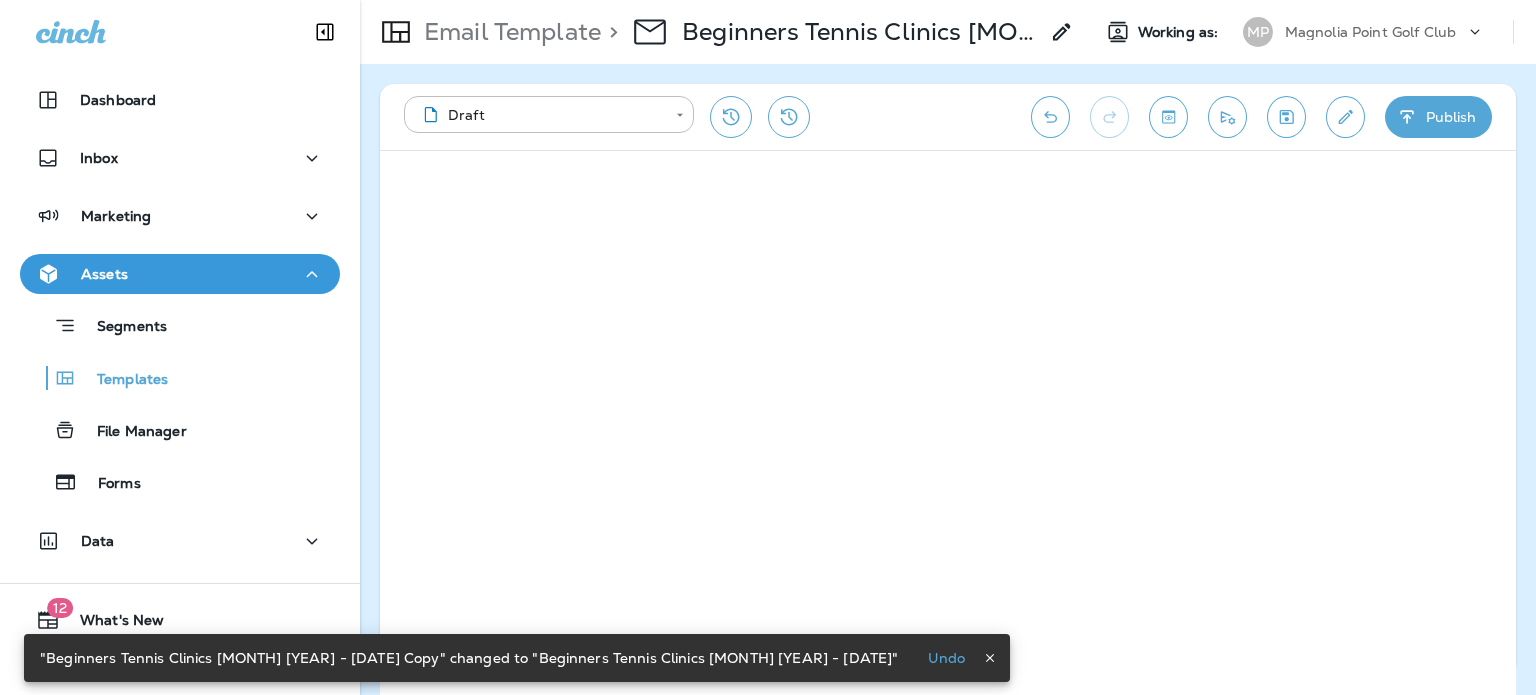 click 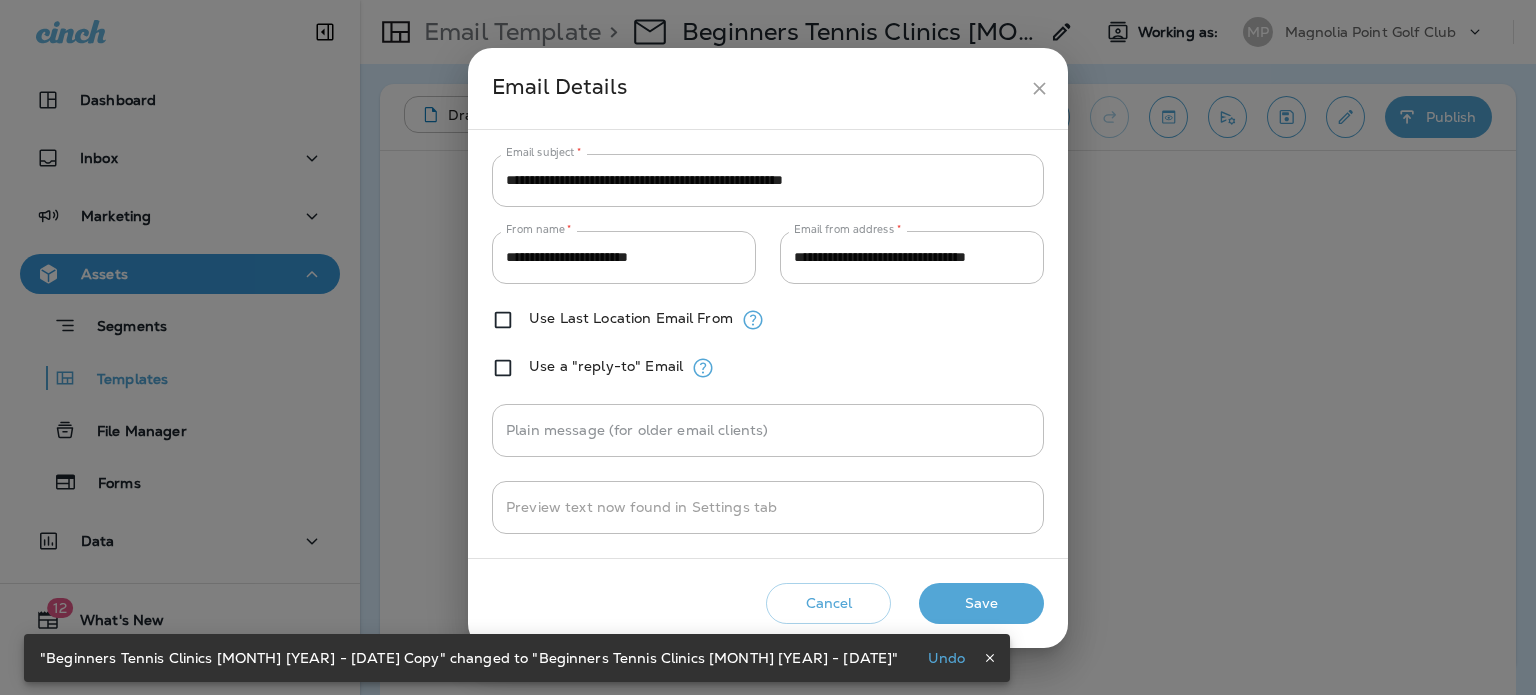 click on "**********" at bounding box center (768, 180) 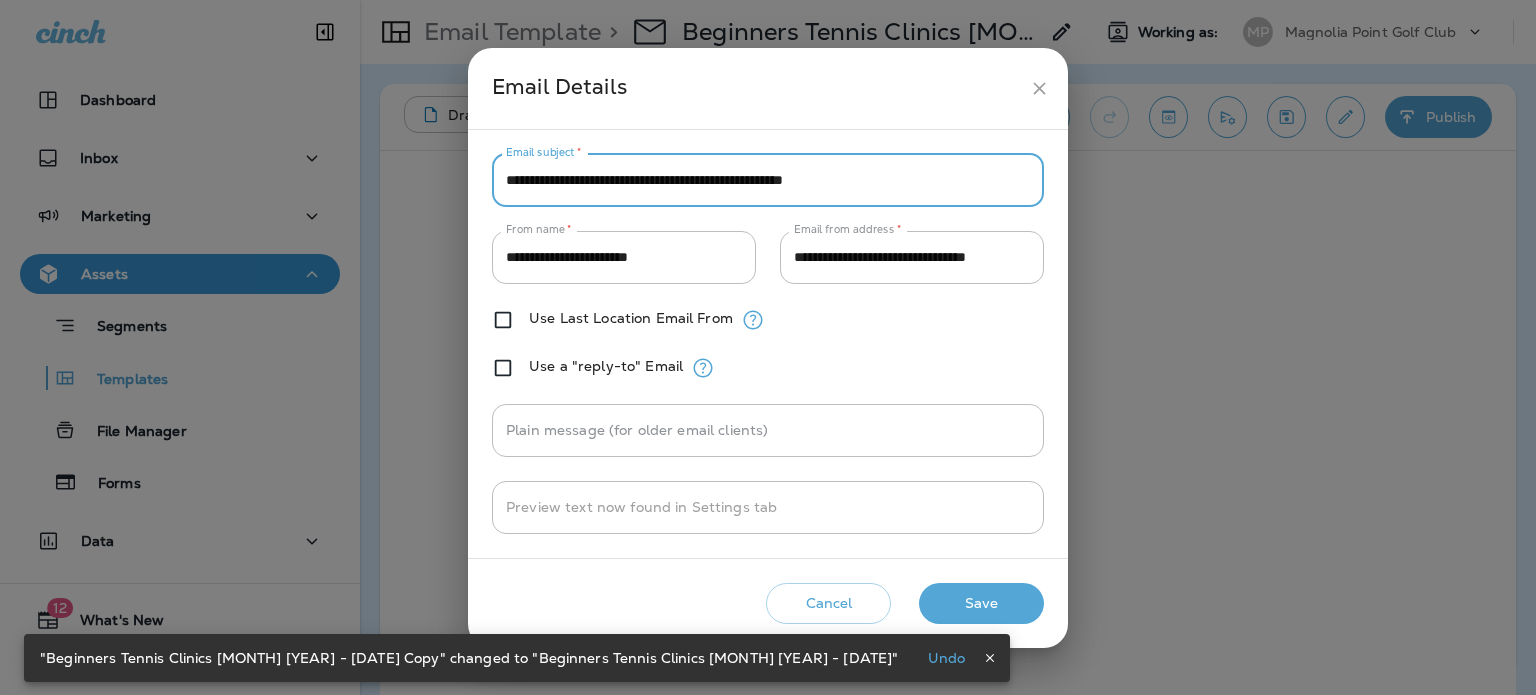 click on "**********" at bounding box center [768, 180] 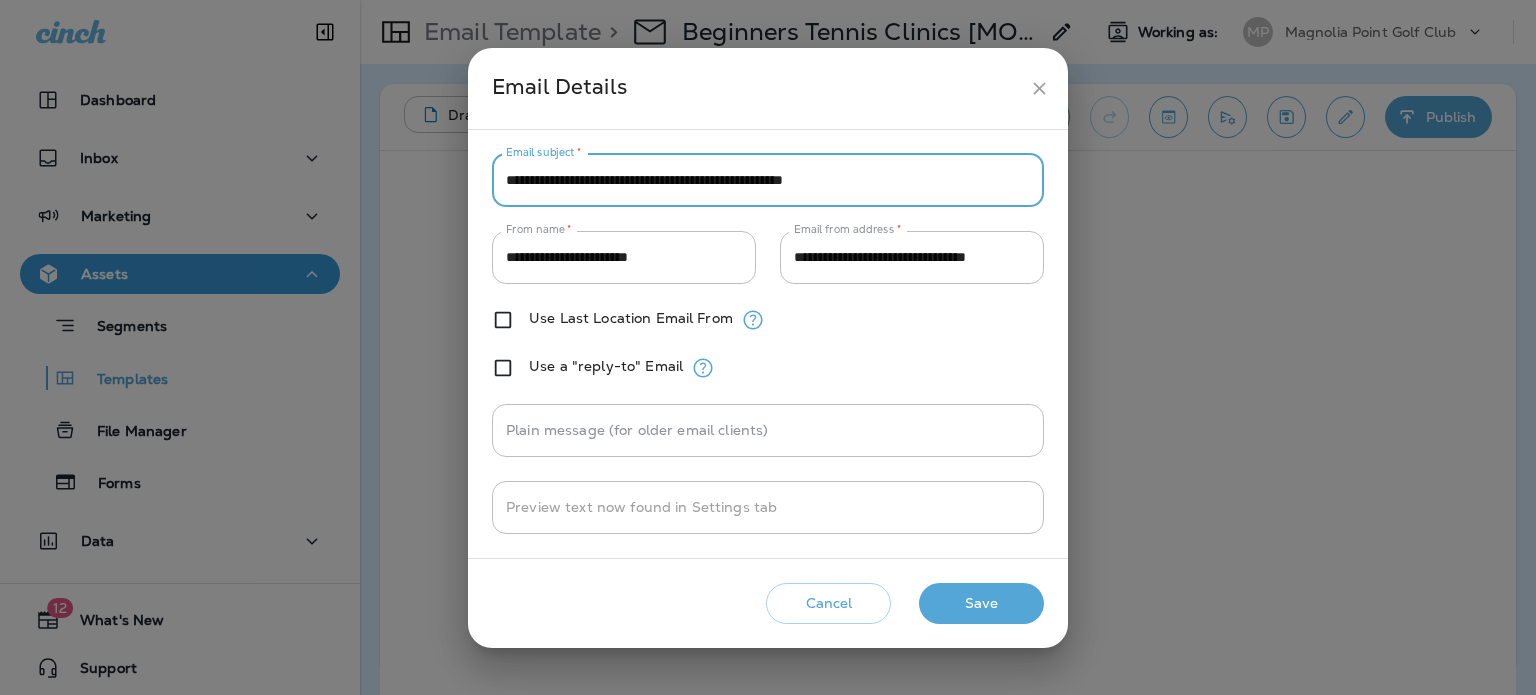 click on "**********" at bounding box center (768, 180) 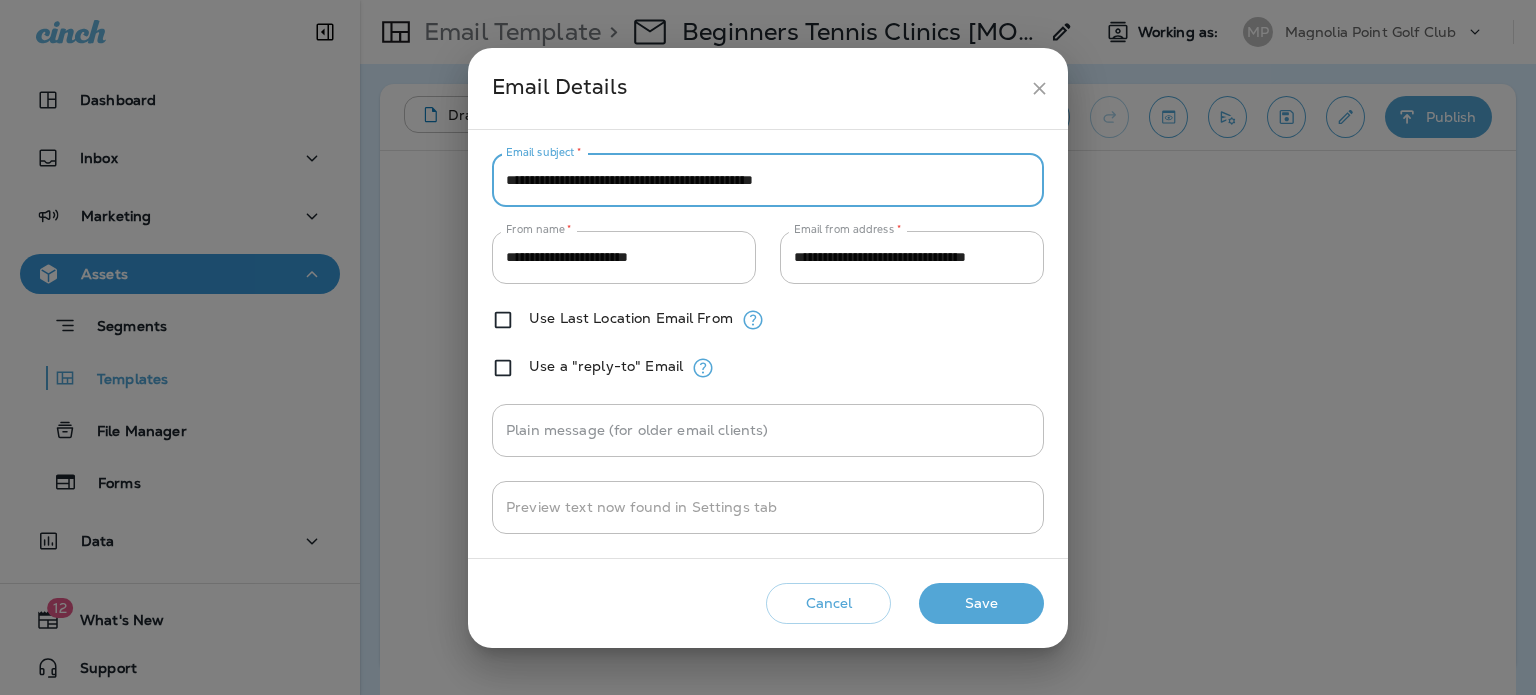 type on "**********" 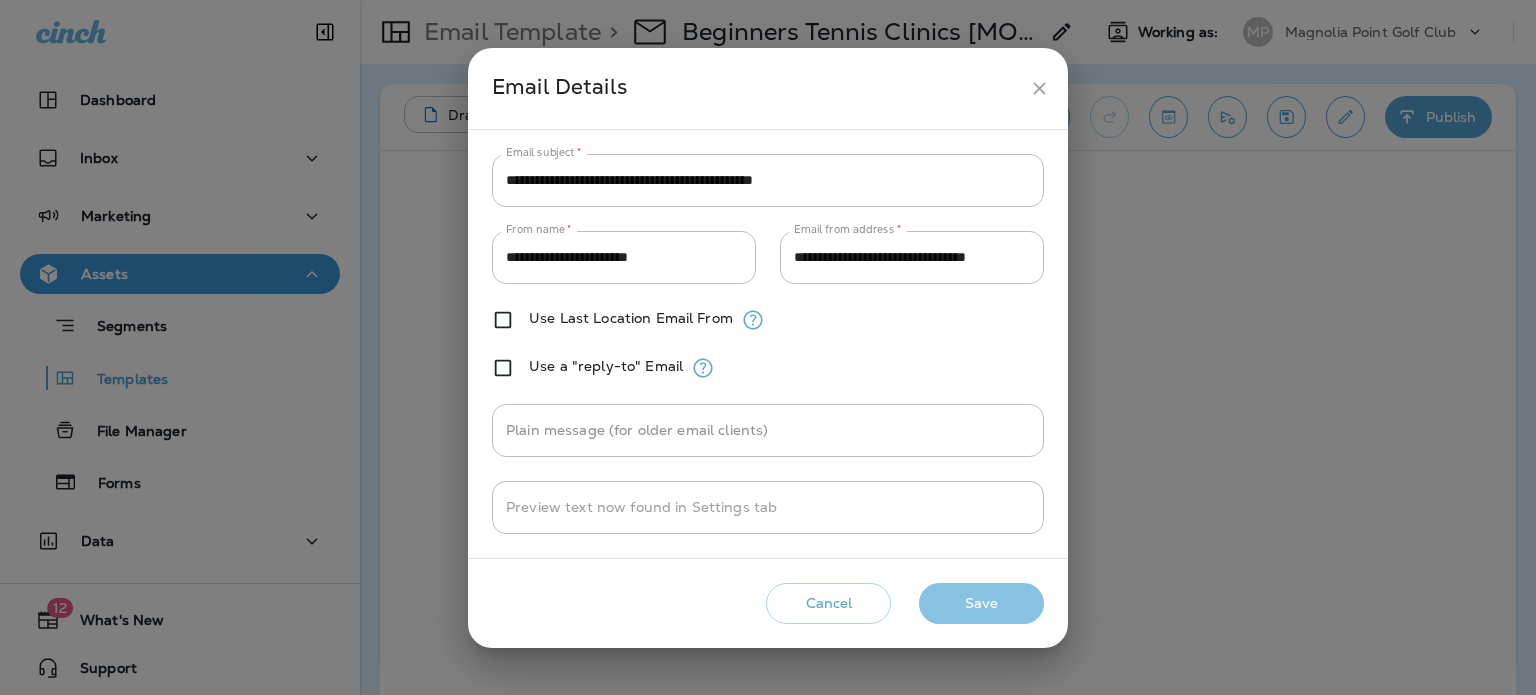 click on "Save" at bounding box center [981, 603] 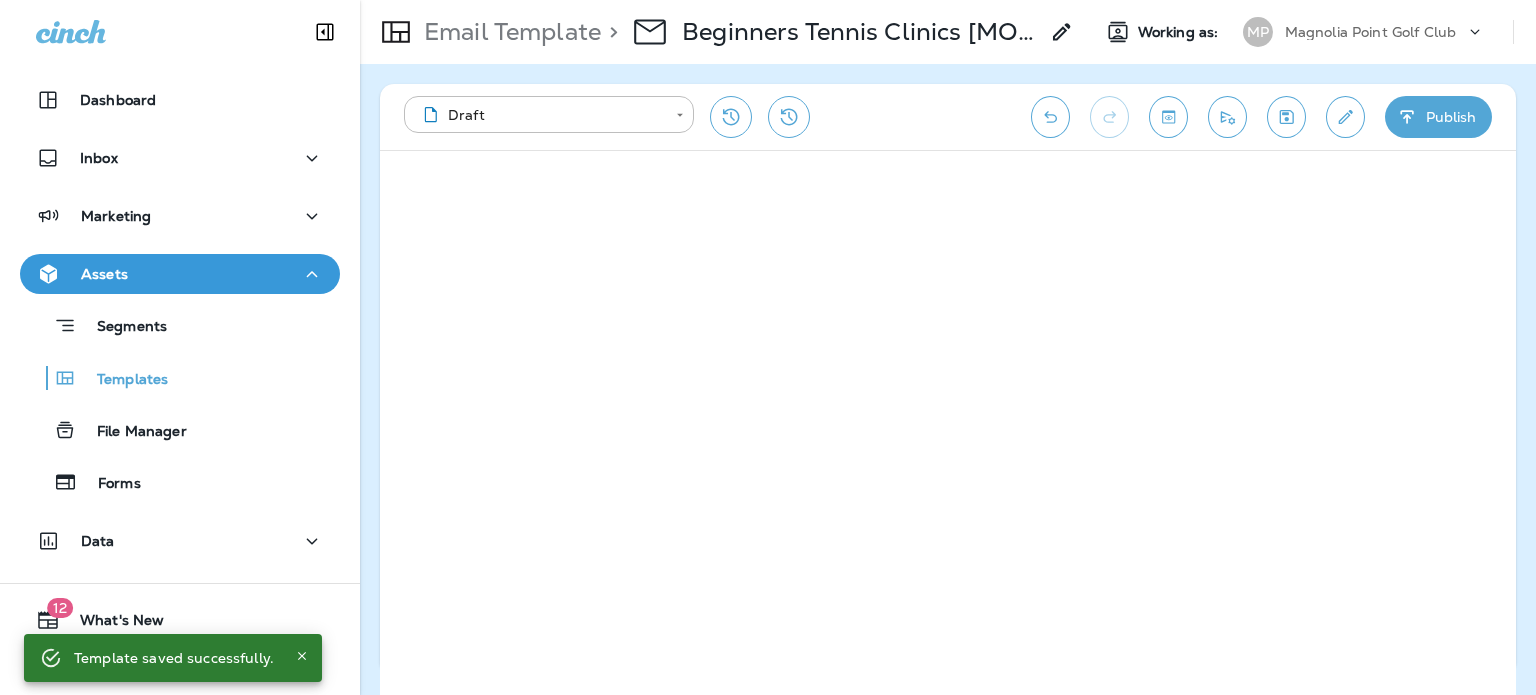 click on "Publish" at bounding box center (1438, 117) 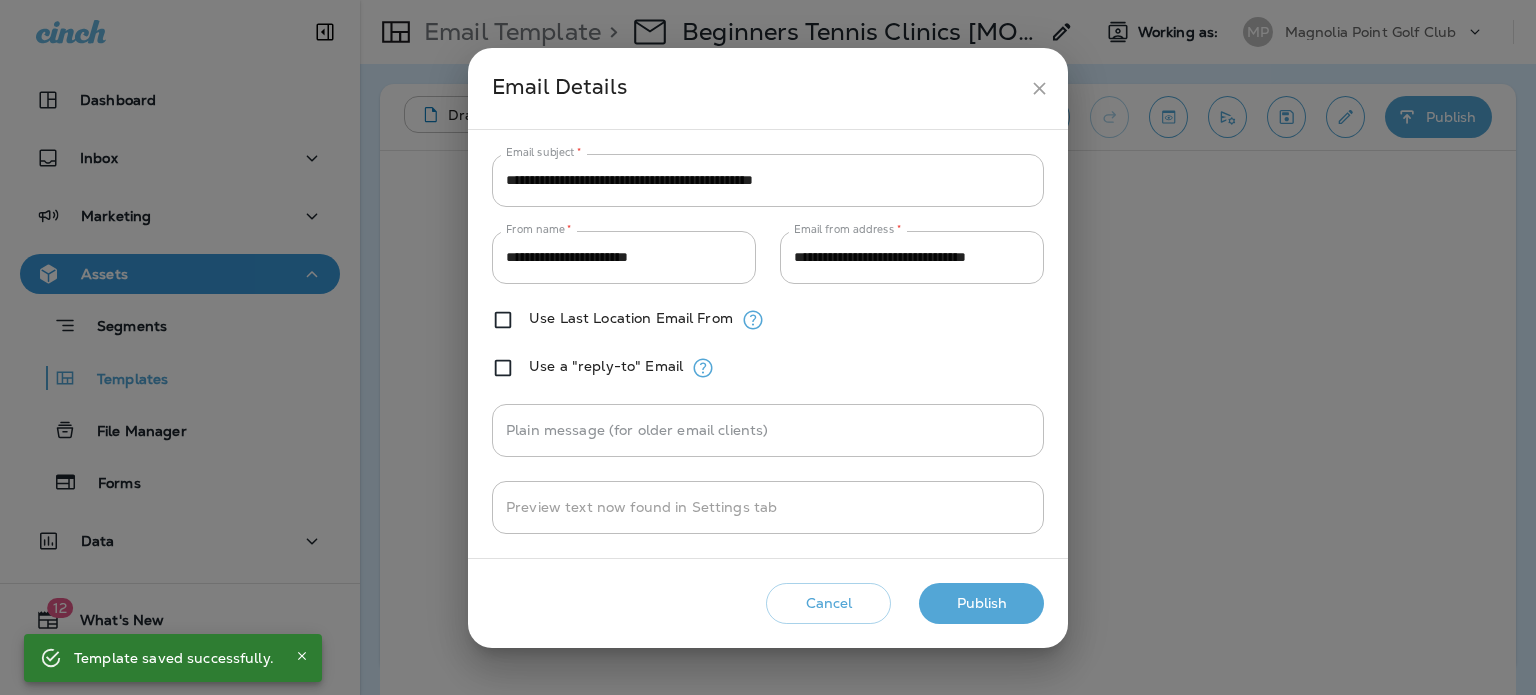 click on "Publish" at bounding box center [981, 603] 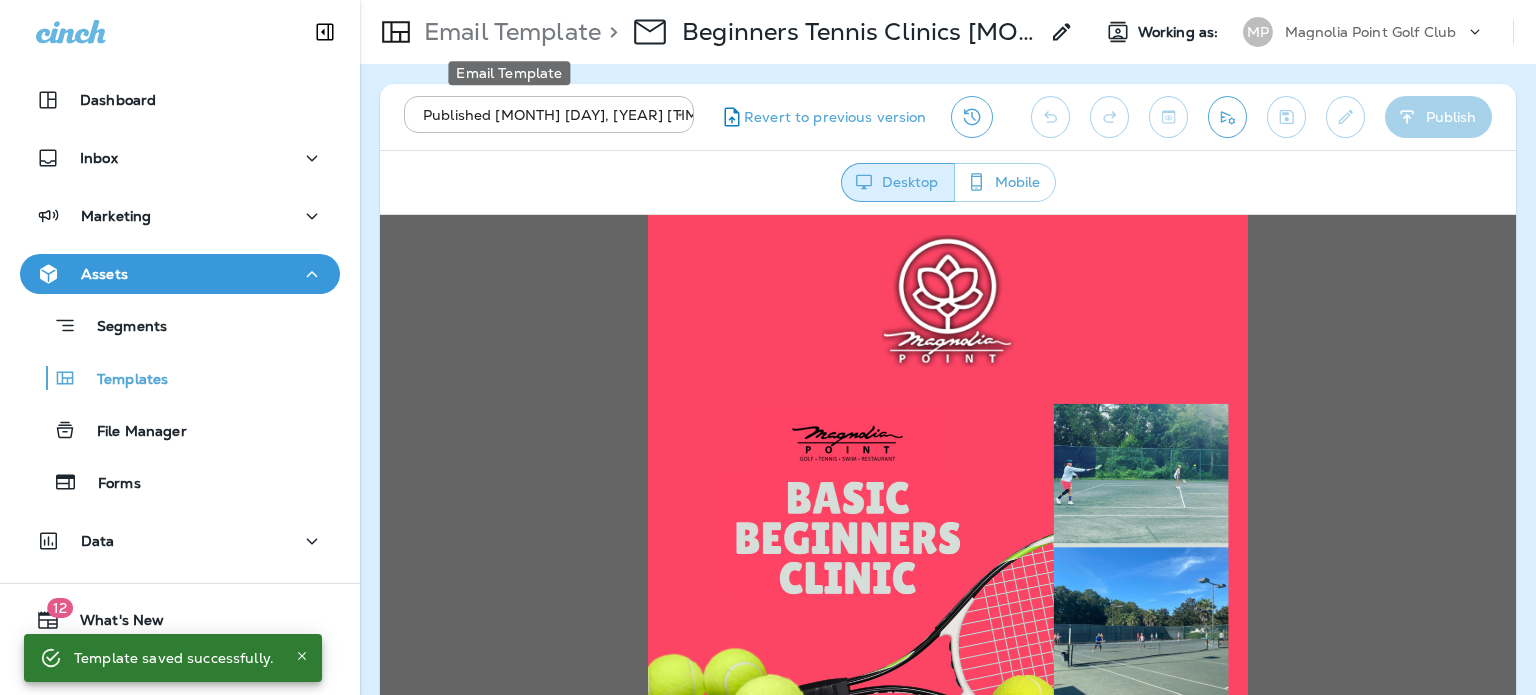 scroll, scrollTop: 0, scrollLeft: 0, axis: both 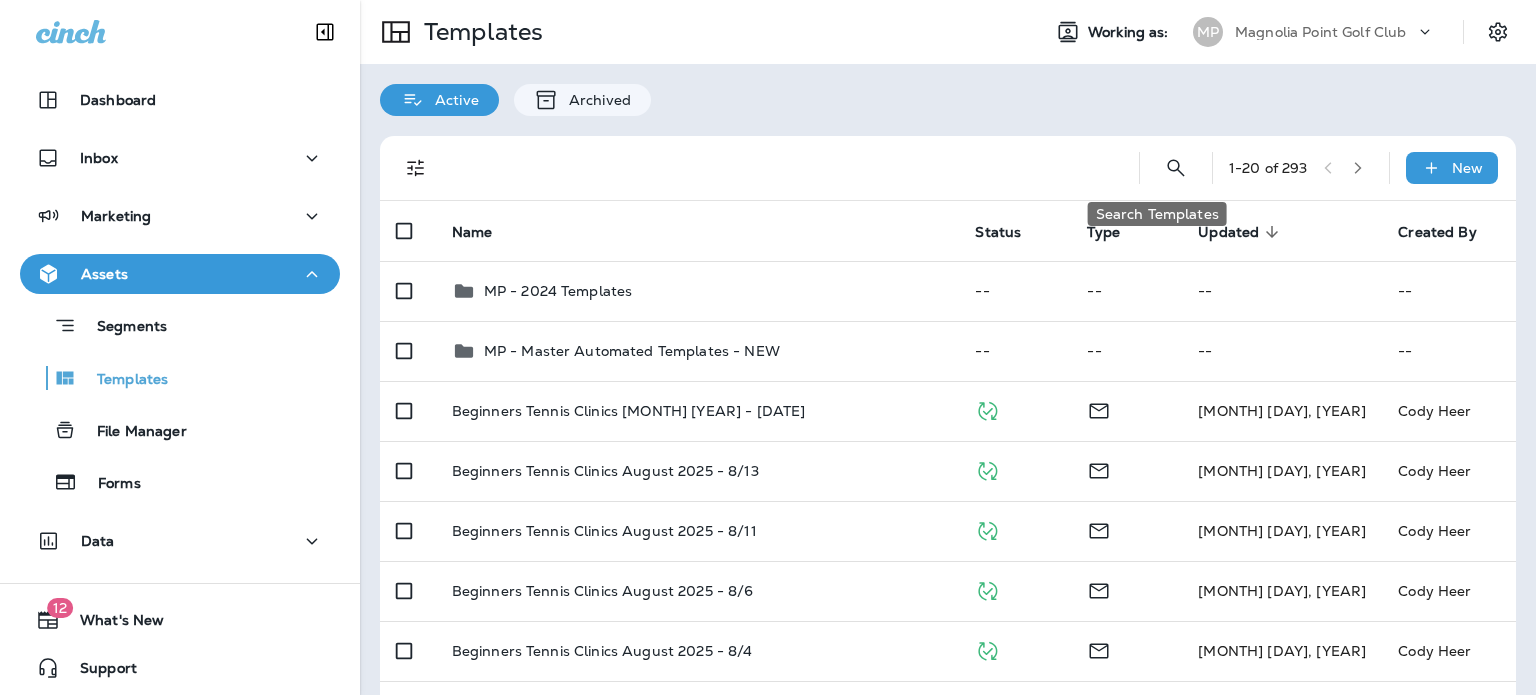 click at bounding box center (1176, 168) 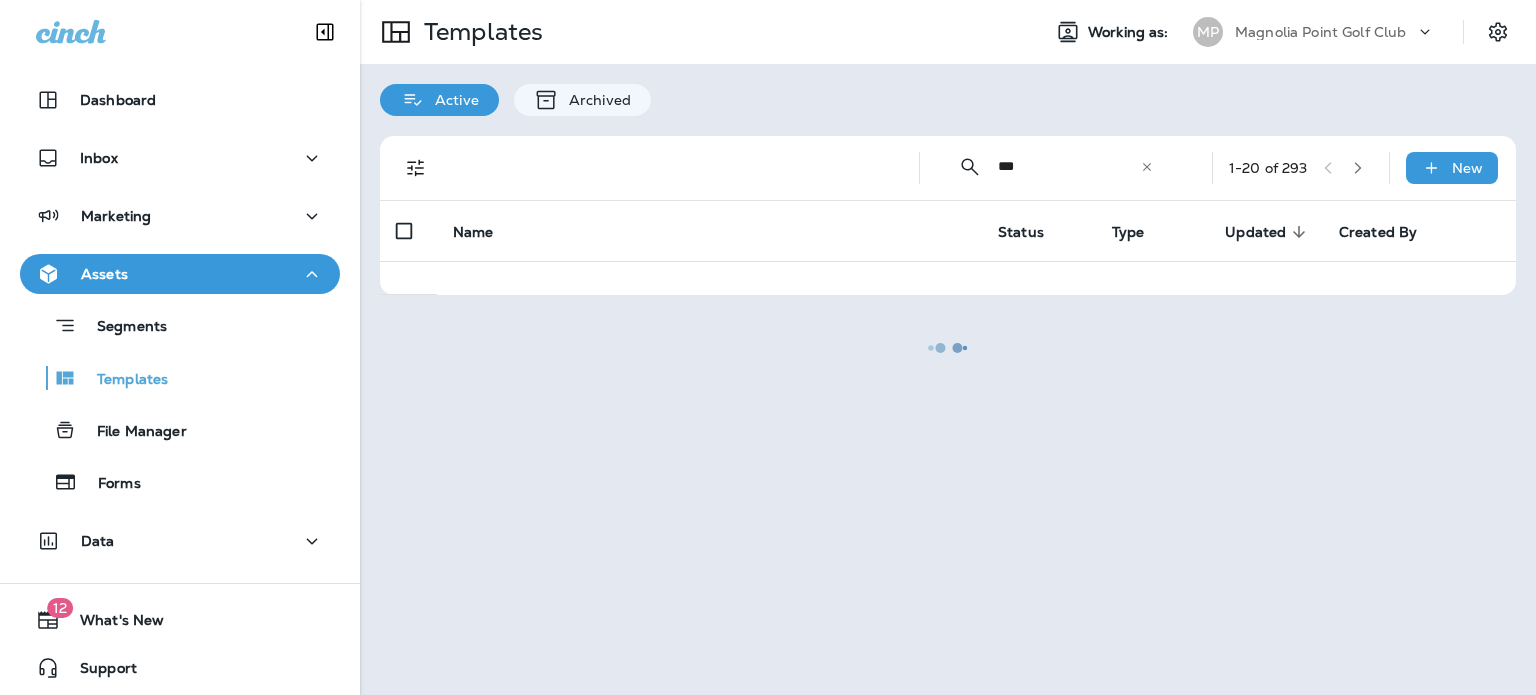 type on "**********" 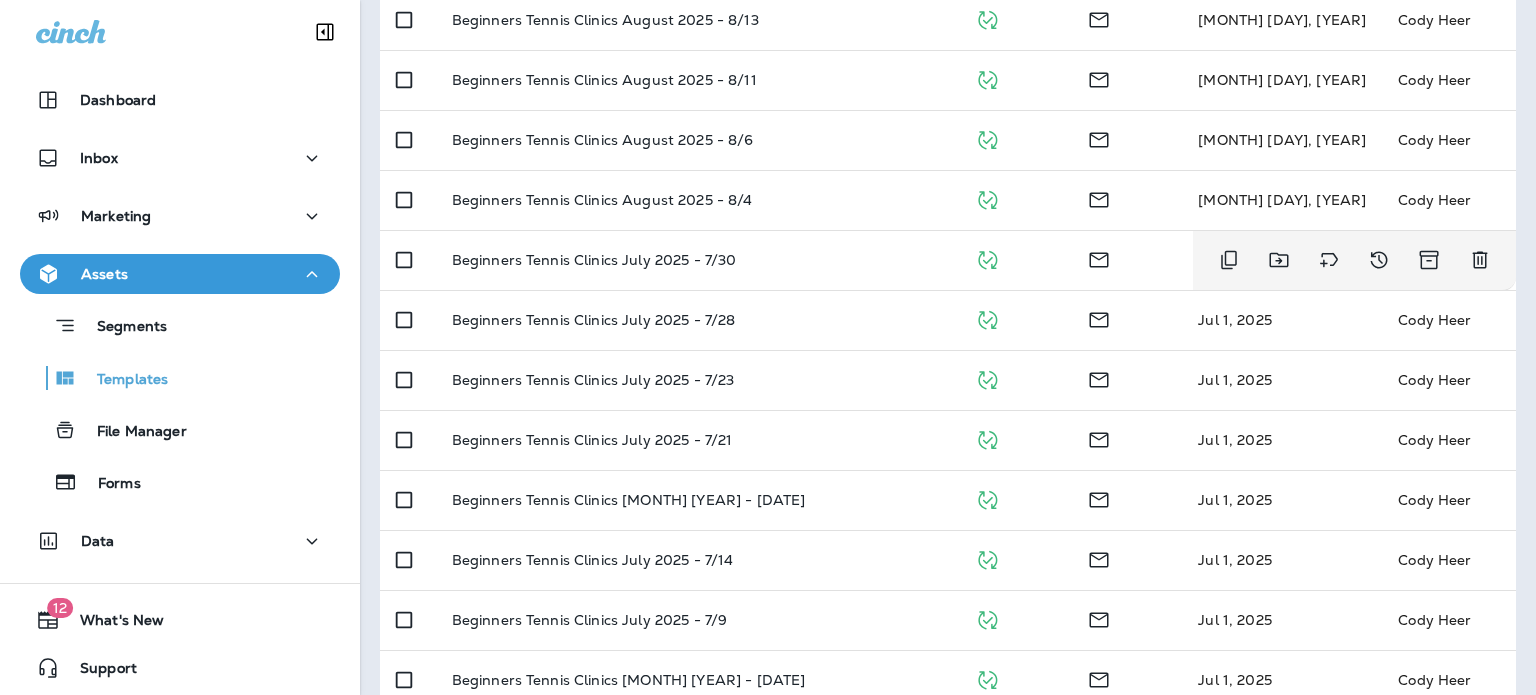 scroll, scrollTop: 400, scrollLeft: 0, axis: vertical 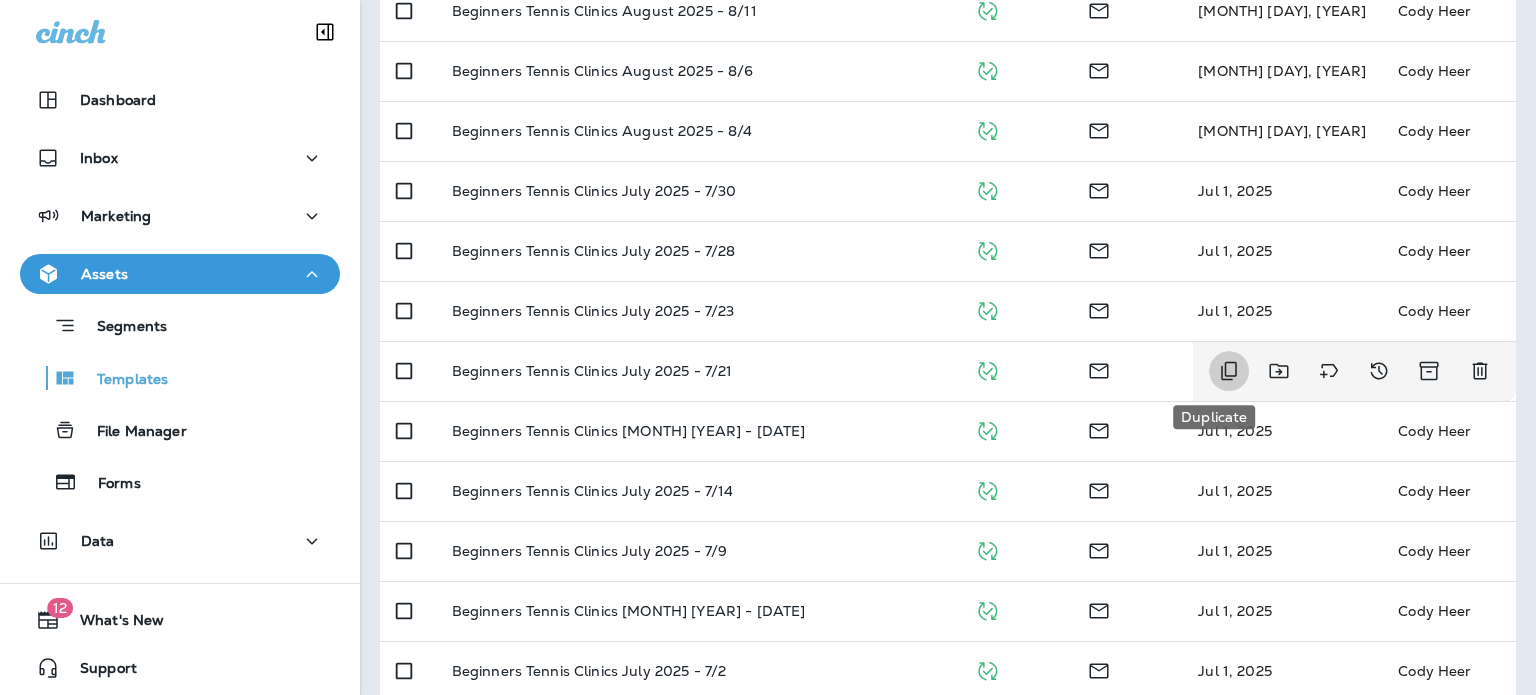 click 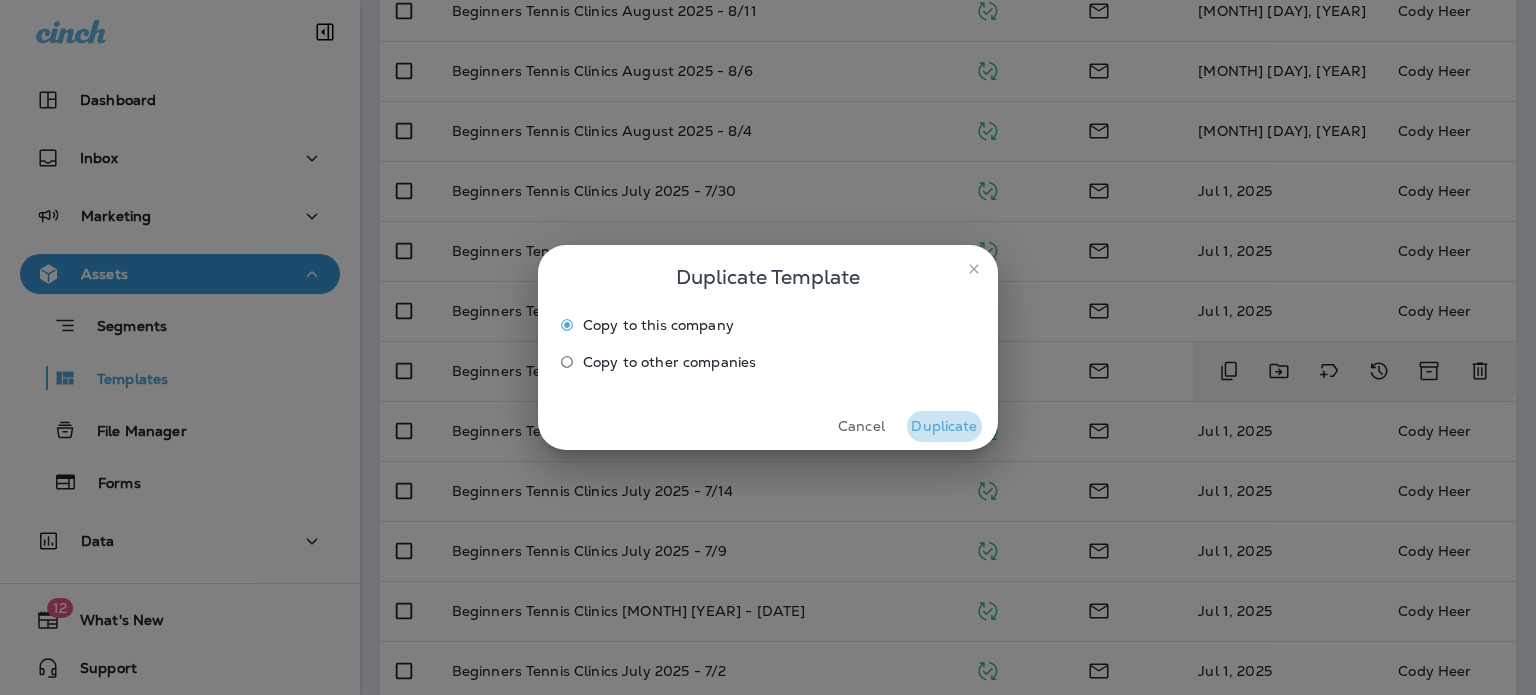 click on "Duplicate" at bounding box center [944, 426] 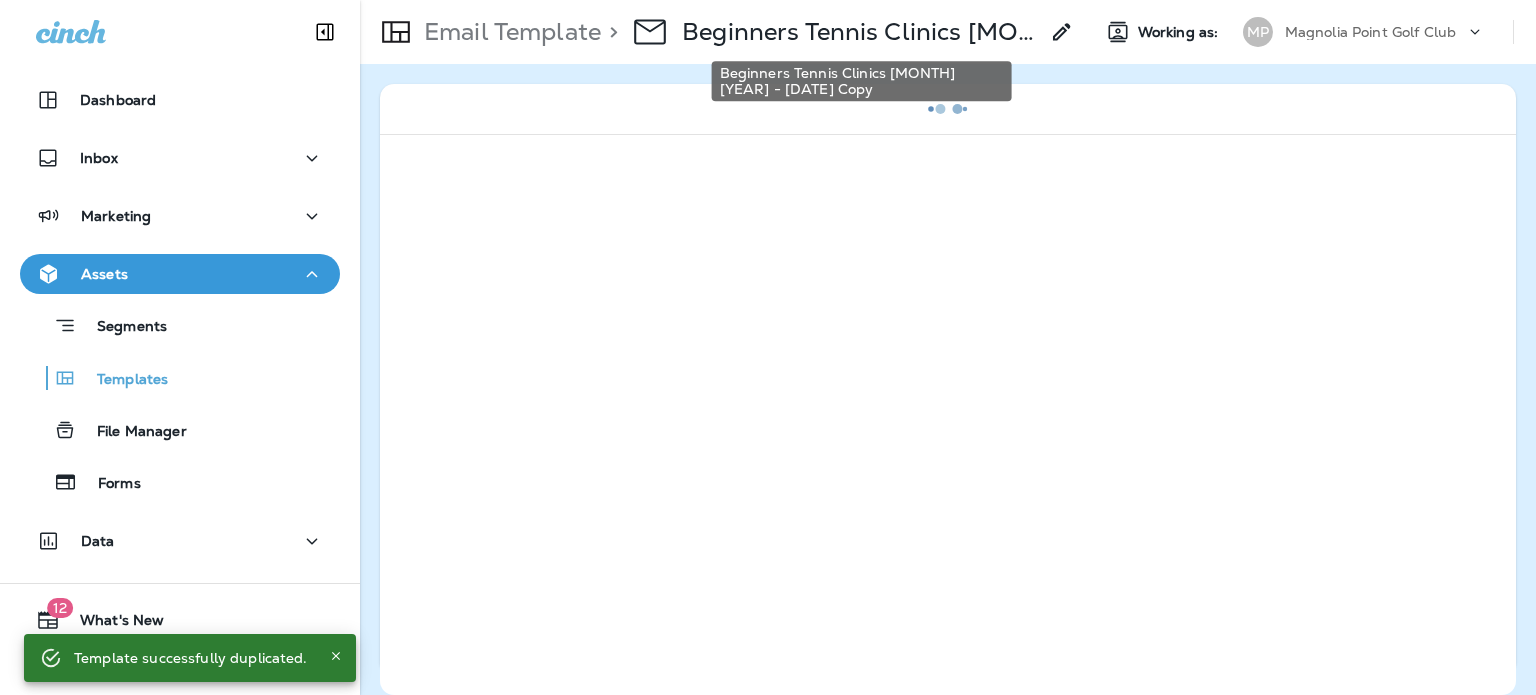 click on "Beginners Tennis Clinics [MONTH] [YEAR] - [DATE] Copy" at bounding box center [860, 32] 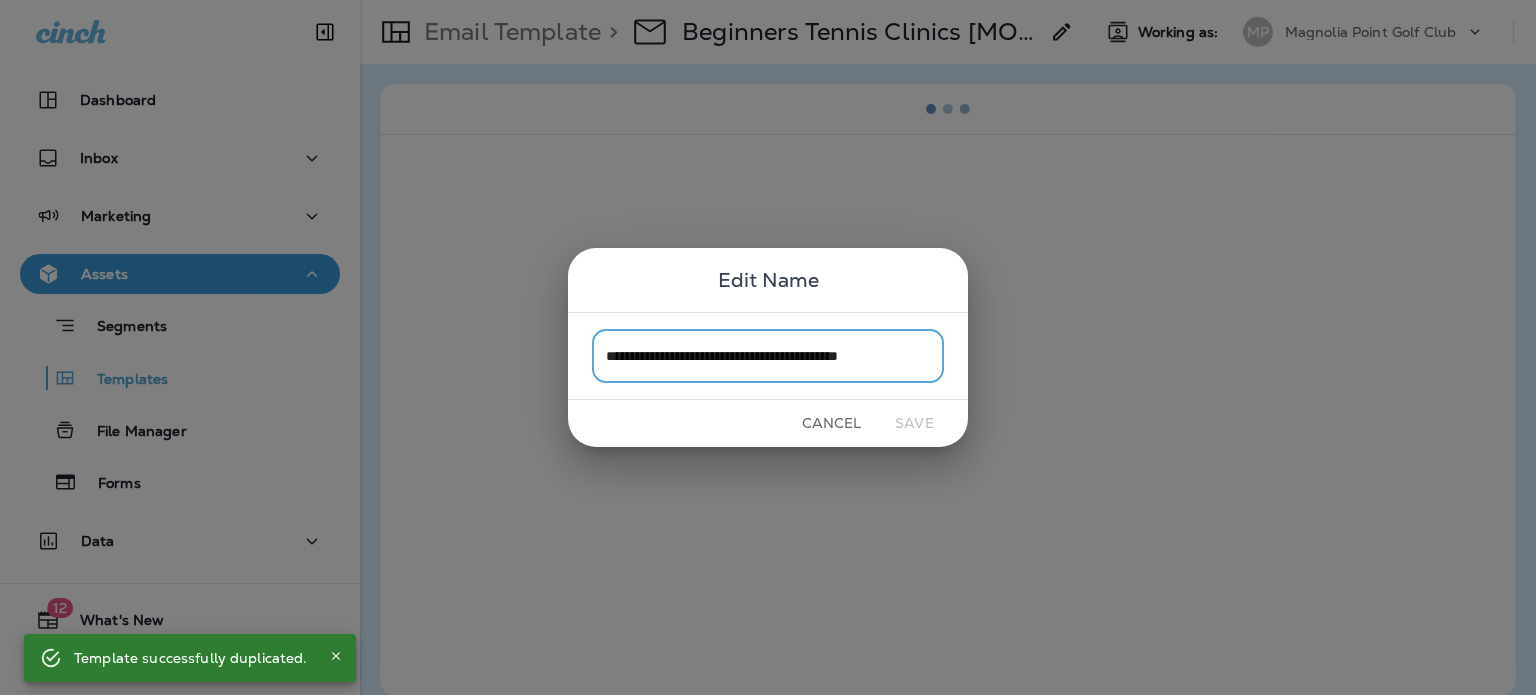 click on "**********" at bounding box center [768, 355] 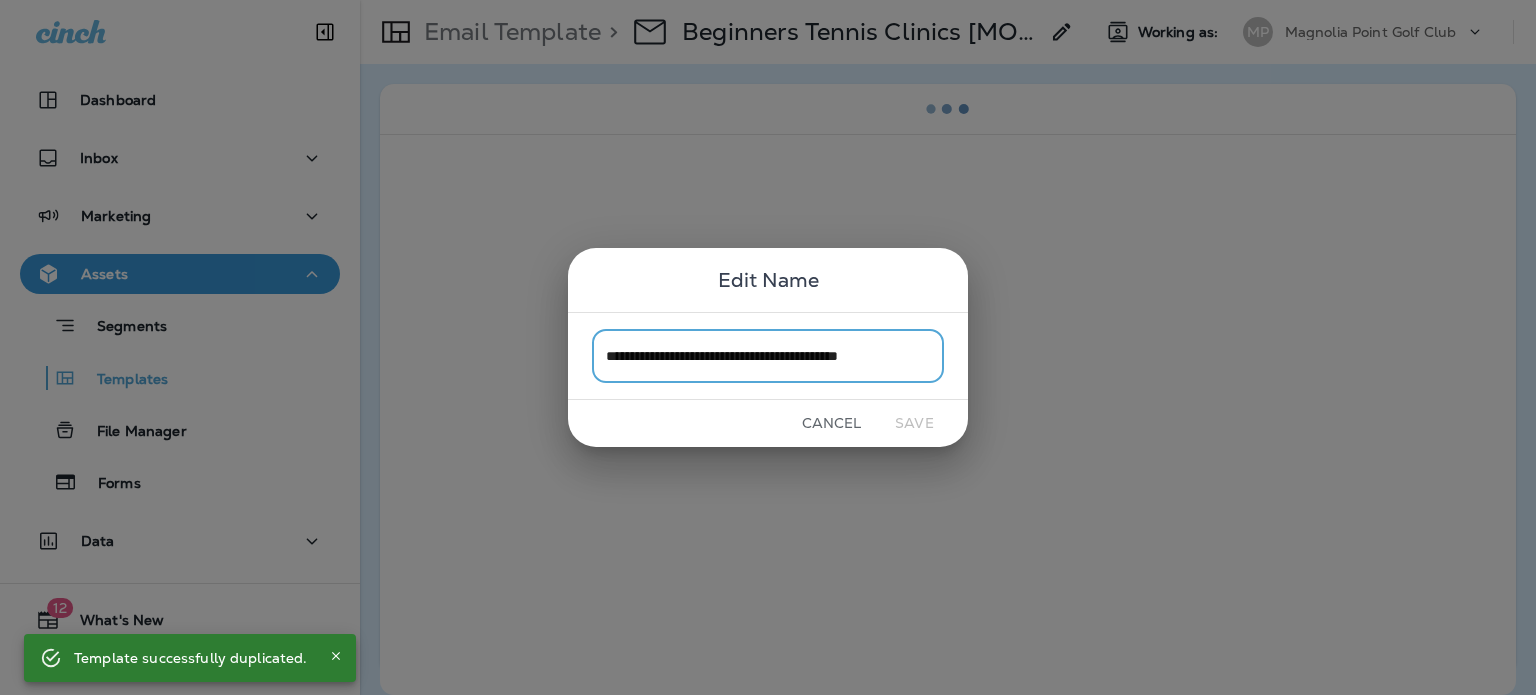 drag, startPoint x: 774, startPoint y: 360, endPoint x: 802, endPoint y: 360, distance: 28 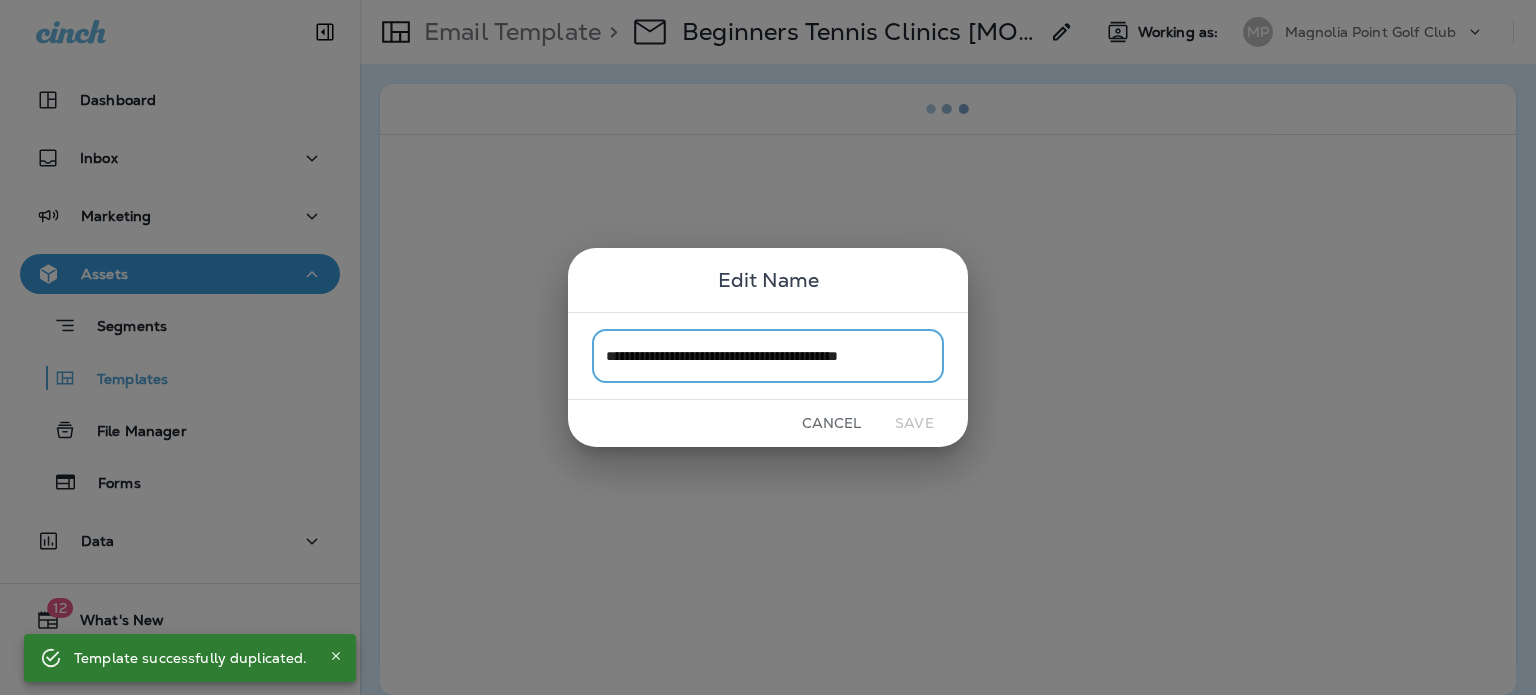 click on "**********" at bounding box center [768, 355] 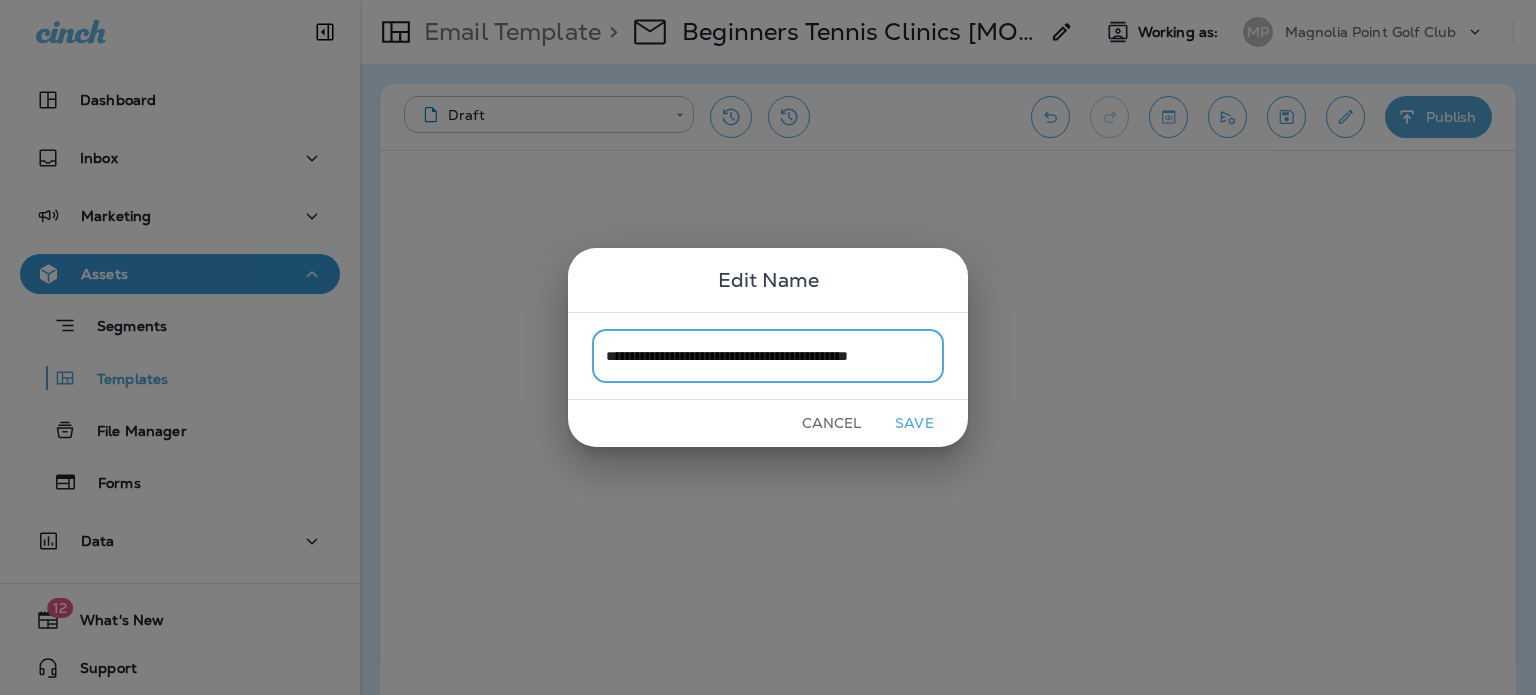 click on "**********" at bounding box center (768, 355) 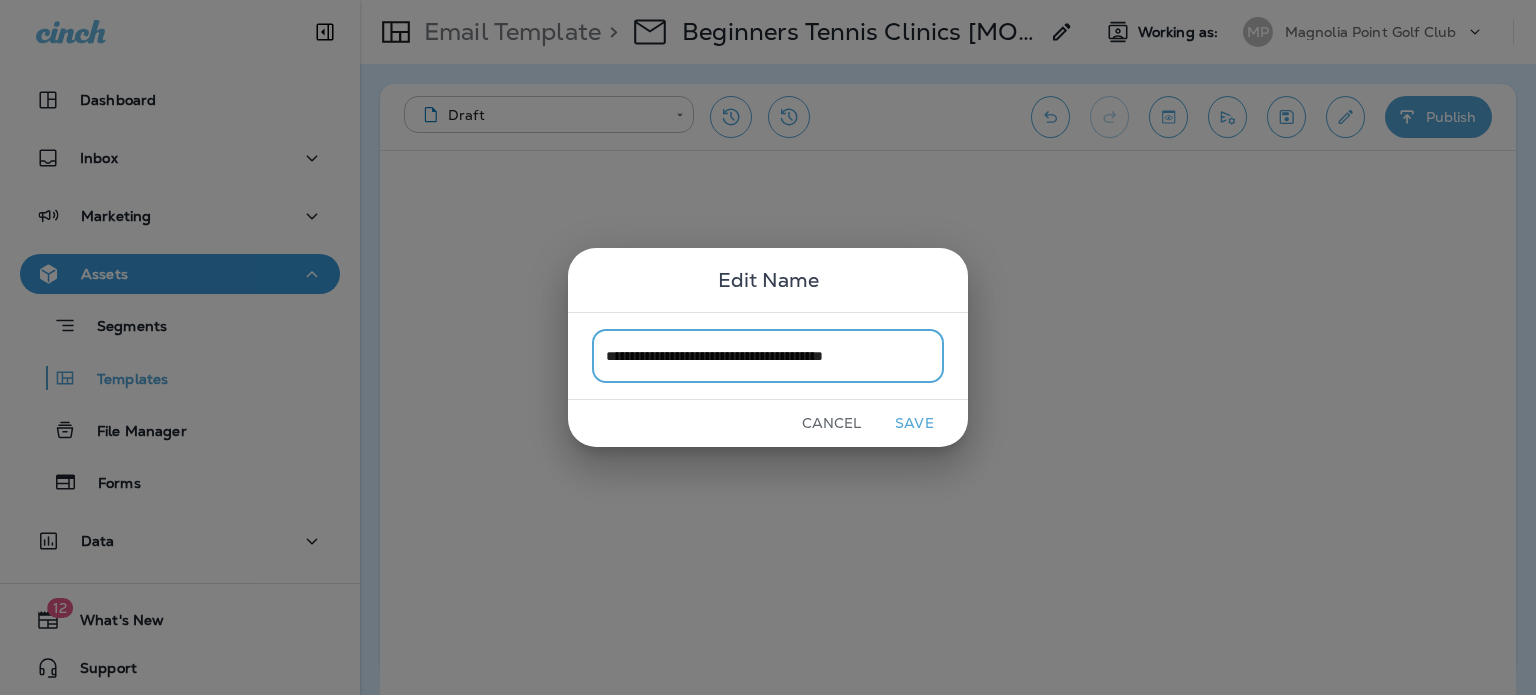 type on "**********" 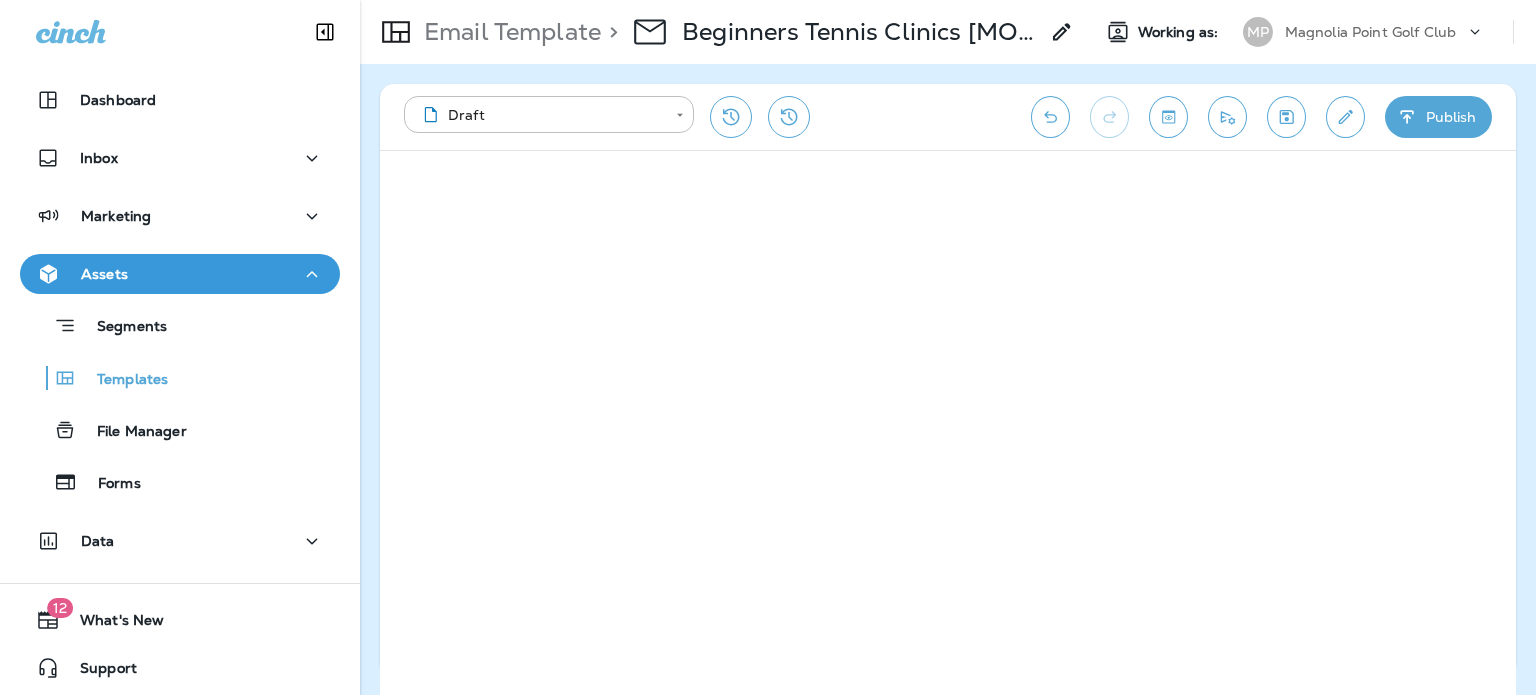 click on "Beginners Tennis Clinics [MONTH] [YEAR] - [DATE] Copy" at bounding box center (860, 32) 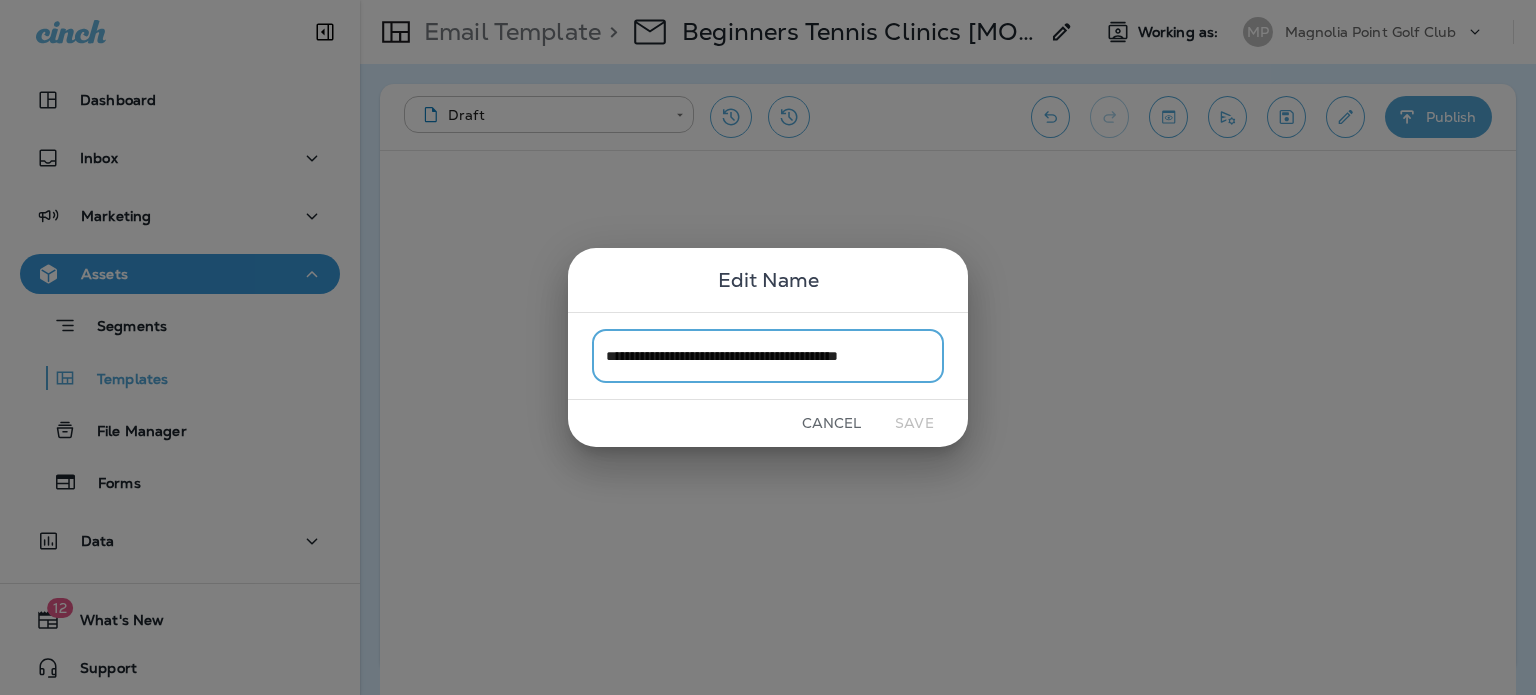 click on "**********" at bounding box center (768, 355) 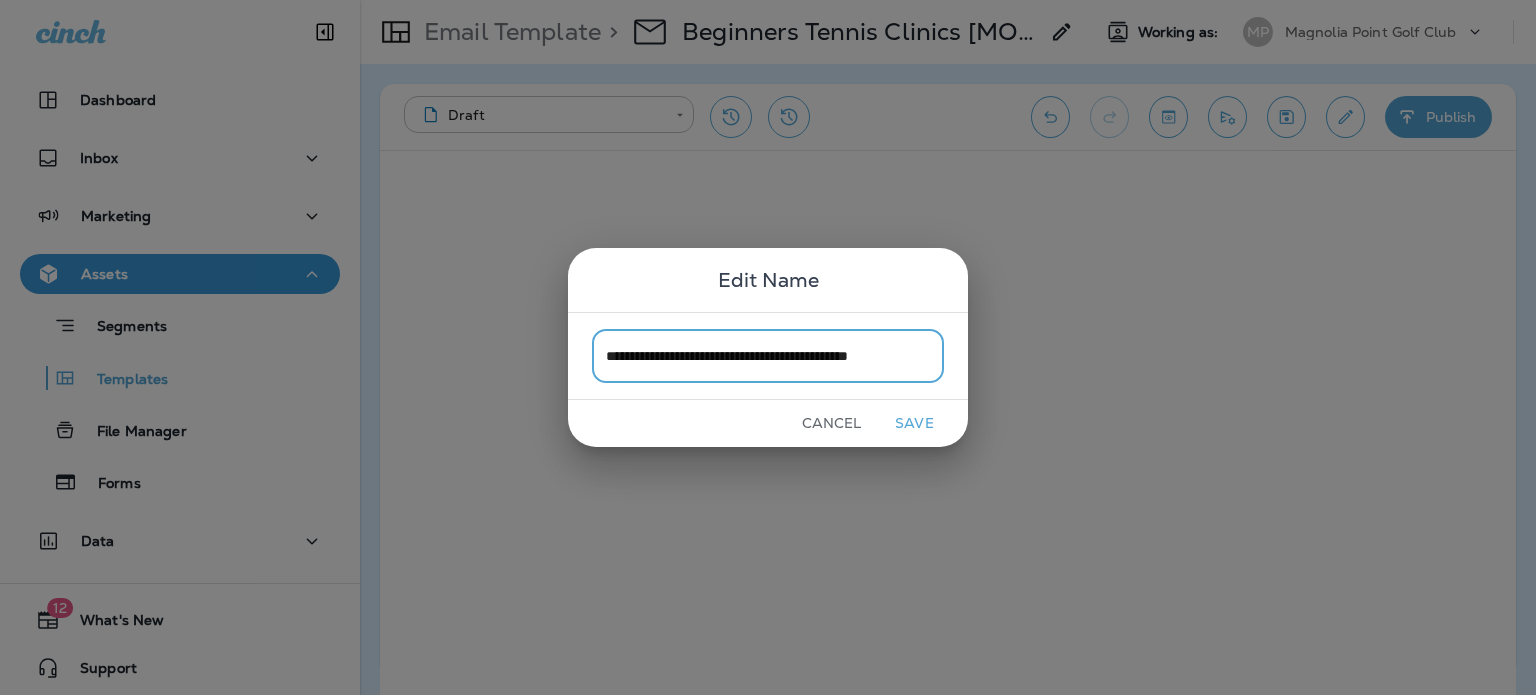 click on "**********" at bounding box center (768, 355) 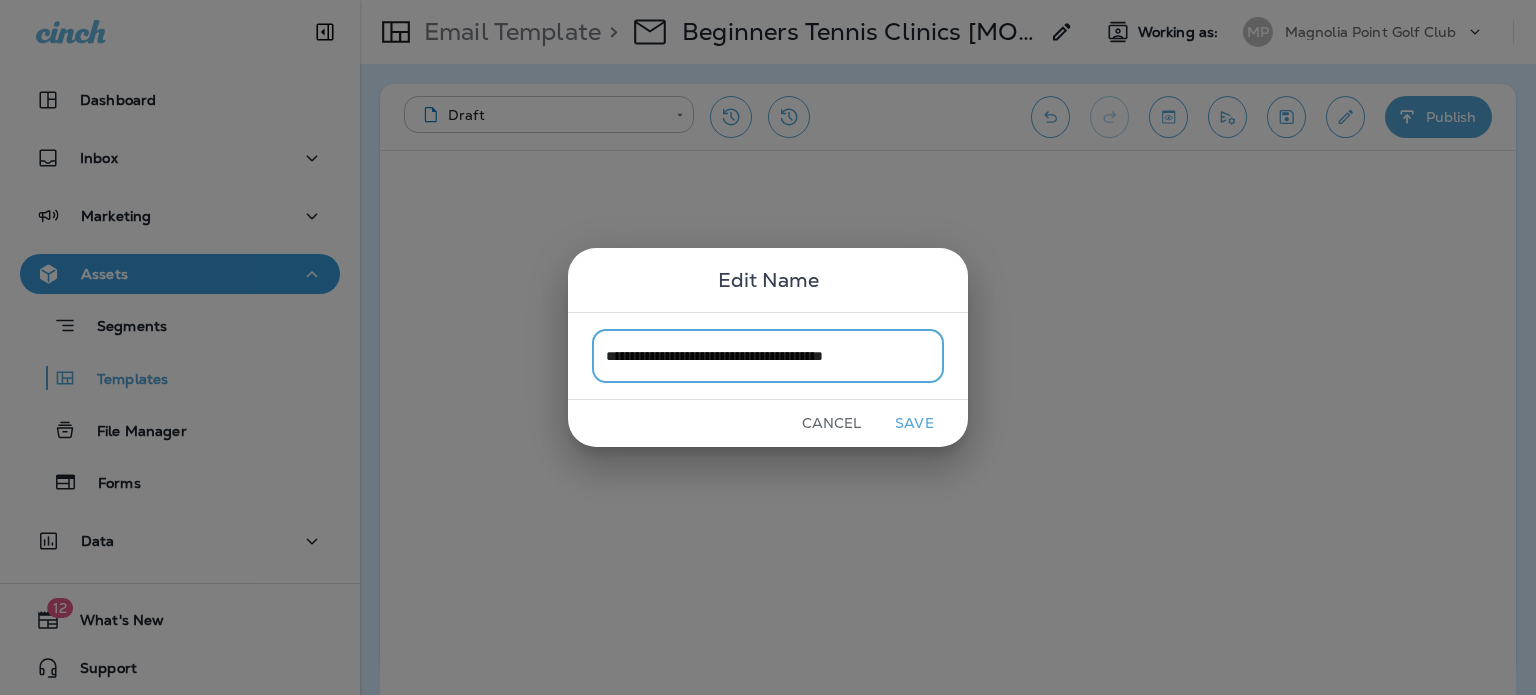 scroll, scrollTop: 0, scrollLeft: 0, axis: both 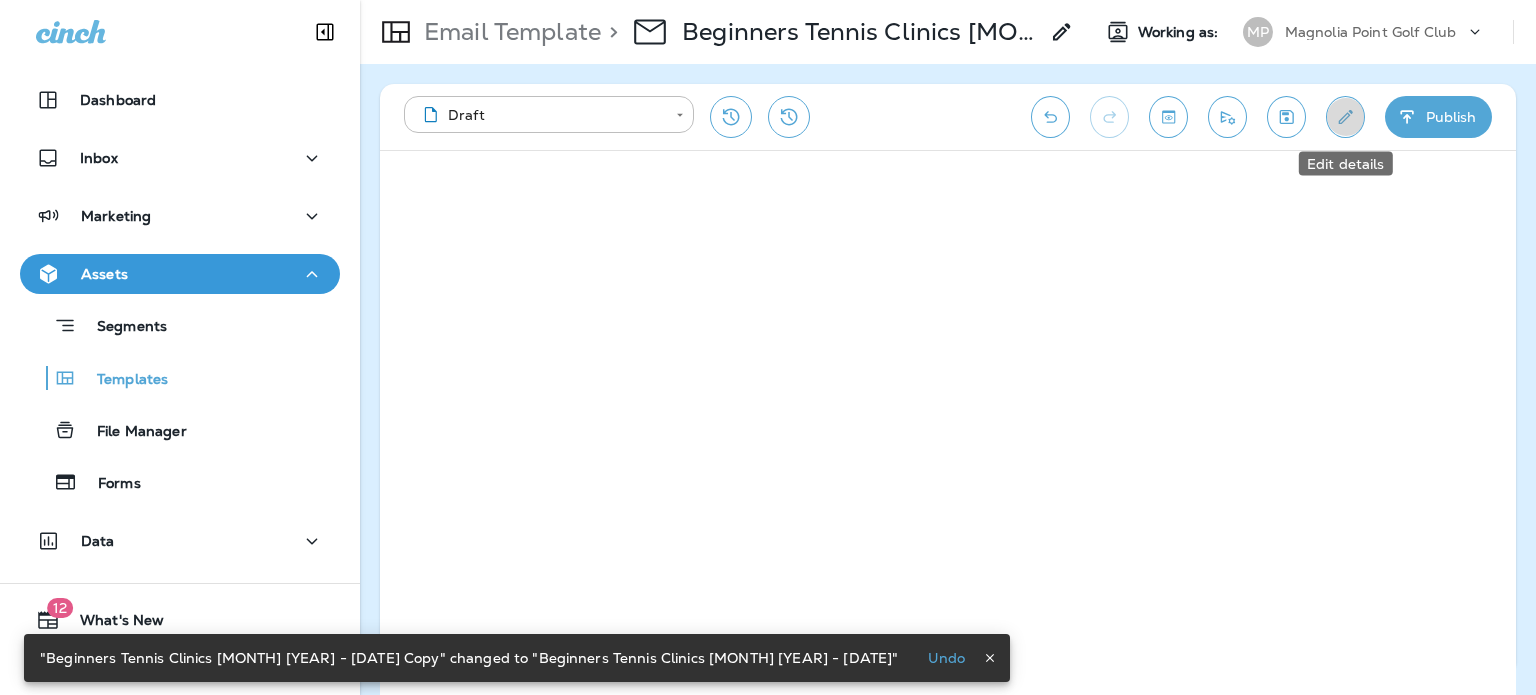 click 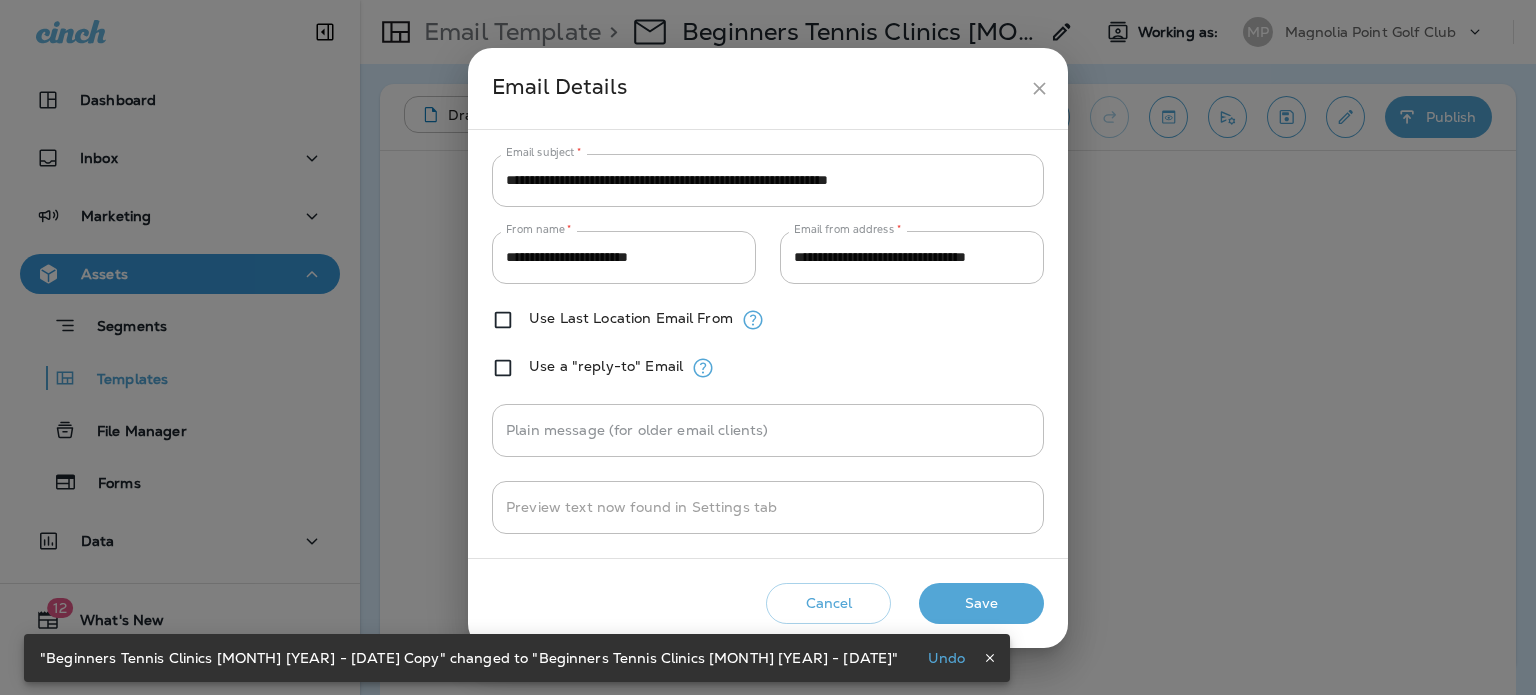 click on "**********" at bounding box center [768, 180] 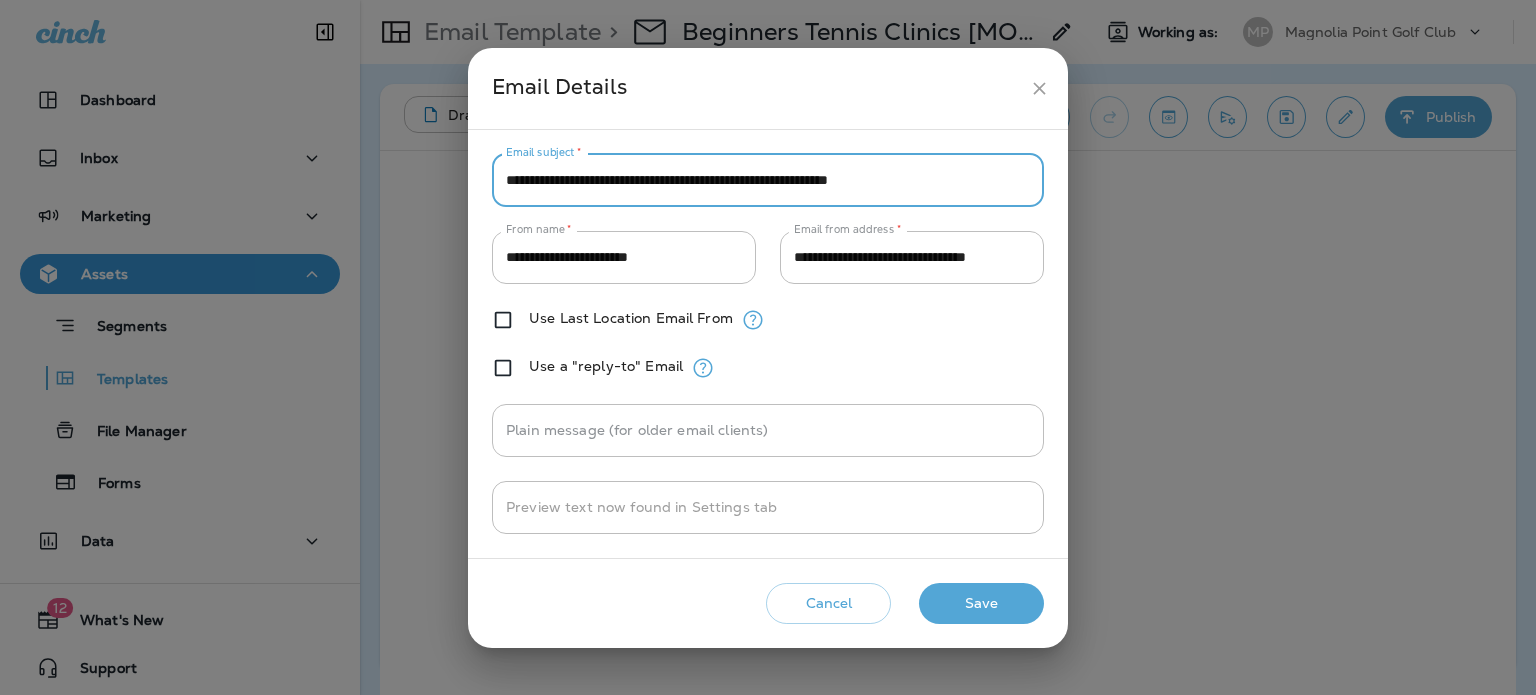 drag, startPoint x: 640, startPoint y: 182, endPoint x: 454, endPoint y: 202, distance: 187.07217 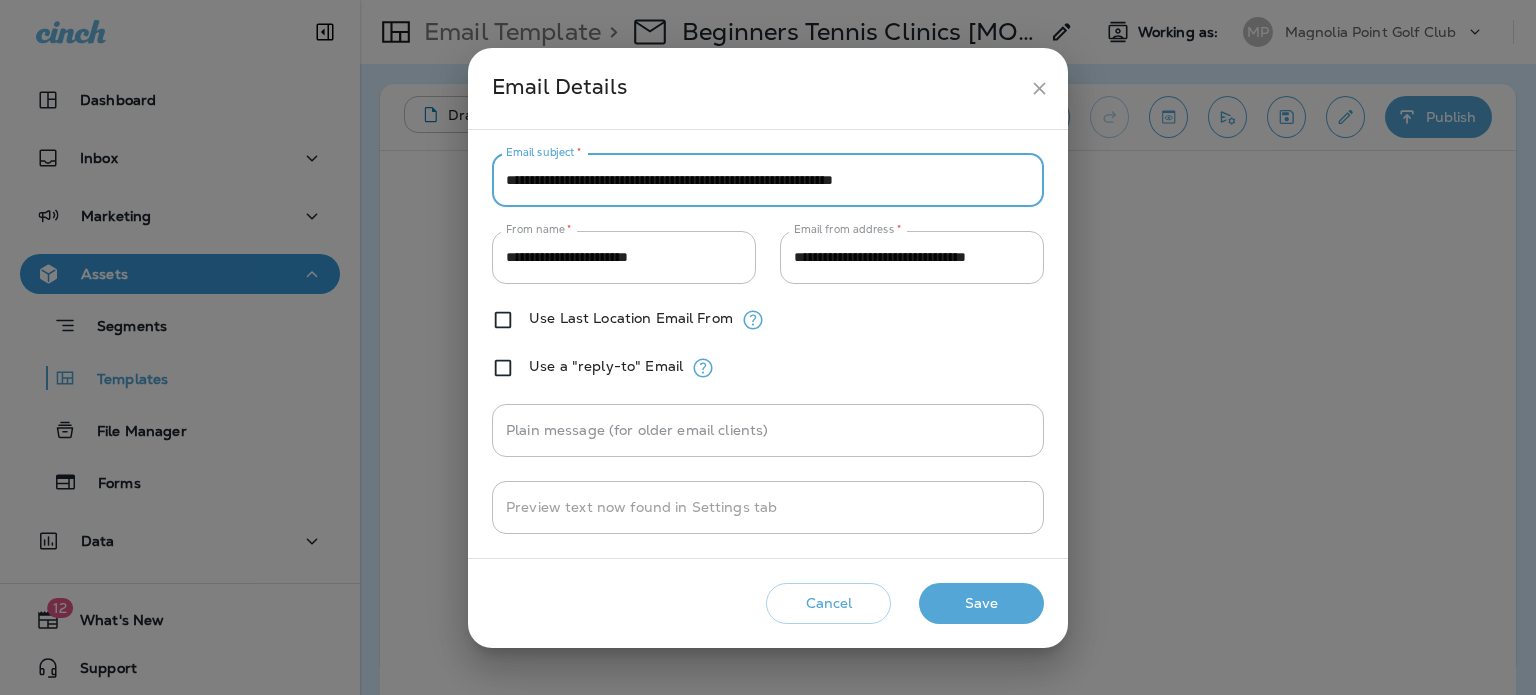type on "**********" 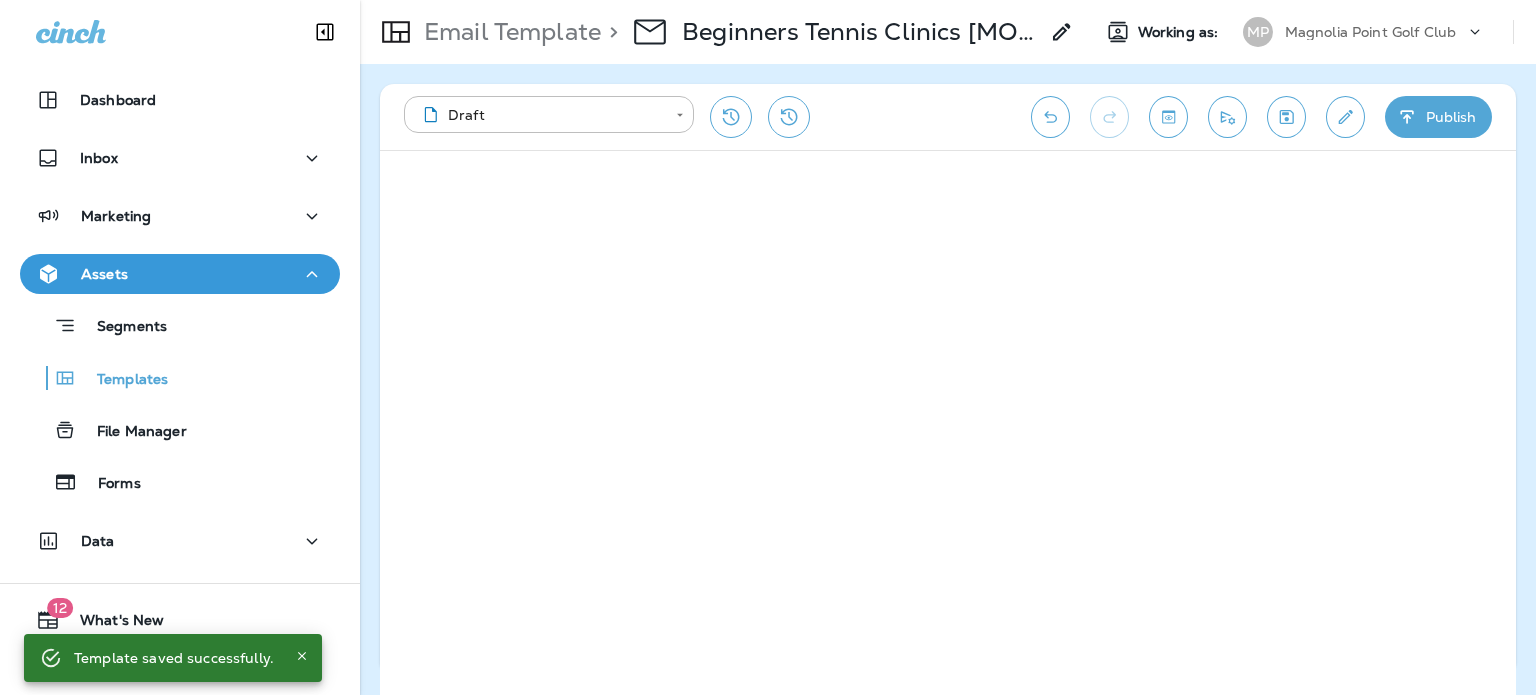 click 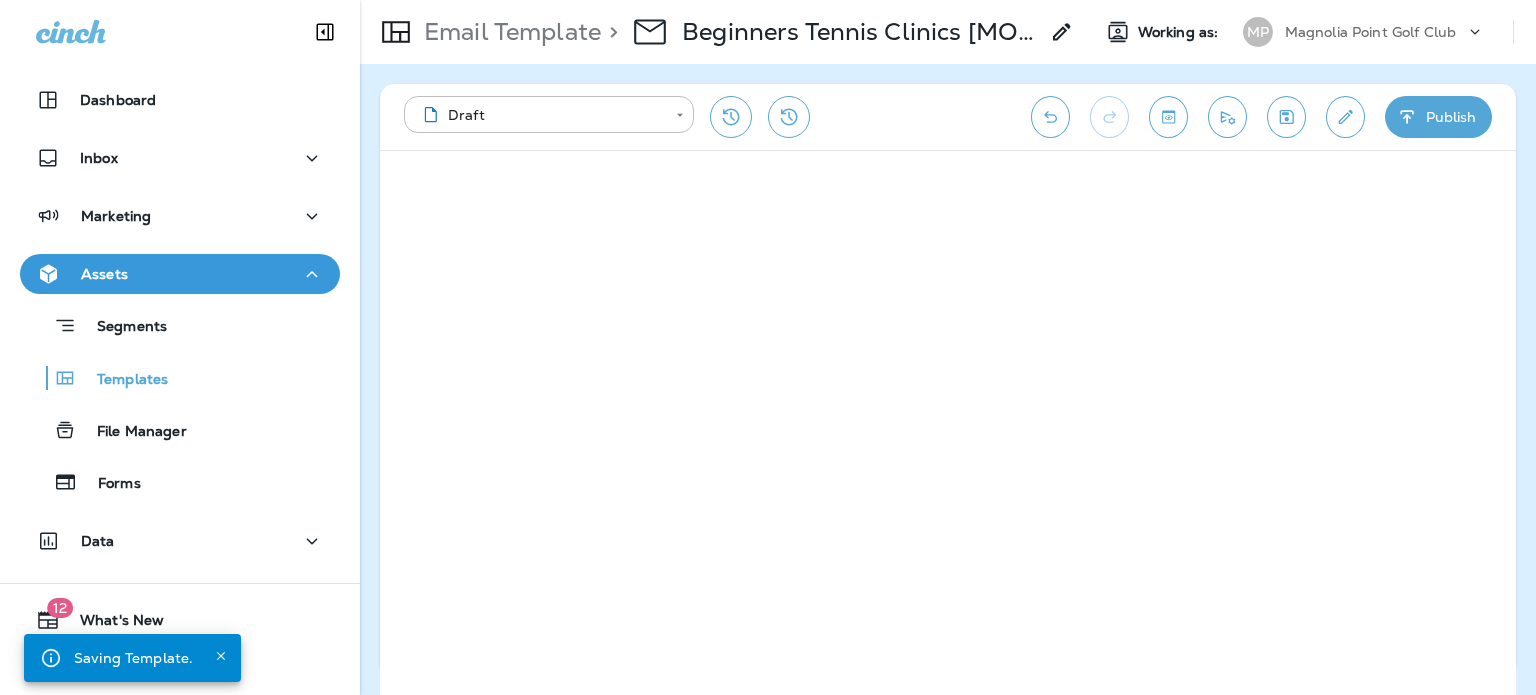 click on "Publish" at bounding box center (1438, 117) 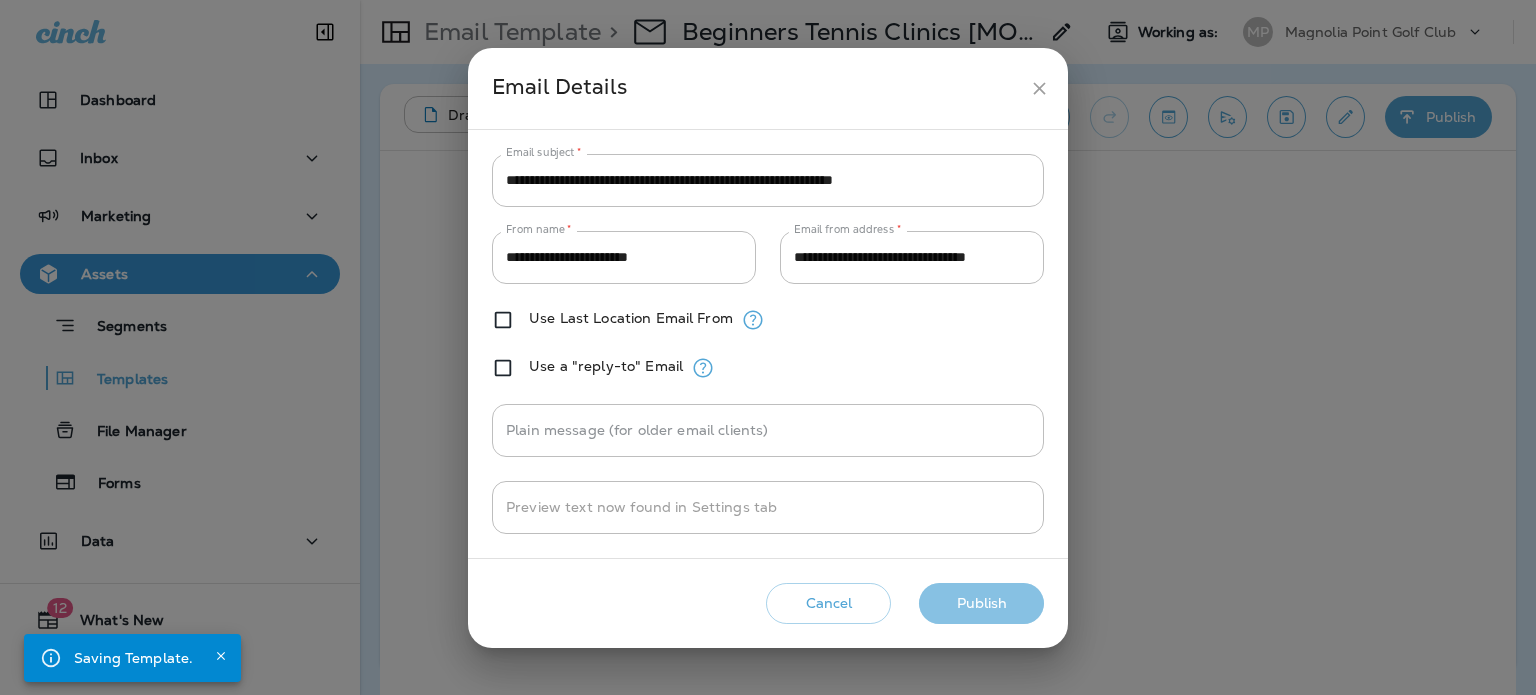 click on "Publish" at bounding box center [981, 603] 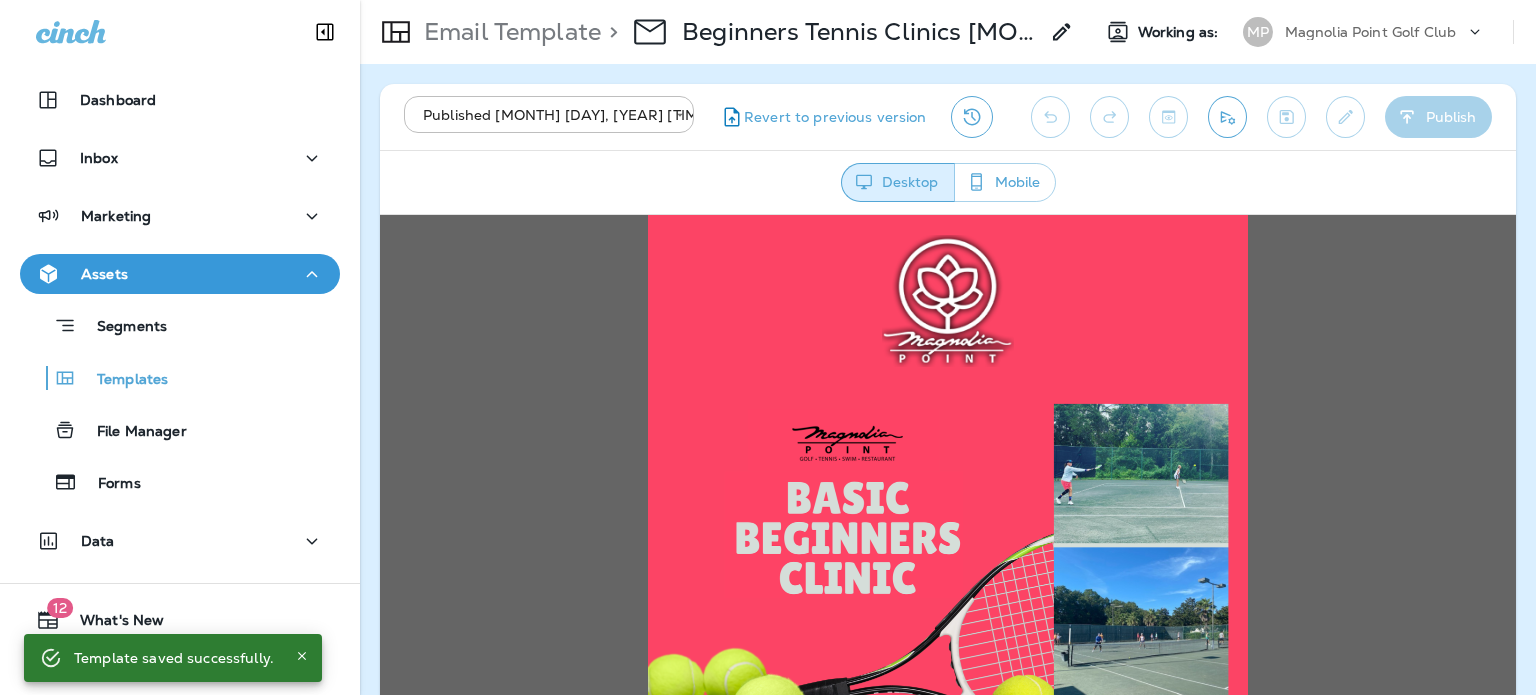 scroll, scrollTop: 0, scrollLeft: 0, axis: both 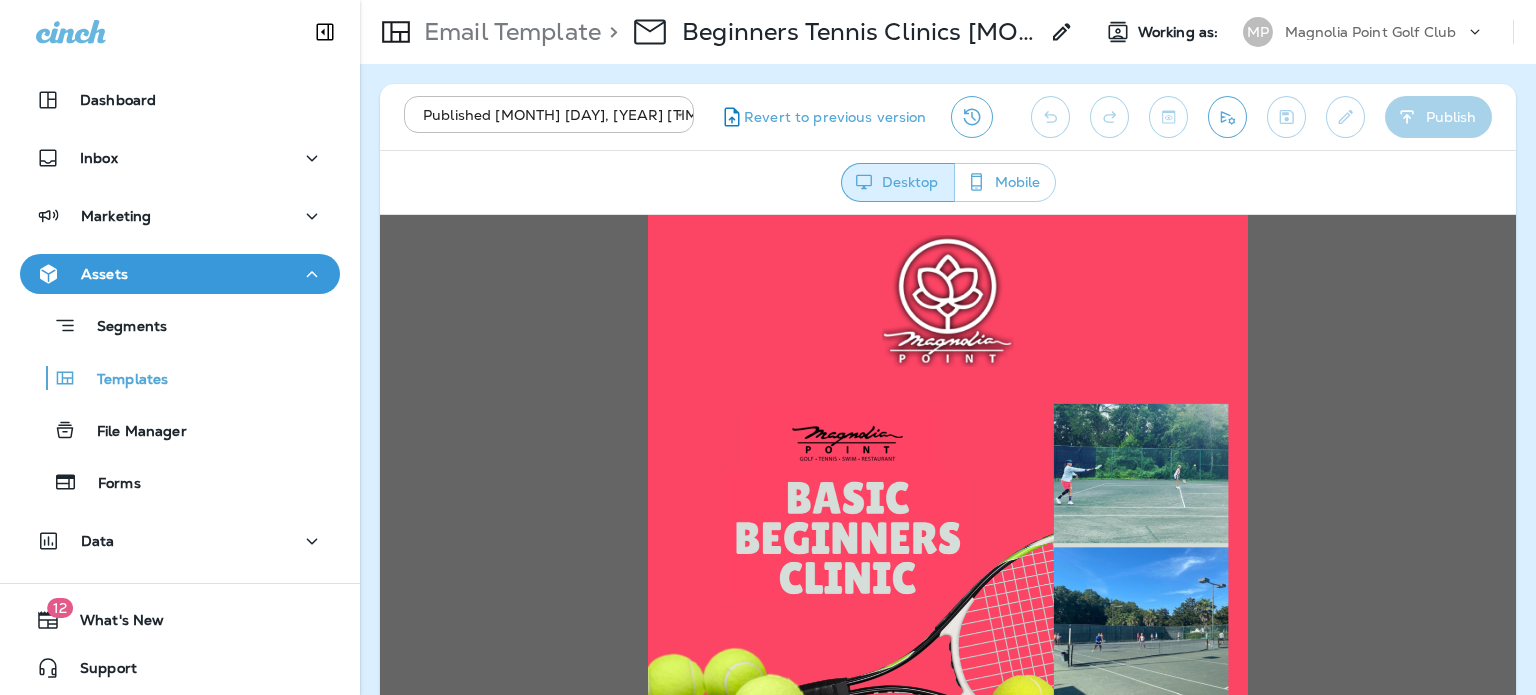 click on "Desktop Mobile" at bounding box center [948, 182] 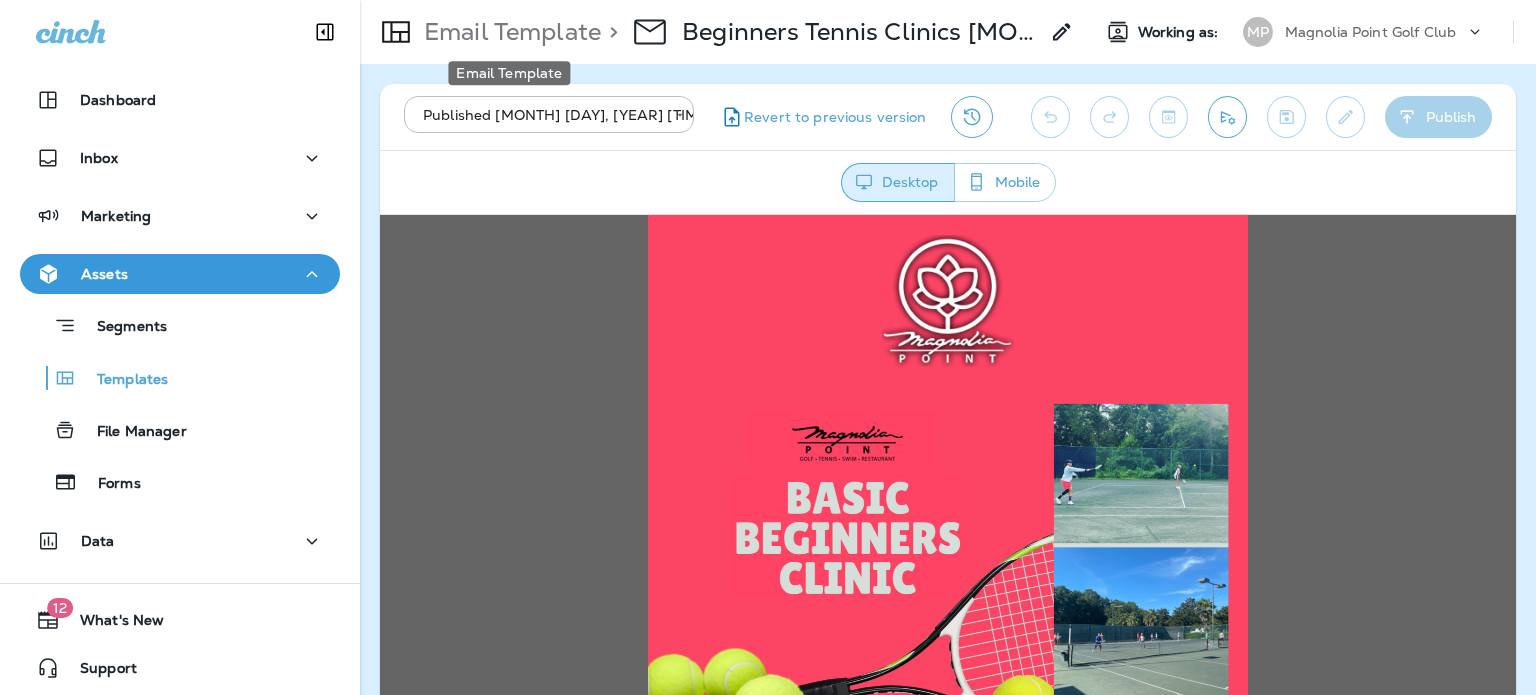 click on "Email Template" at bounding box center [508, 32] 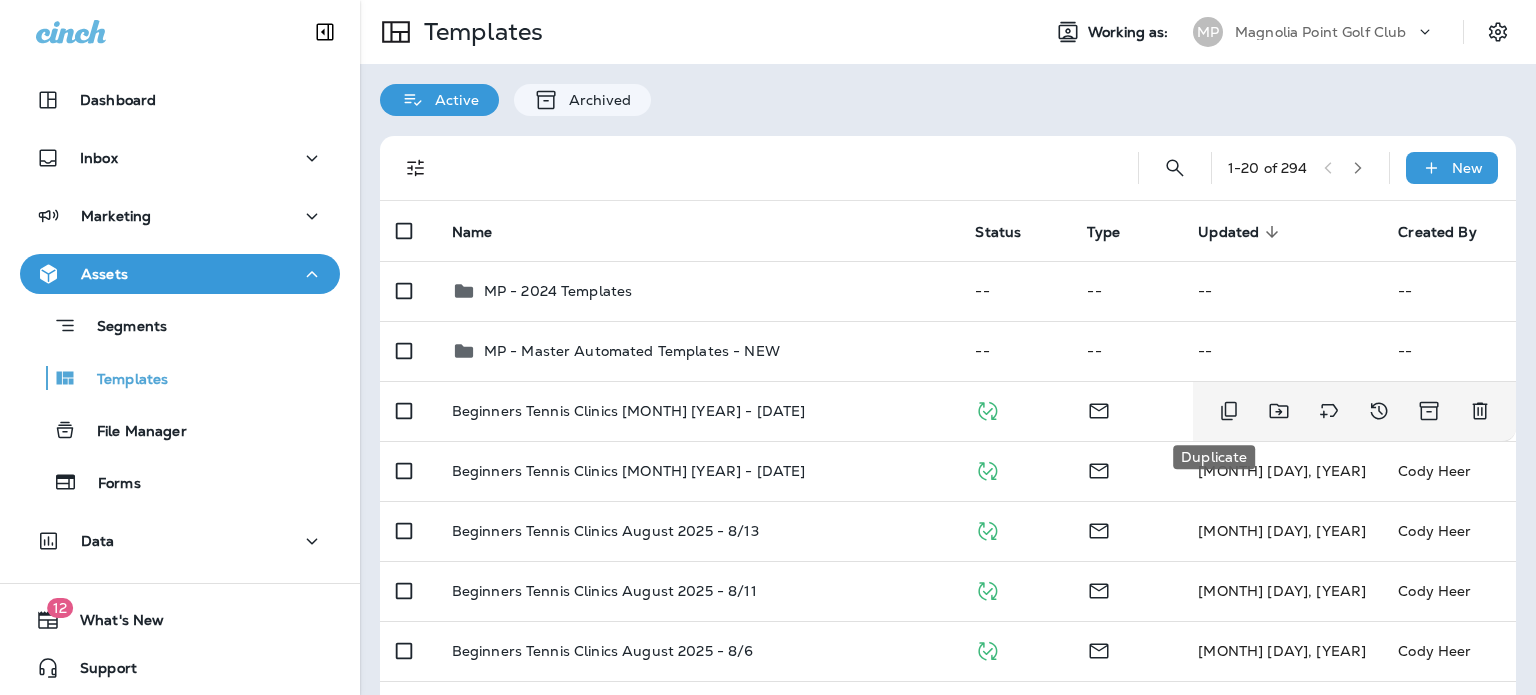 click 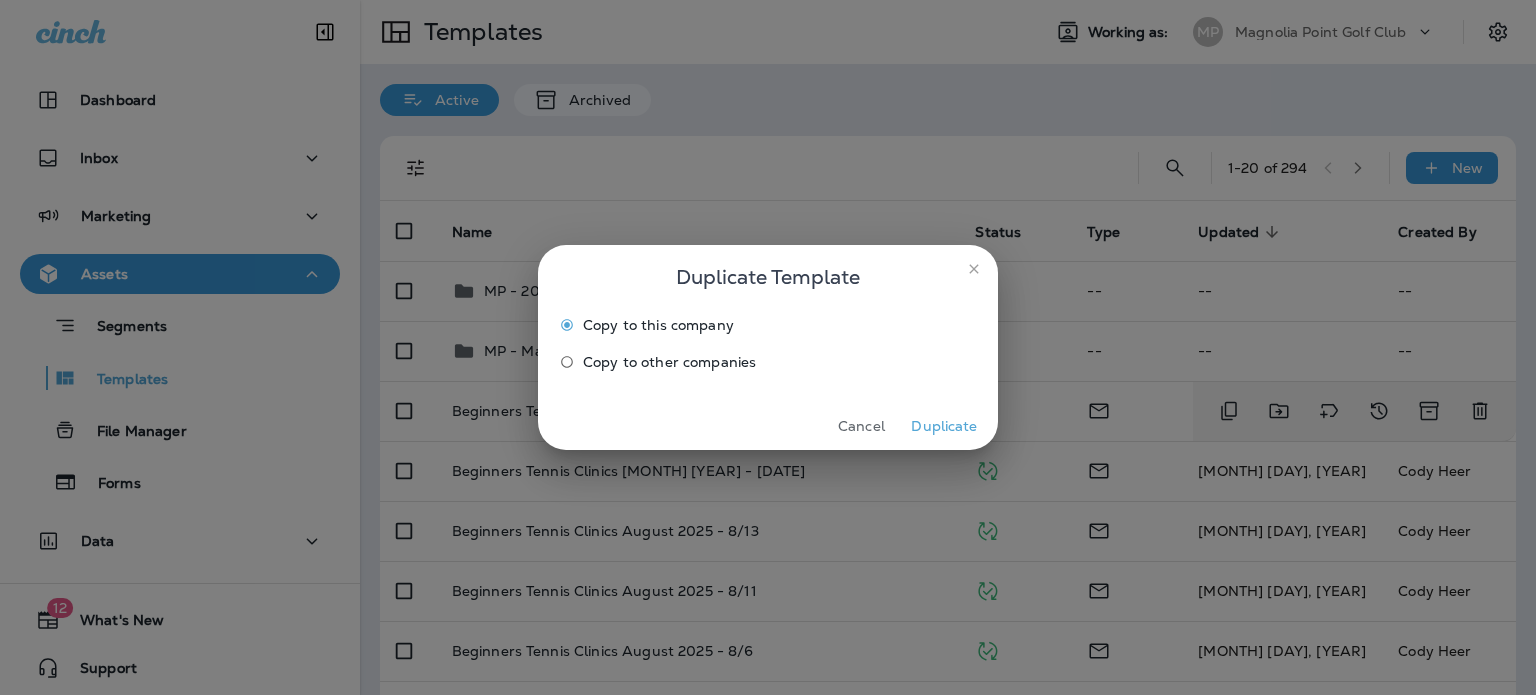 click on "Duplicate" at bounding box center [944, 426] 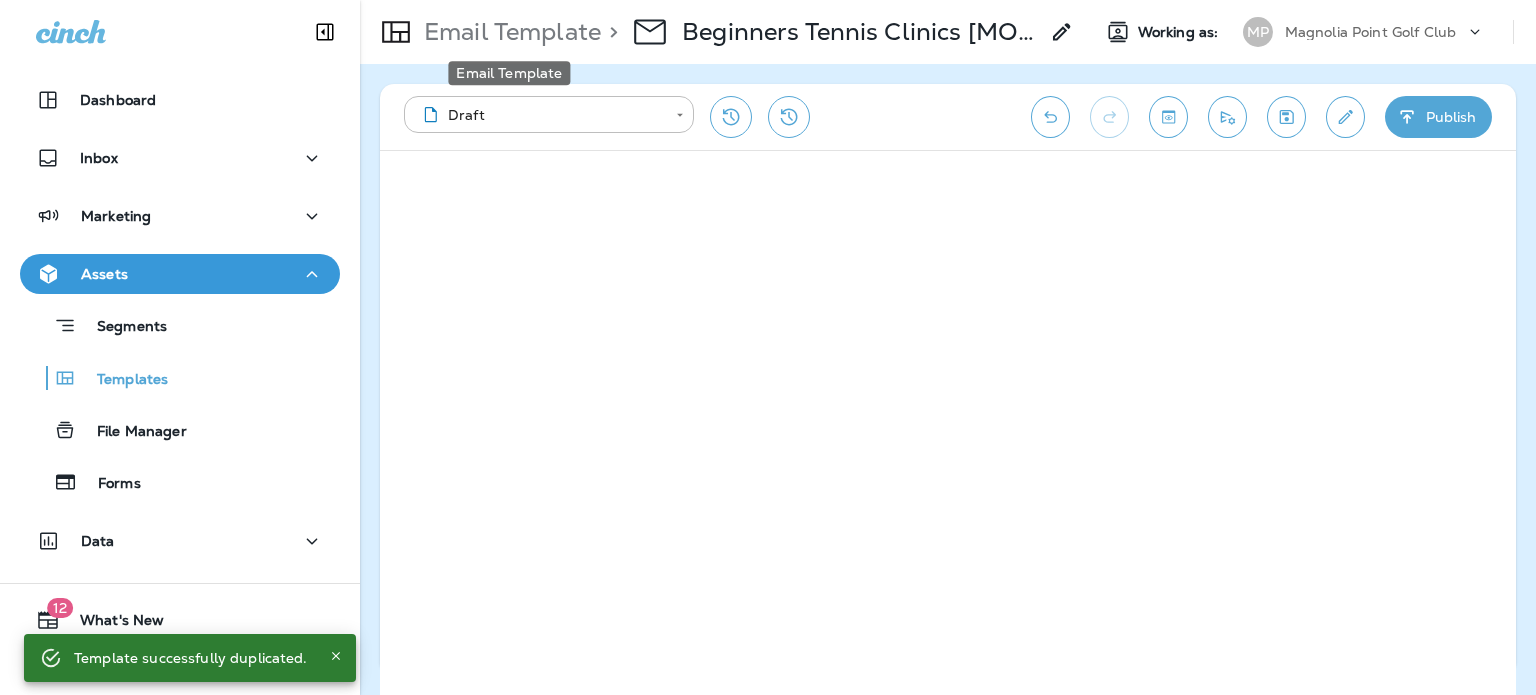click on "Email Template" at bounding box center [508, 32] 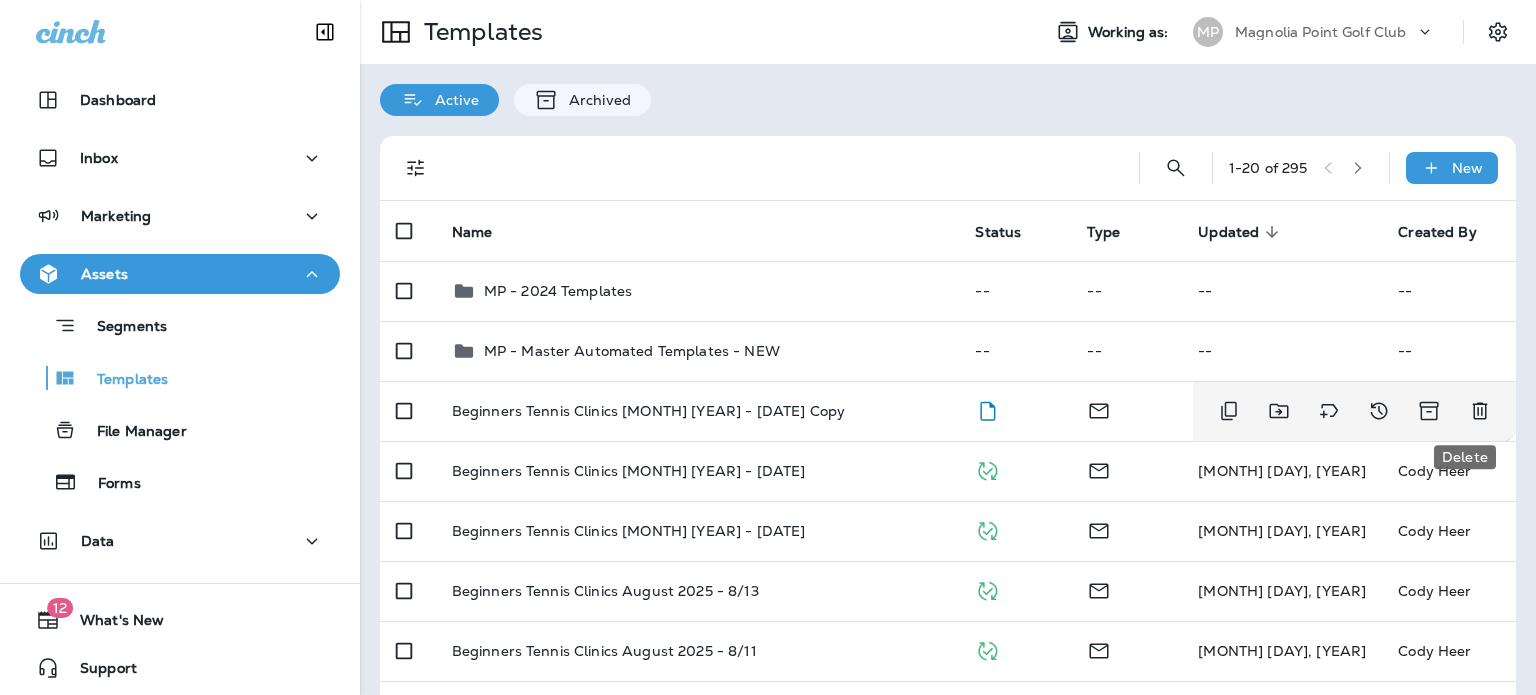 click 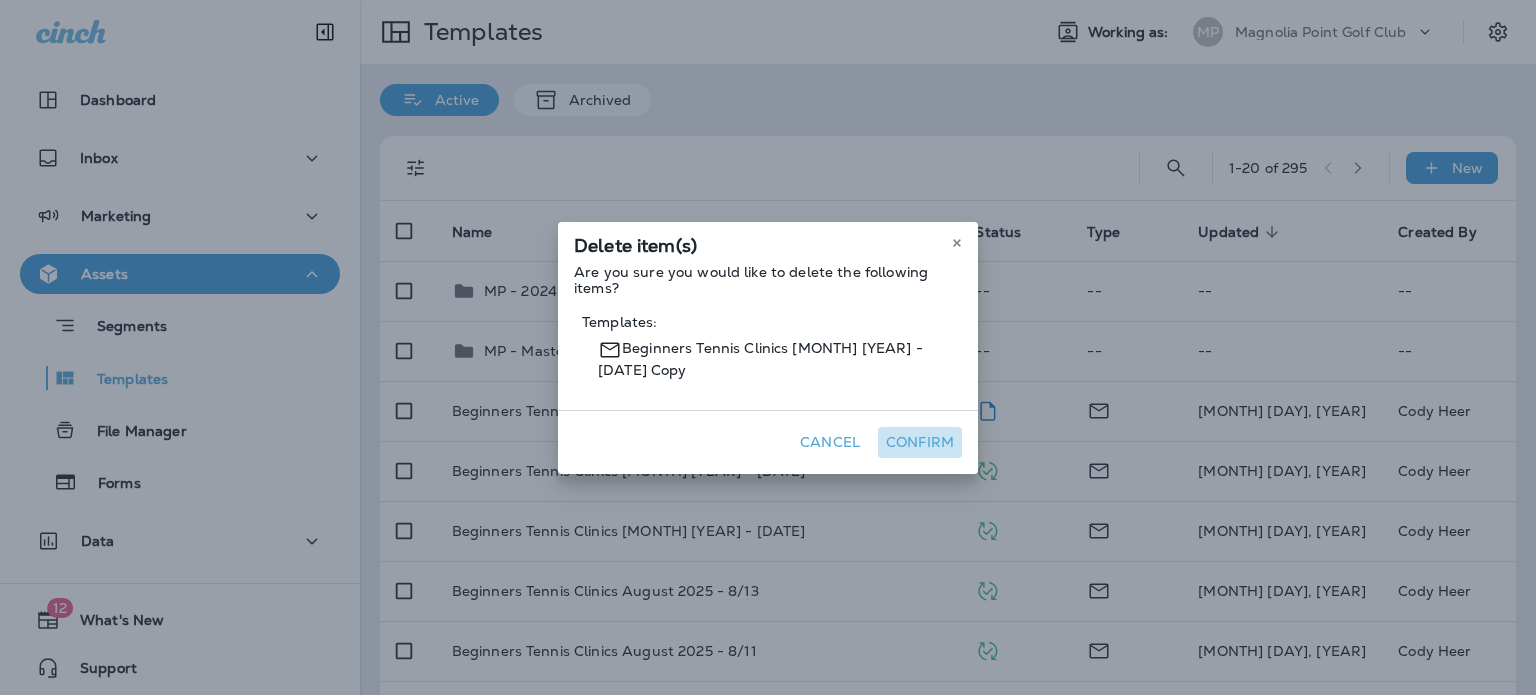 click on "Confirm" at bounding box center [920, 442] 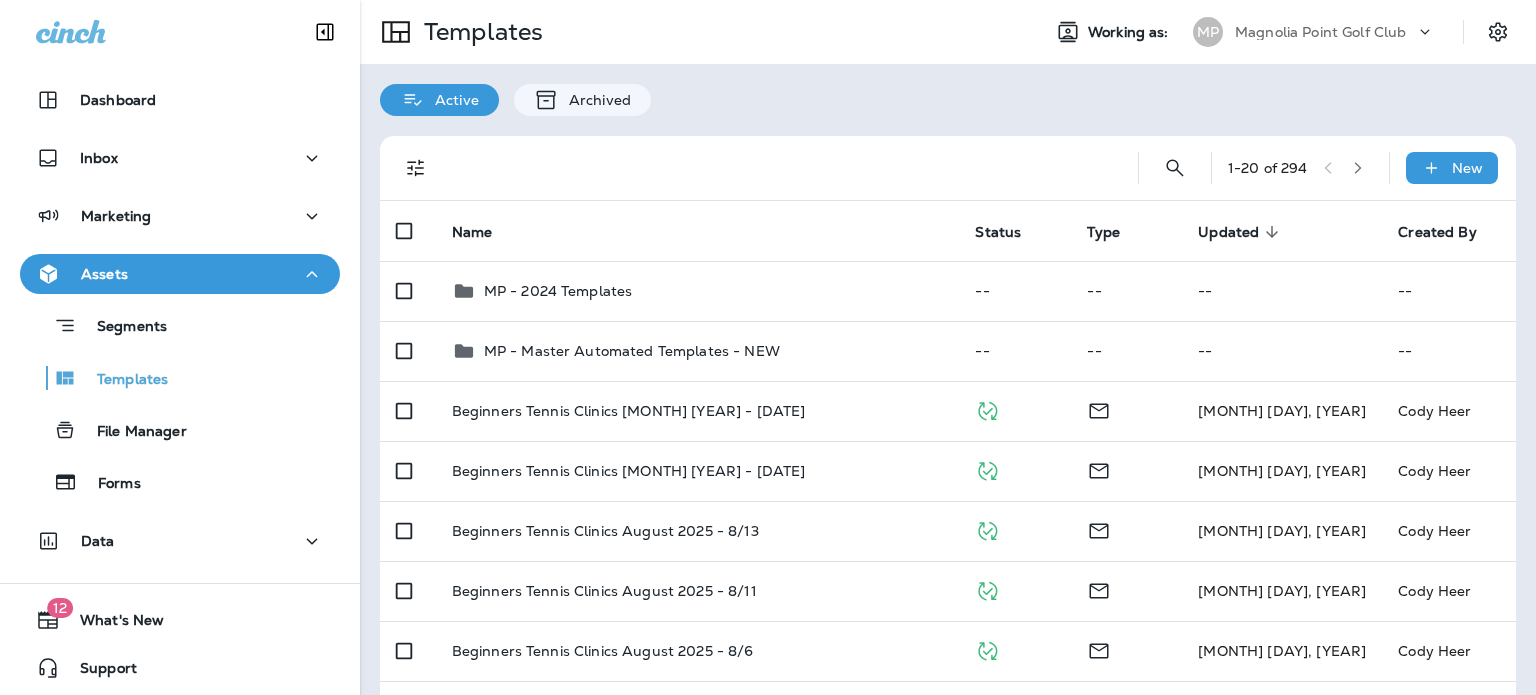 click 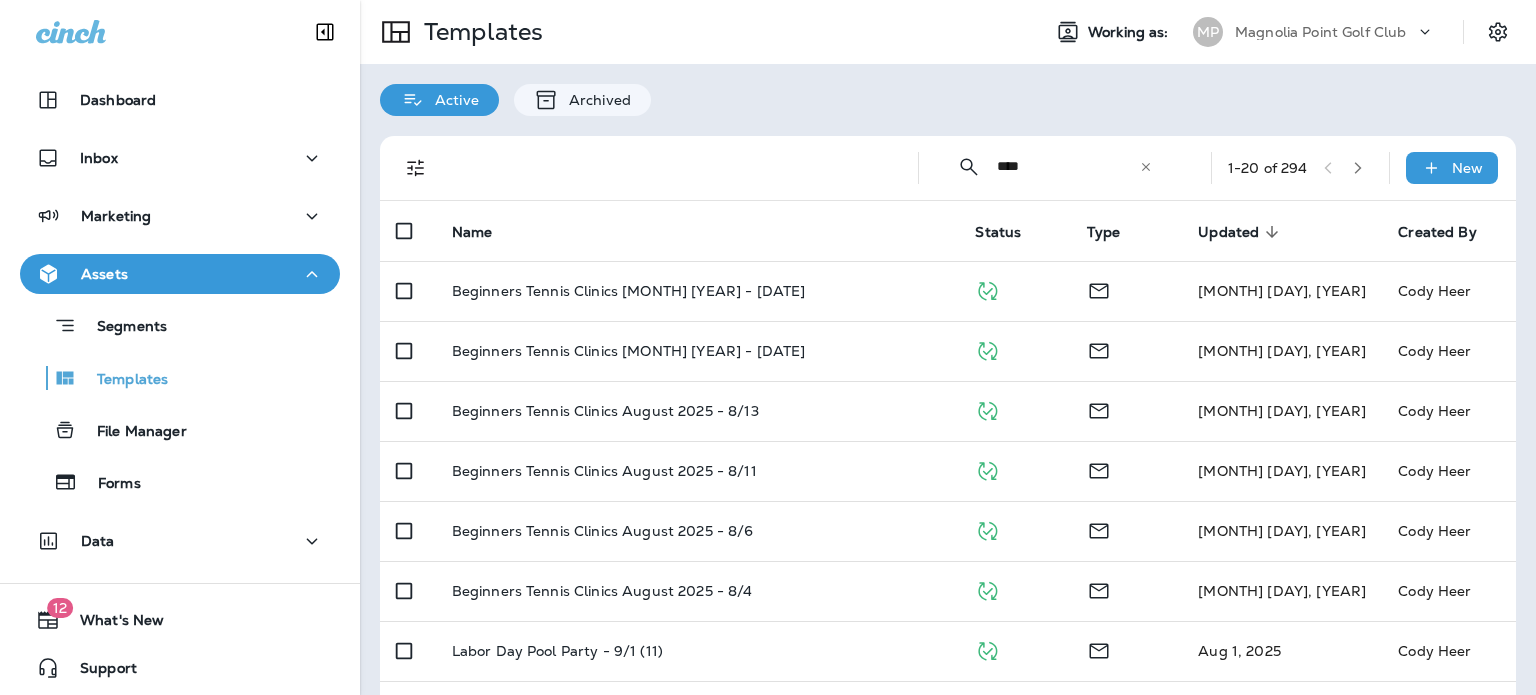 type on "**********" 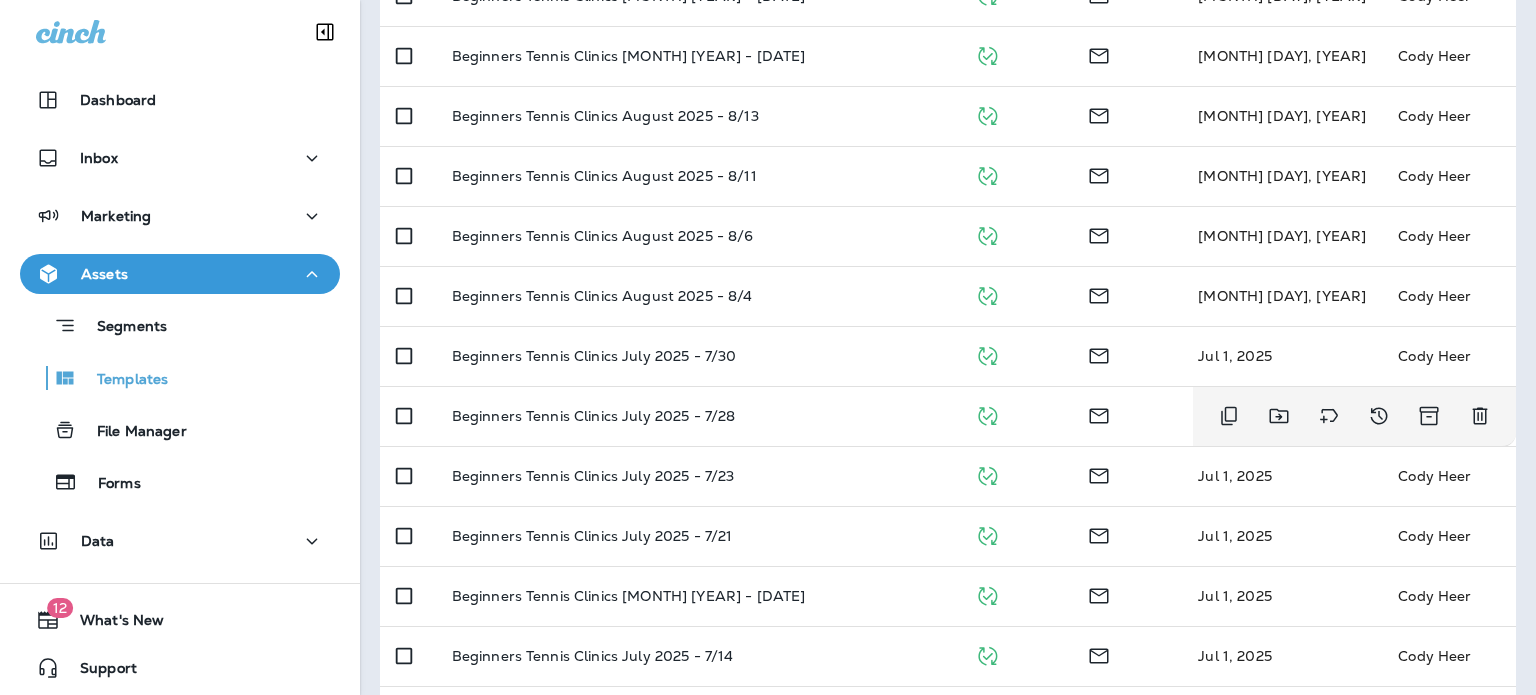 scroll, scrollTop: 400, scrollLeft: 0, axis: vertical 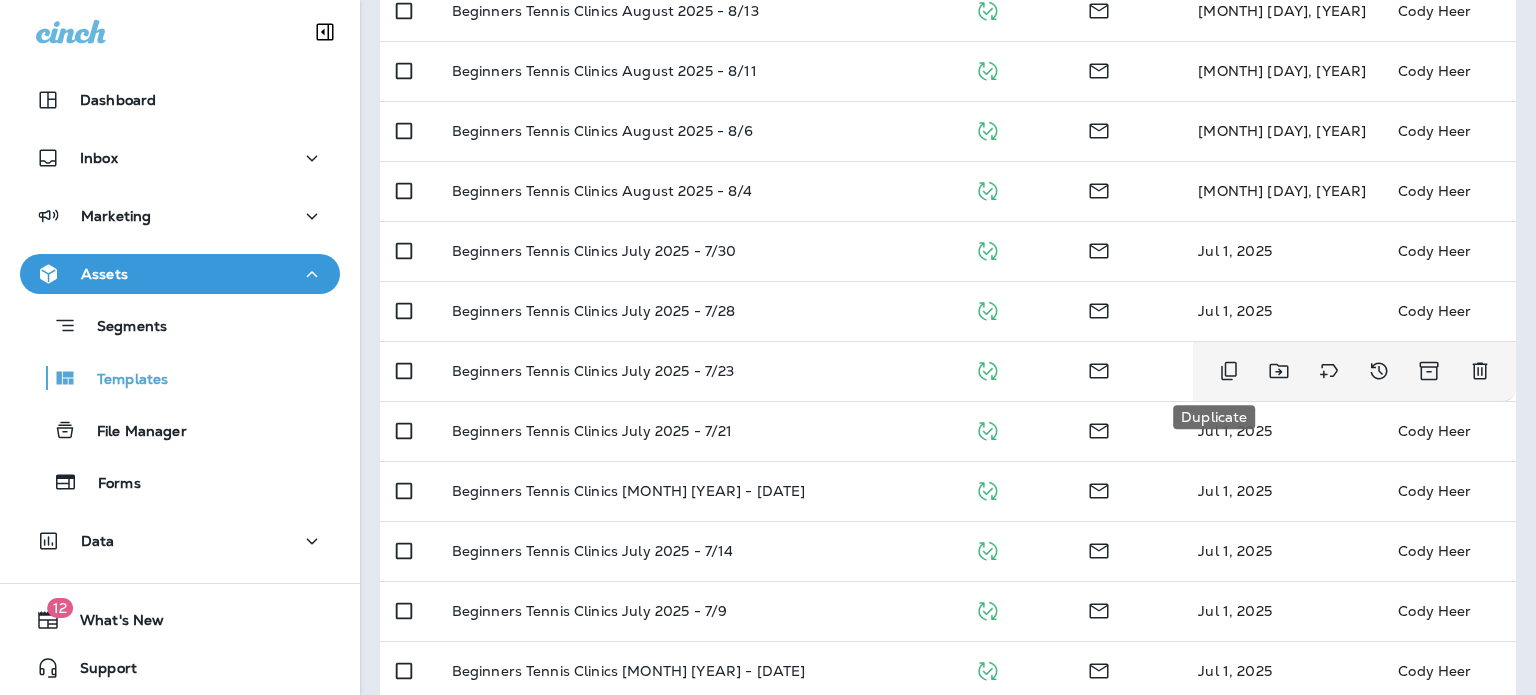 click 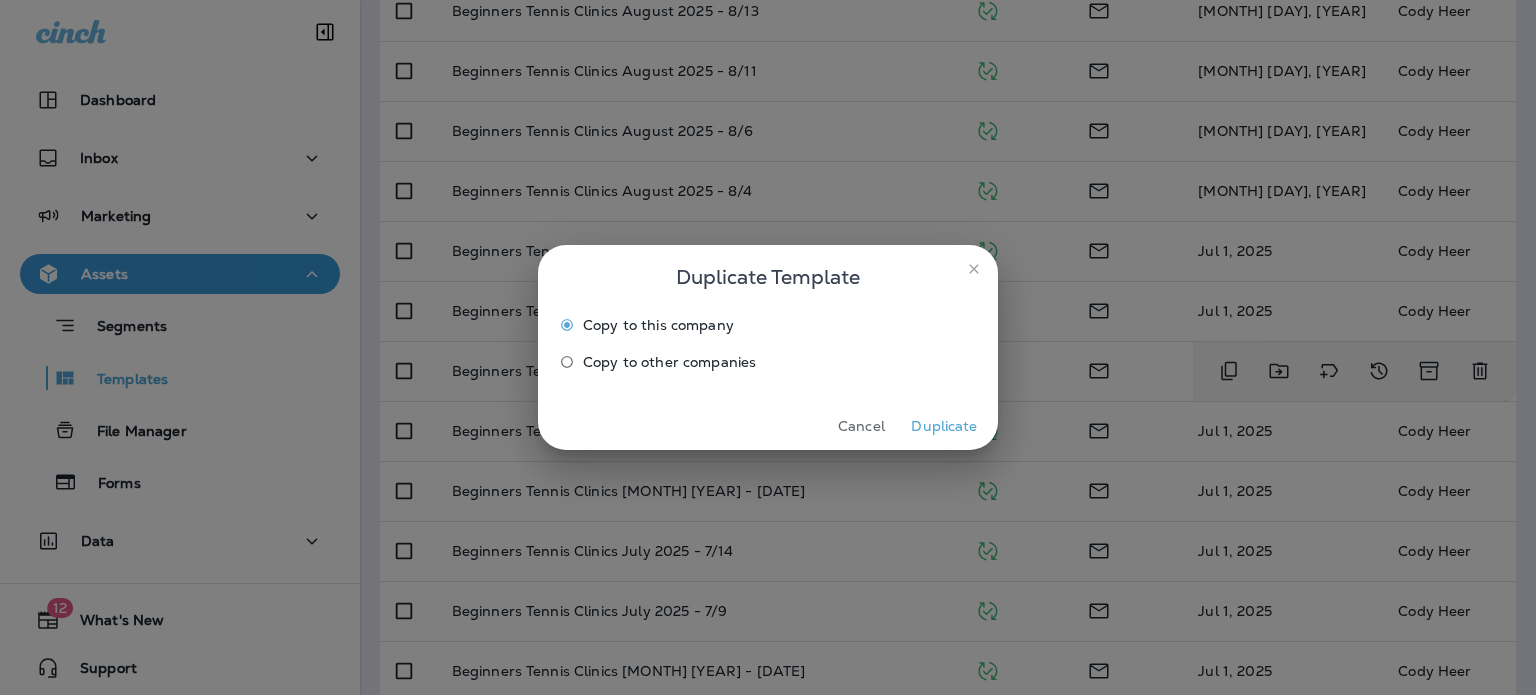 click on "Duplicate" at bounding box center (944, 426) 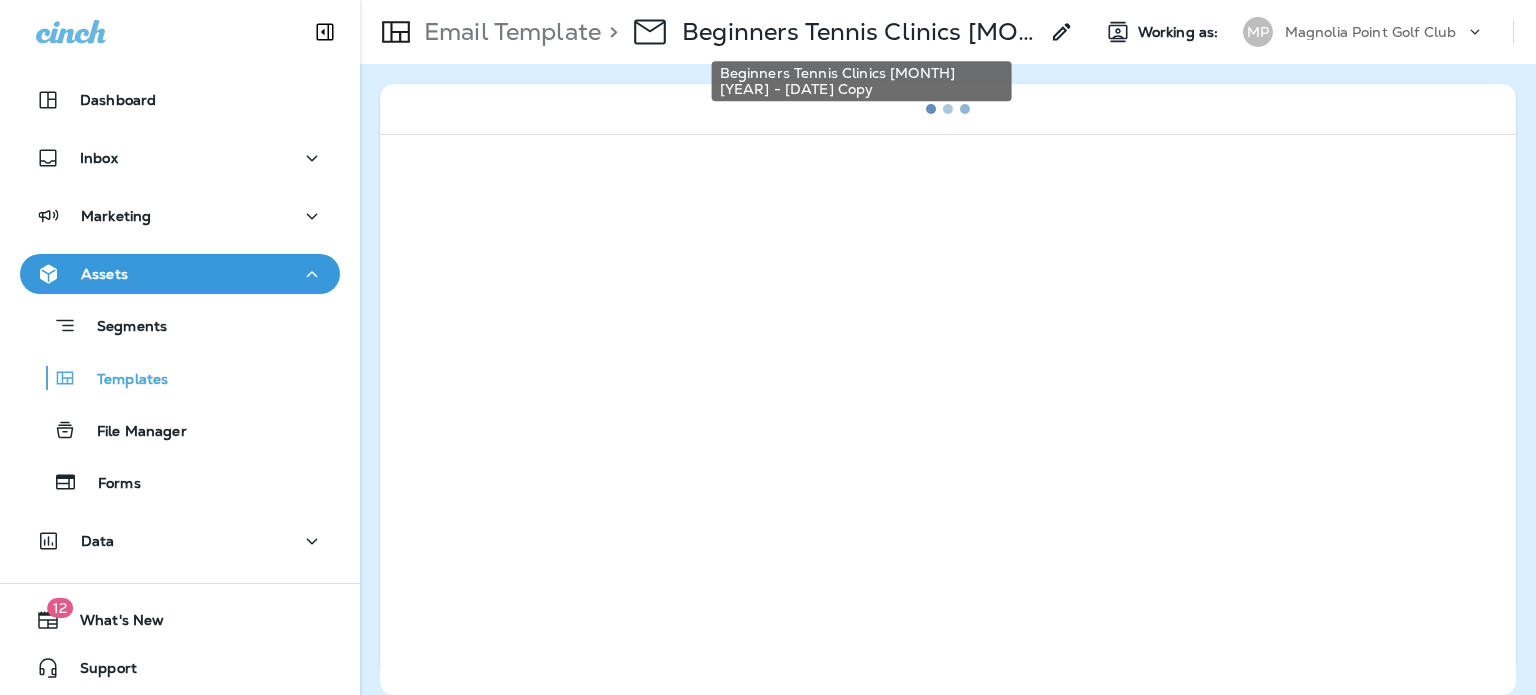 click on "Beginners Tennis Clinics [MONTH] [YEAR] - [DATE] Copy" at bounding box center (860, 32) 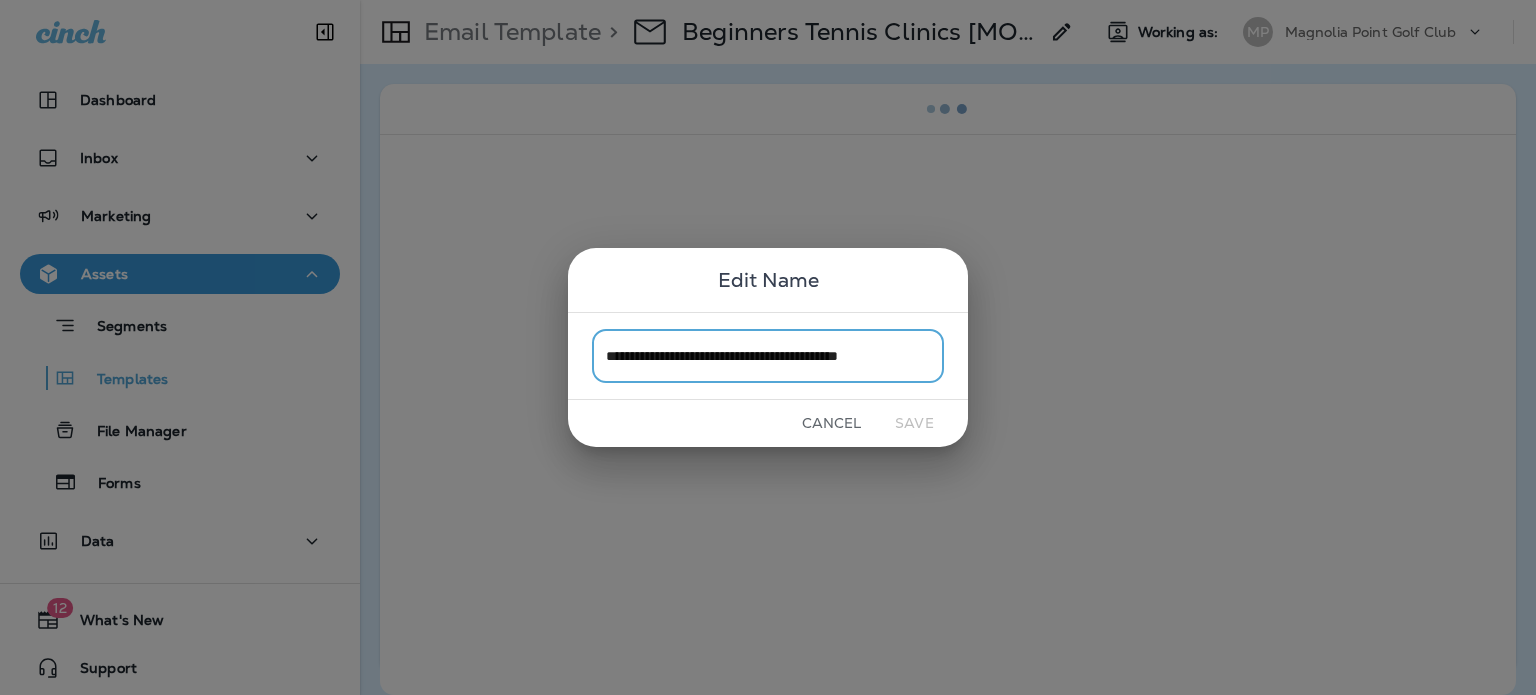 click on "**********" at bounding box center [768, 355] 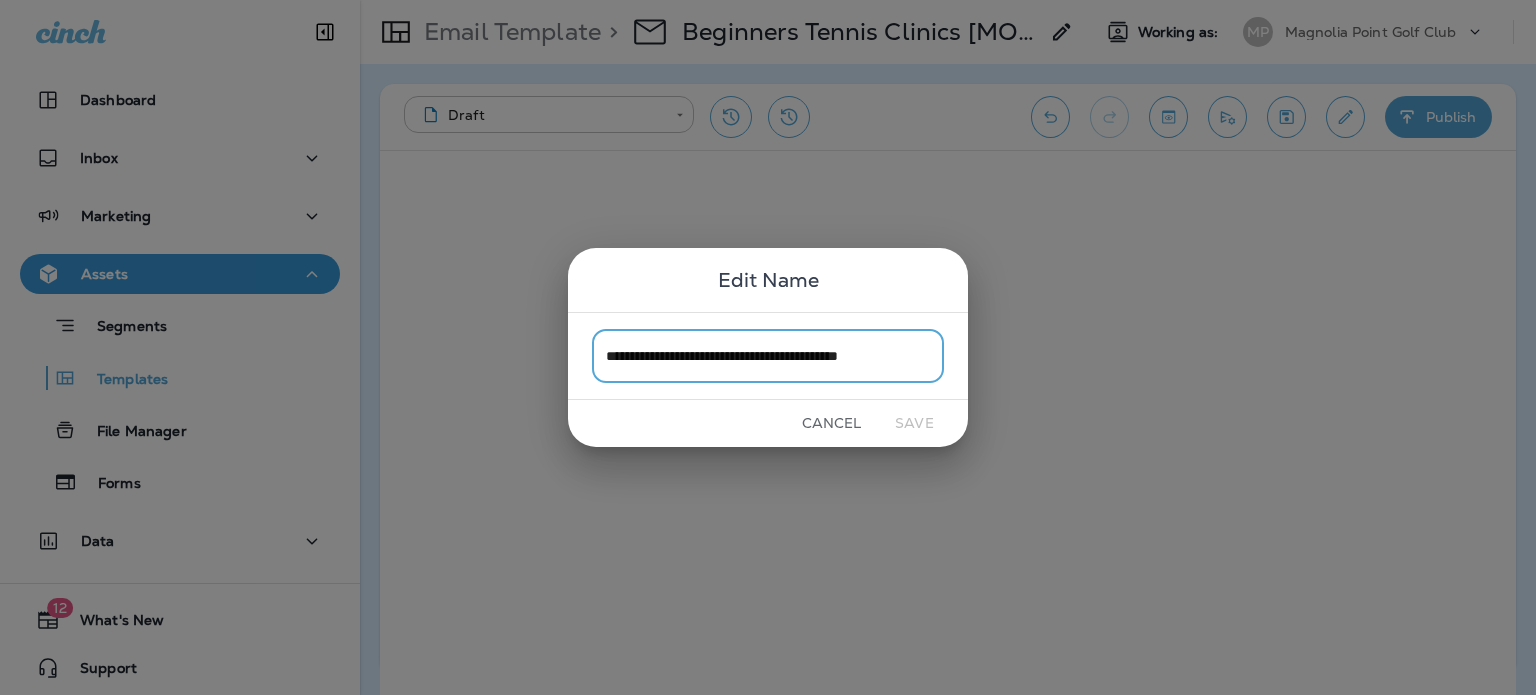 drag, startPoint x: 773, startPoint y: 362, endPoint x: 800, endPoint y: 361, distance: 27.018513 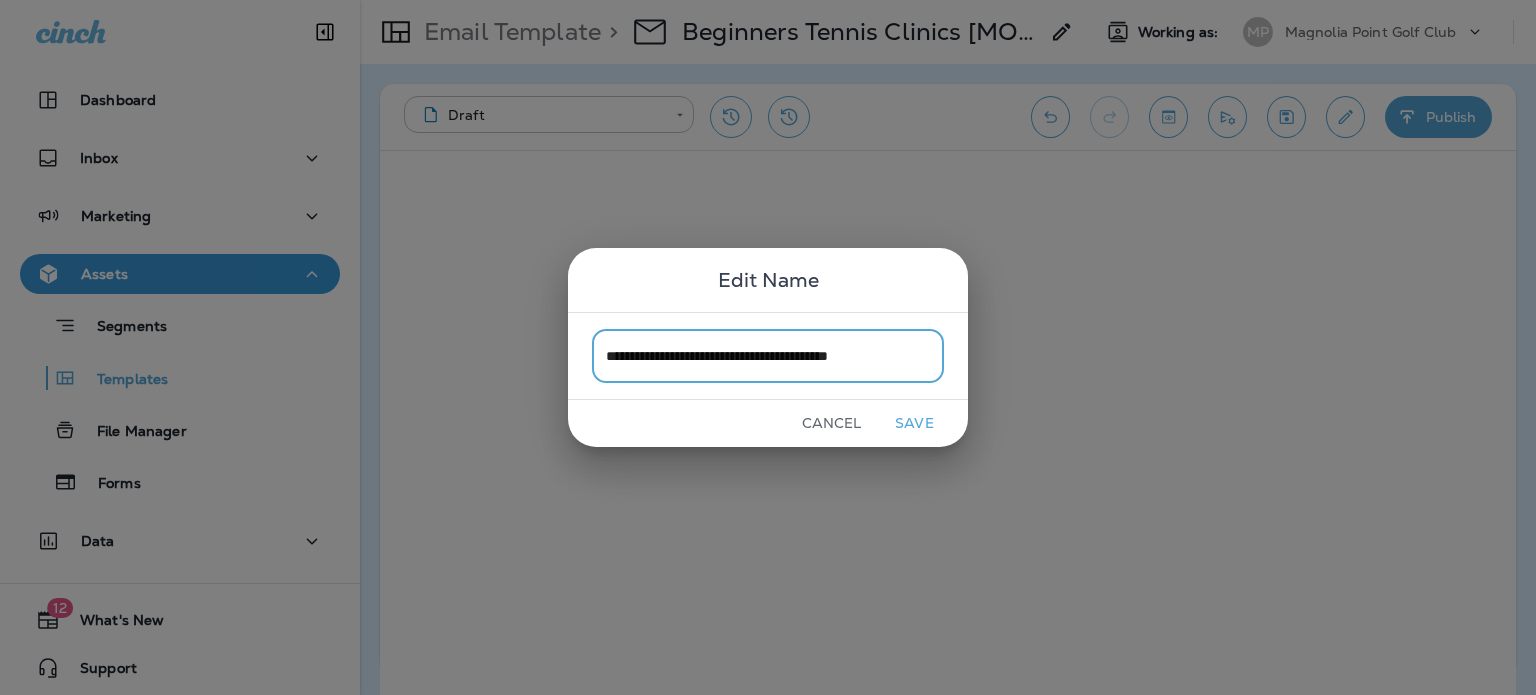 scroll, scrollTop: 0, scrollLeft: 0, axis: both 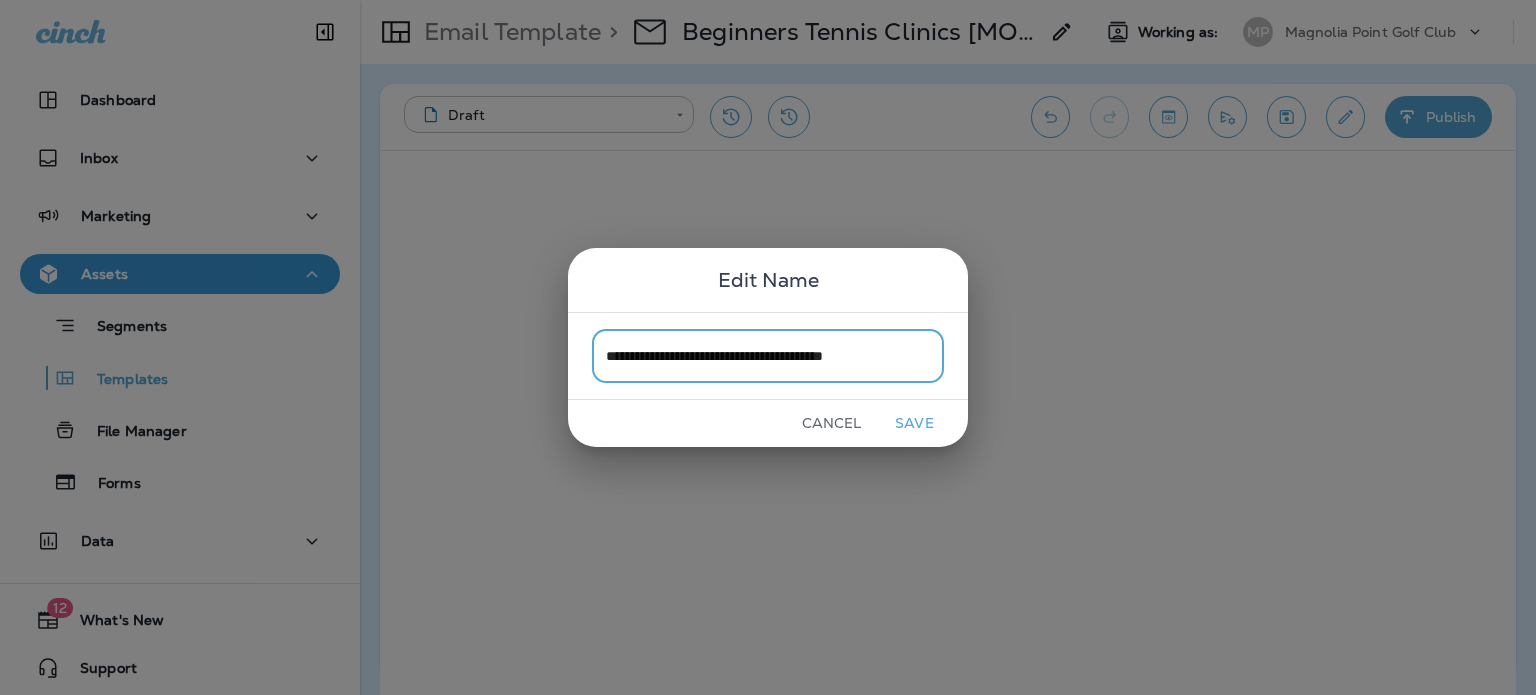 type on "**********" 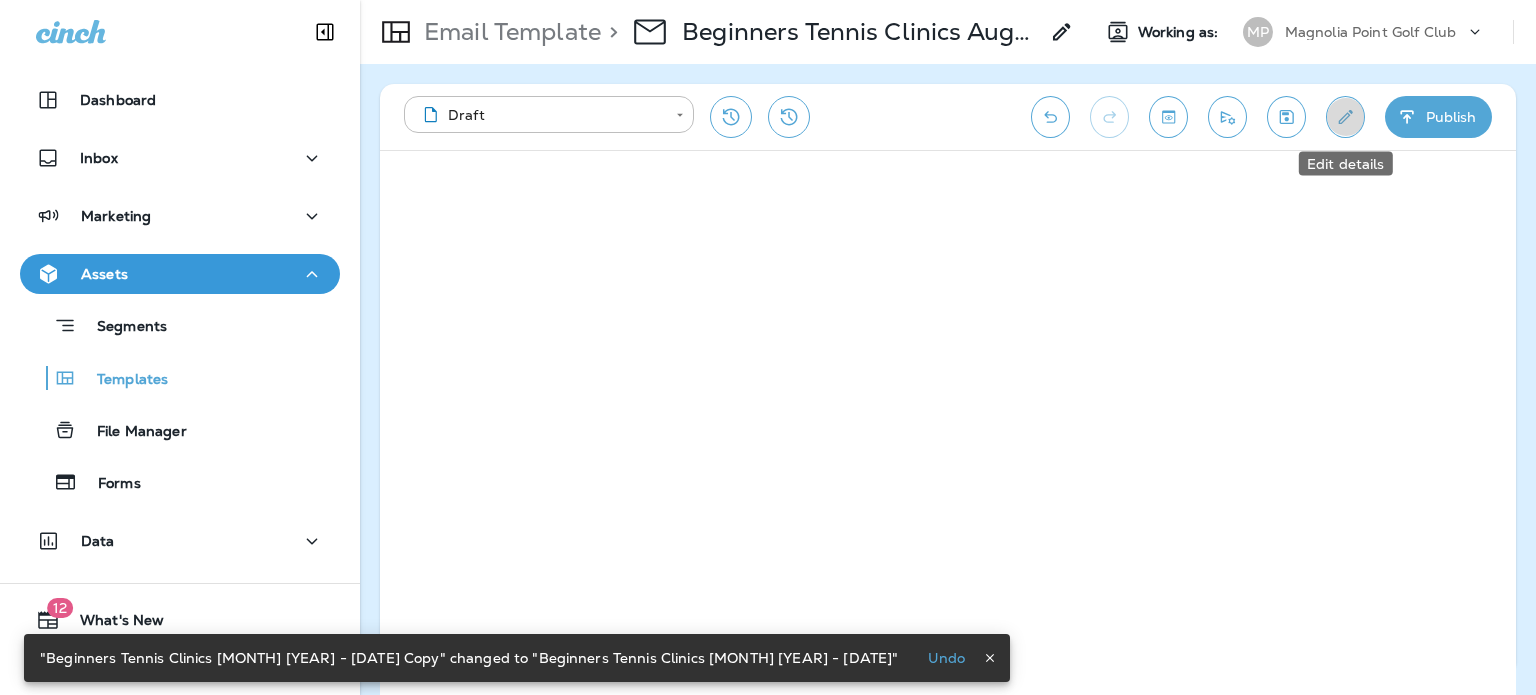 click at bounding box center (1345, 117) 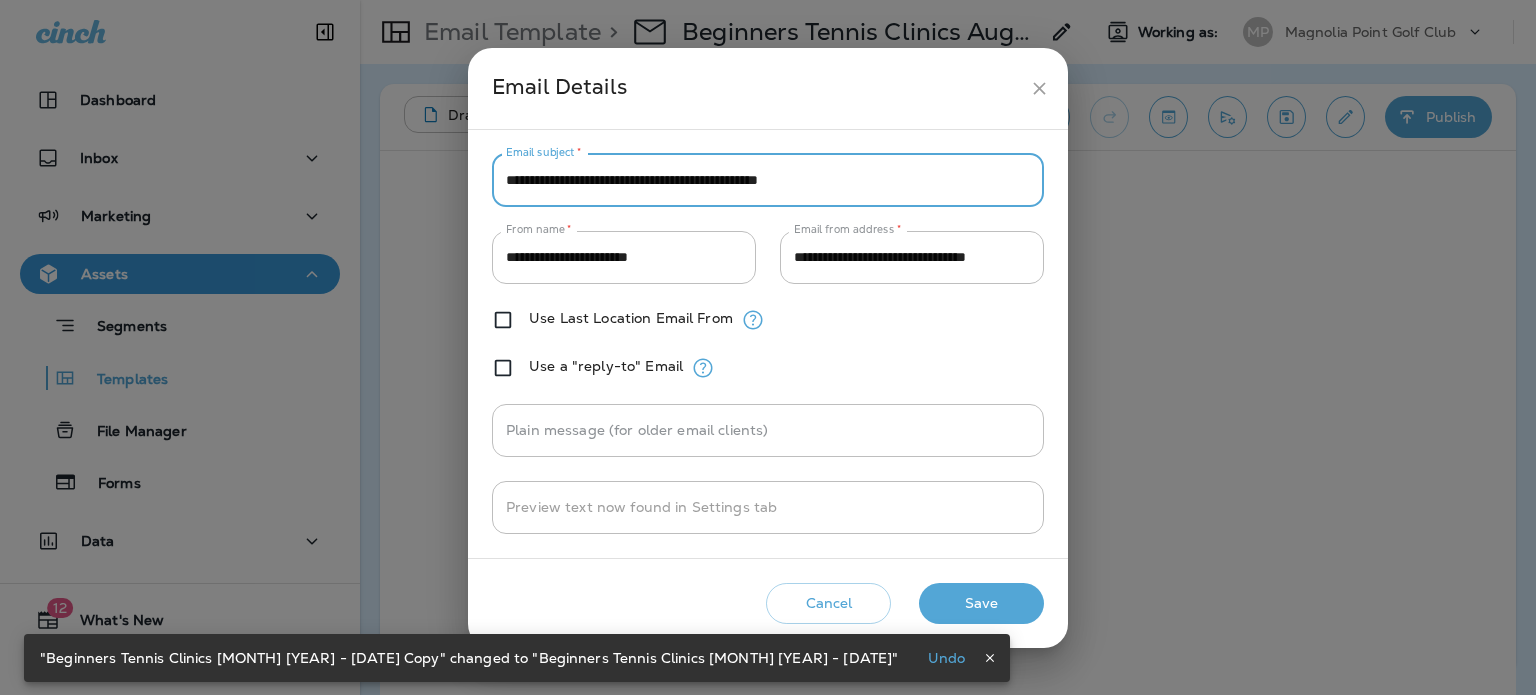 click on "**********" at bounding box center (768, 180) 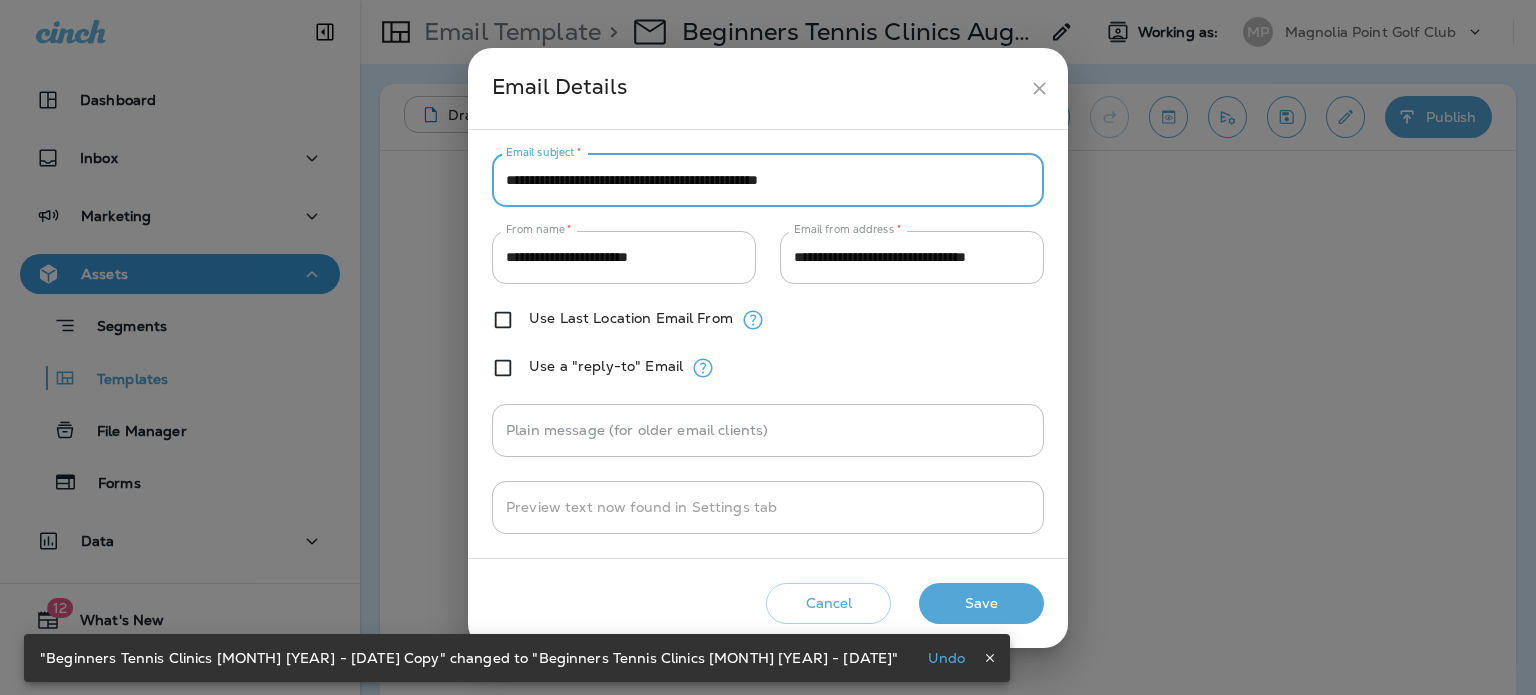 drag, startPoint x: 624, startPoint y: 178, endPoint x: 468, endPoint y: 176, distance: 156.01282 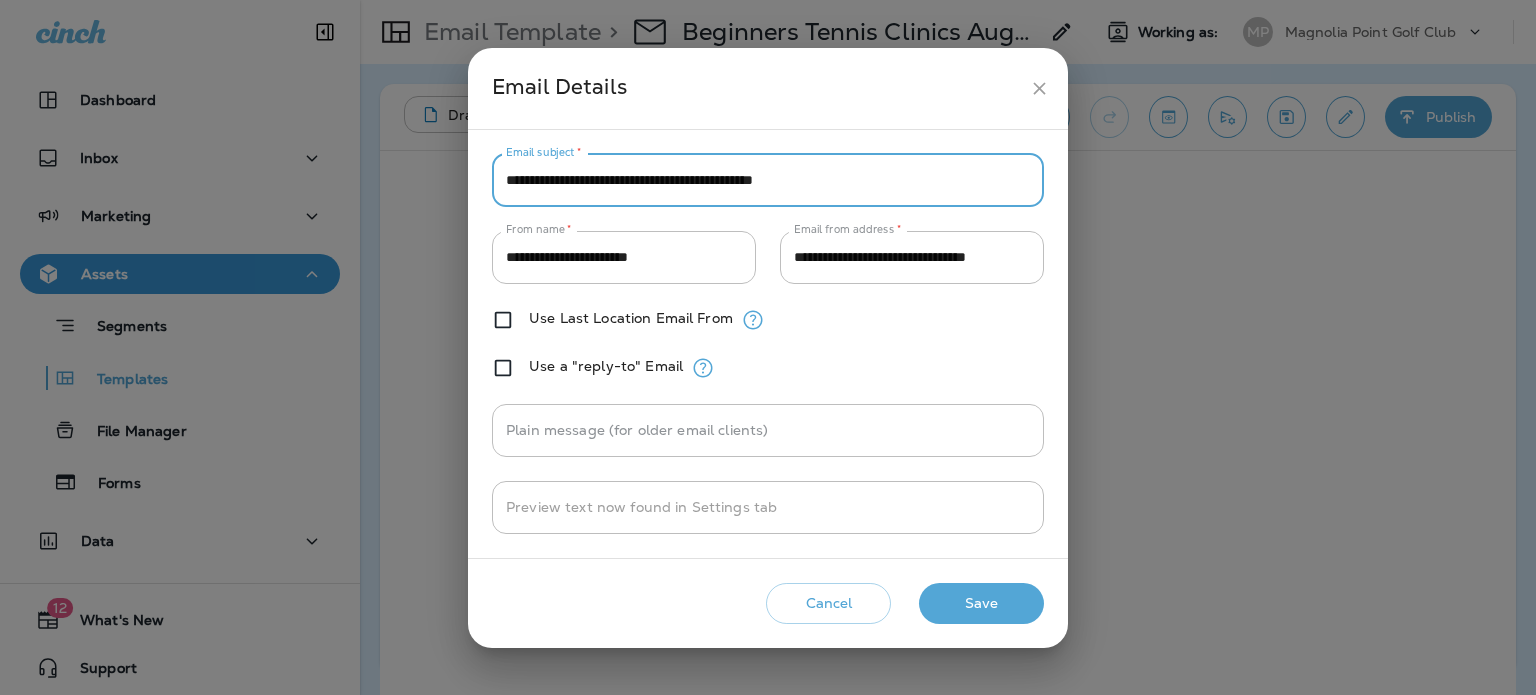 type on "**********" 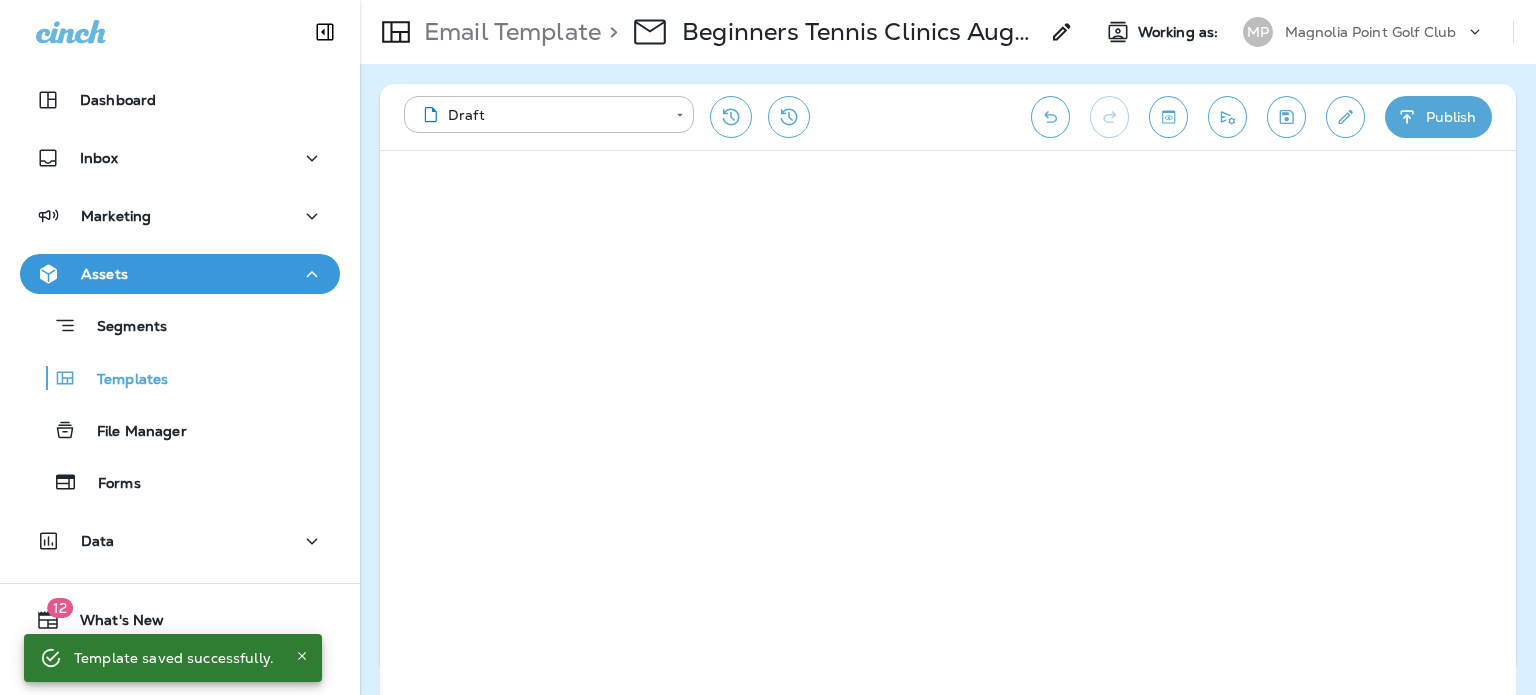 click on "Publish" at bounding box center [1438, 117] 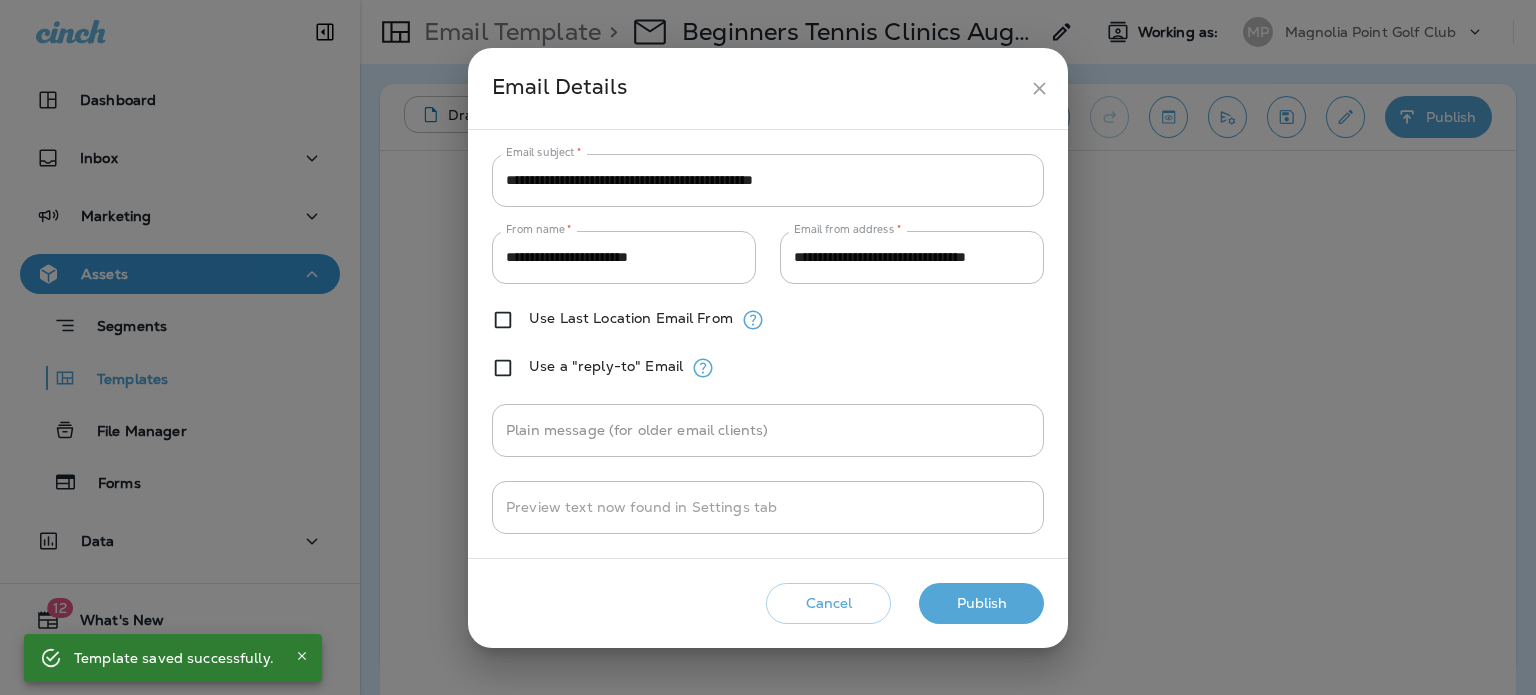 click on "Publish" at bounding box center [981, 603] 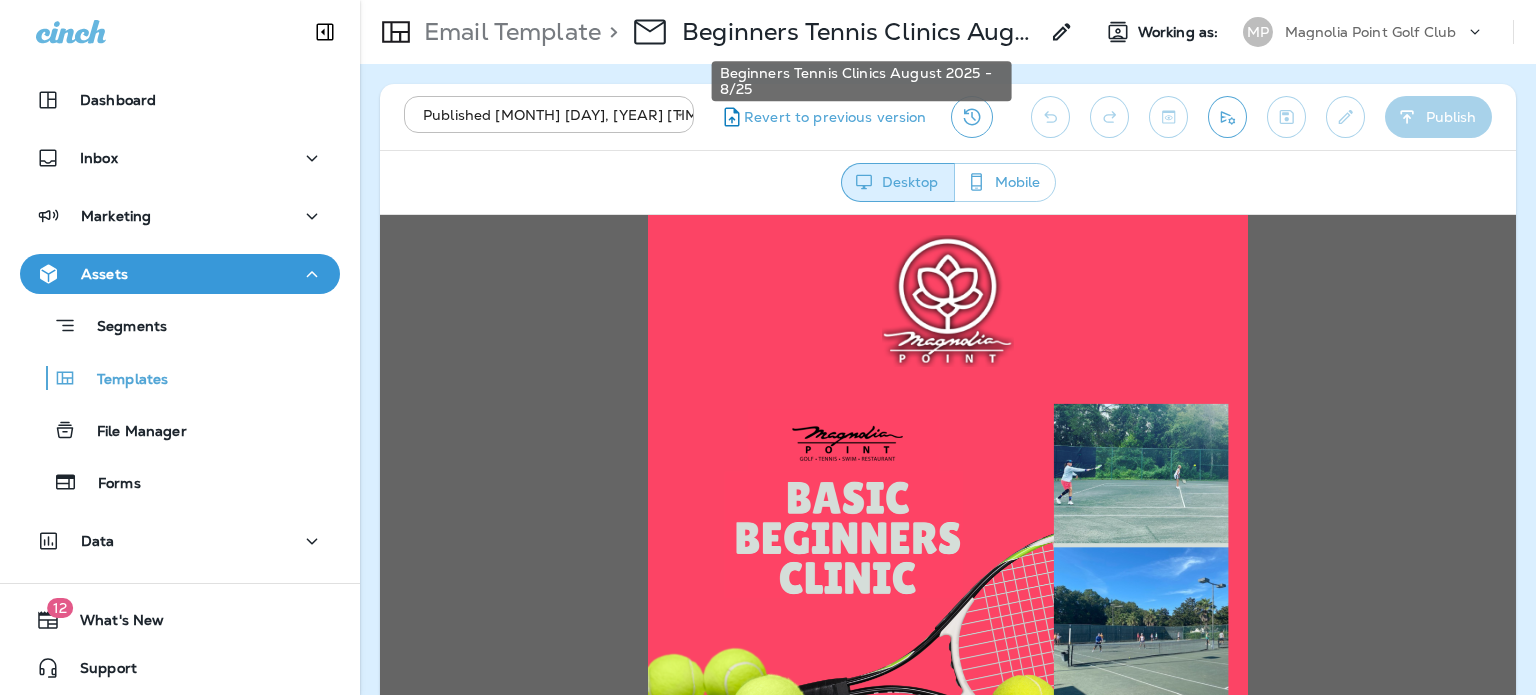 scroll, scrollTop: 0, scrollLeft: 0, axis: both 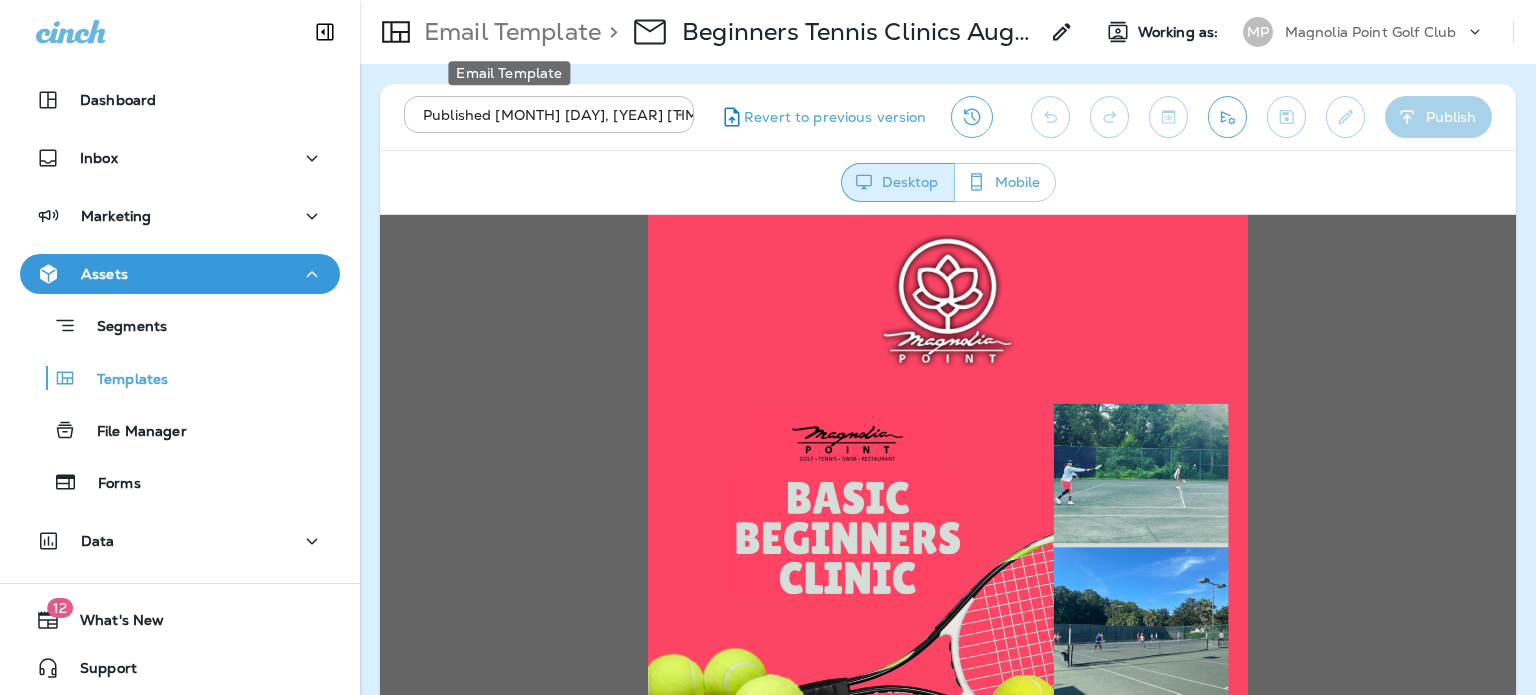 click on "Email Template" at bounding box center (508, 32) 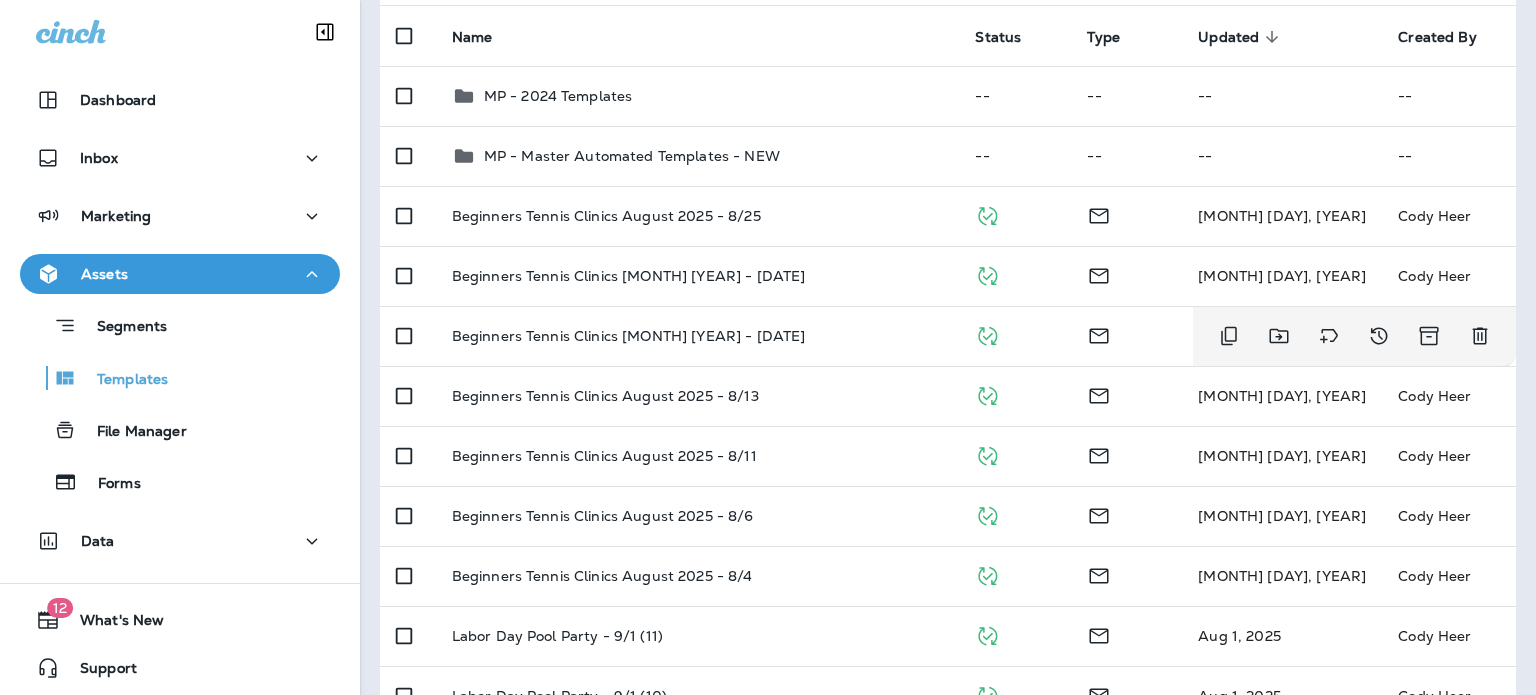 scroll, scrollTop: 200, scrollLeft: 0, axis: vertical 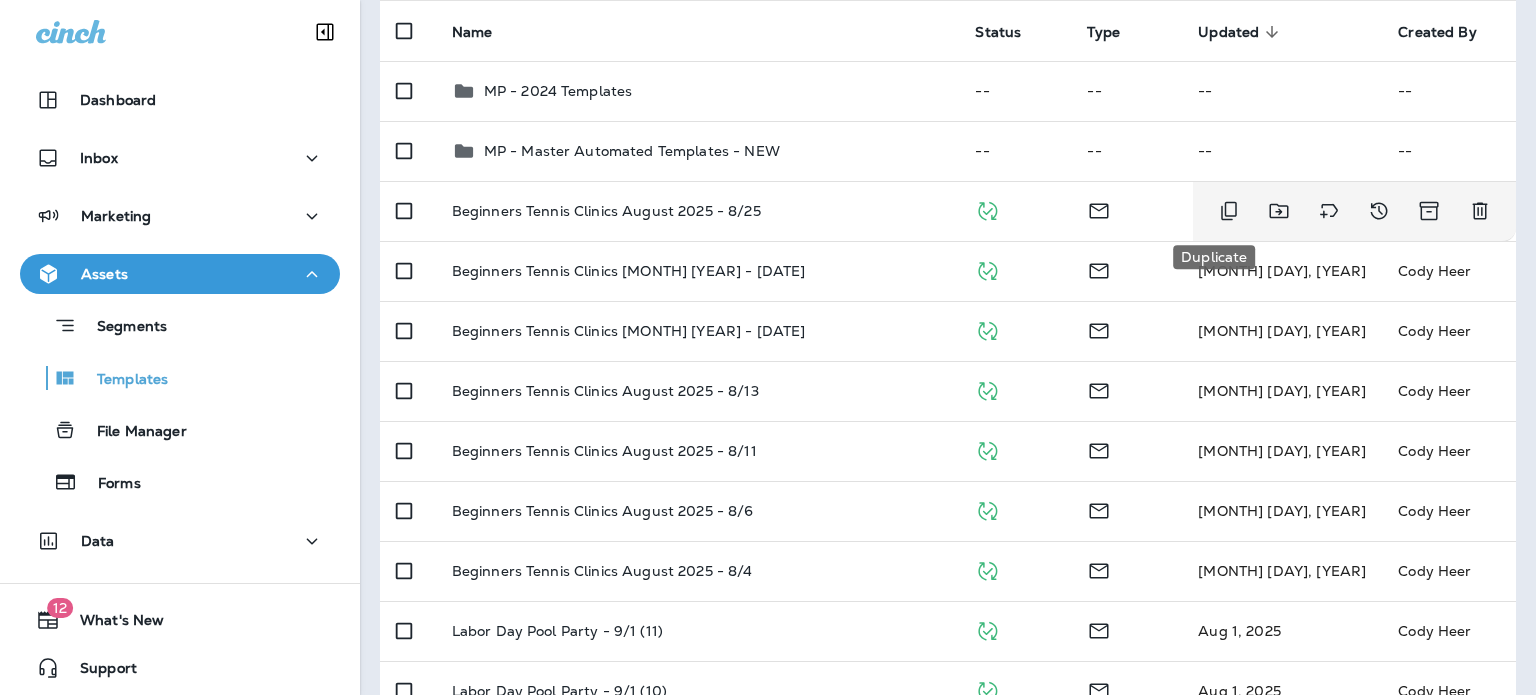 click 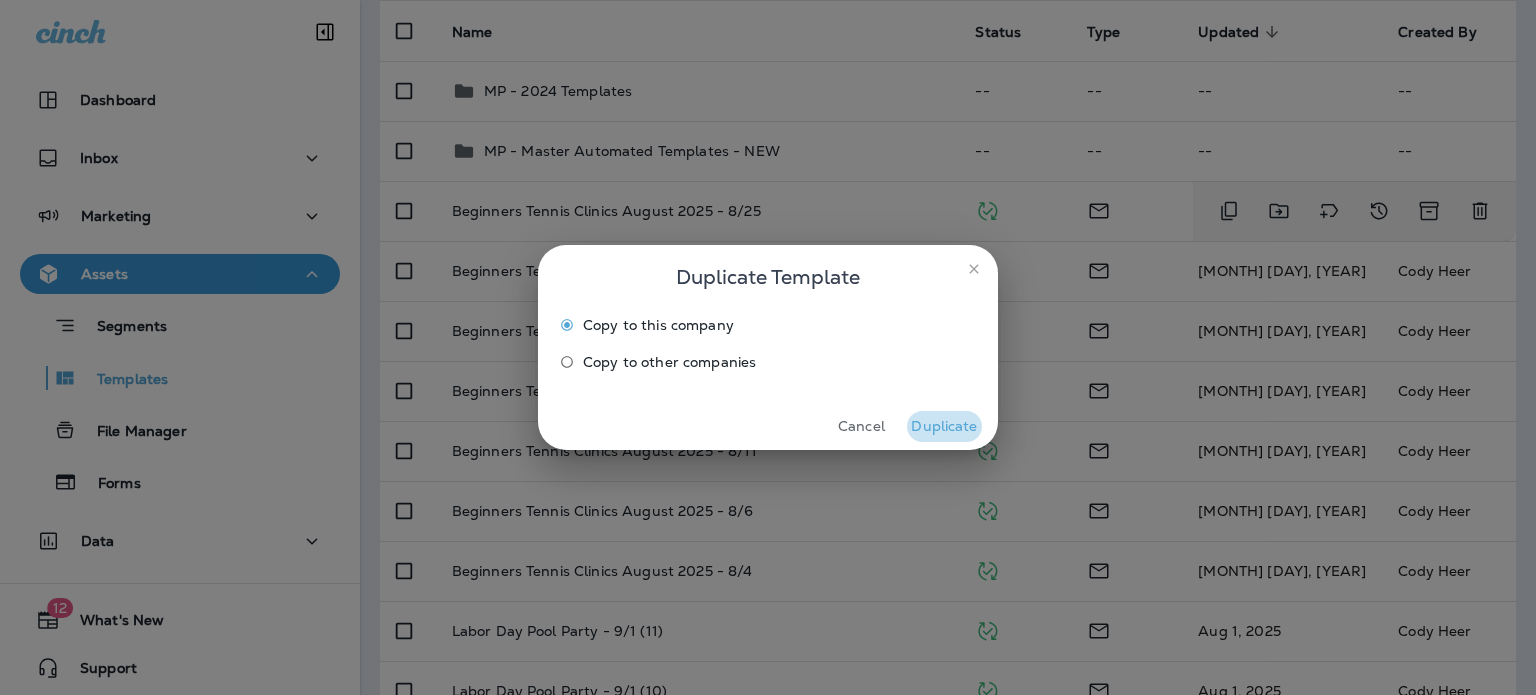 click on "Duplicate" at bounding box center [944, 426] 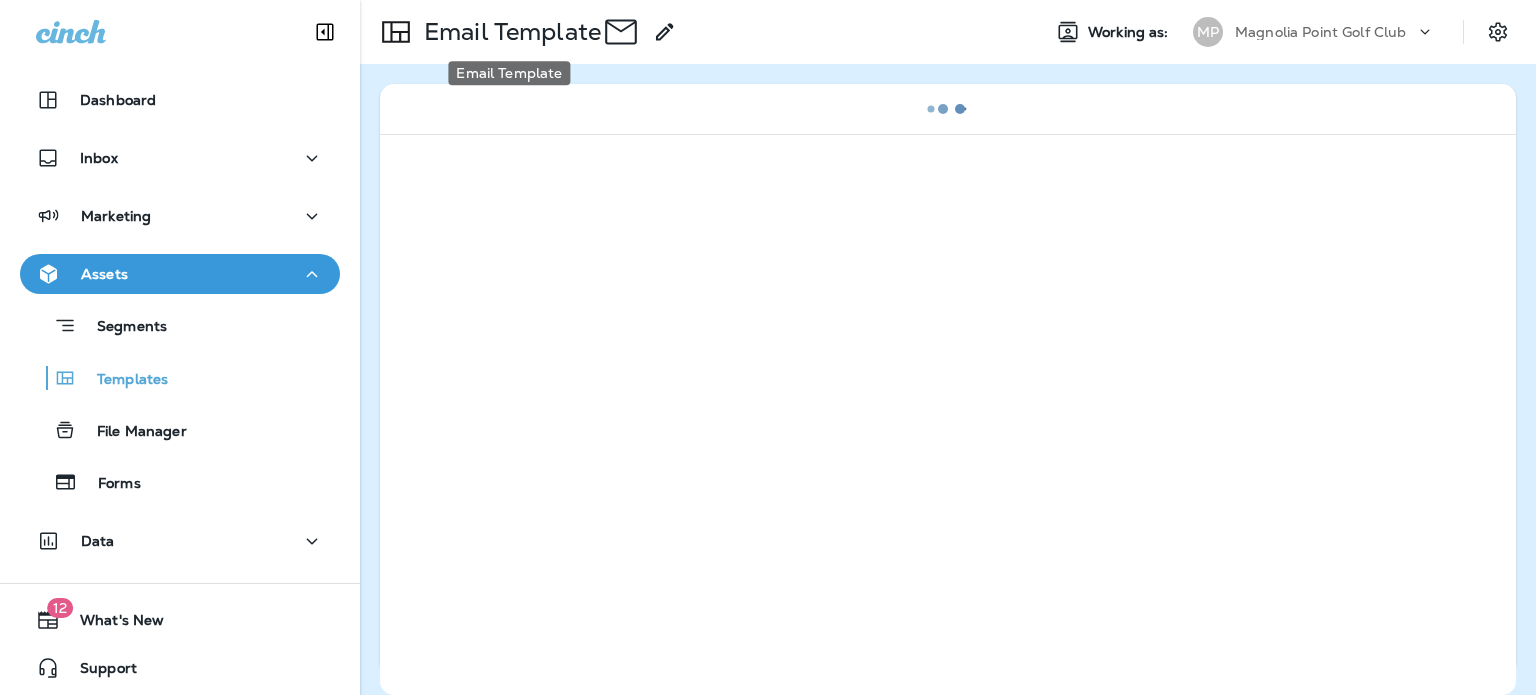 click on "Email Template" at bounding box center (508, 32) 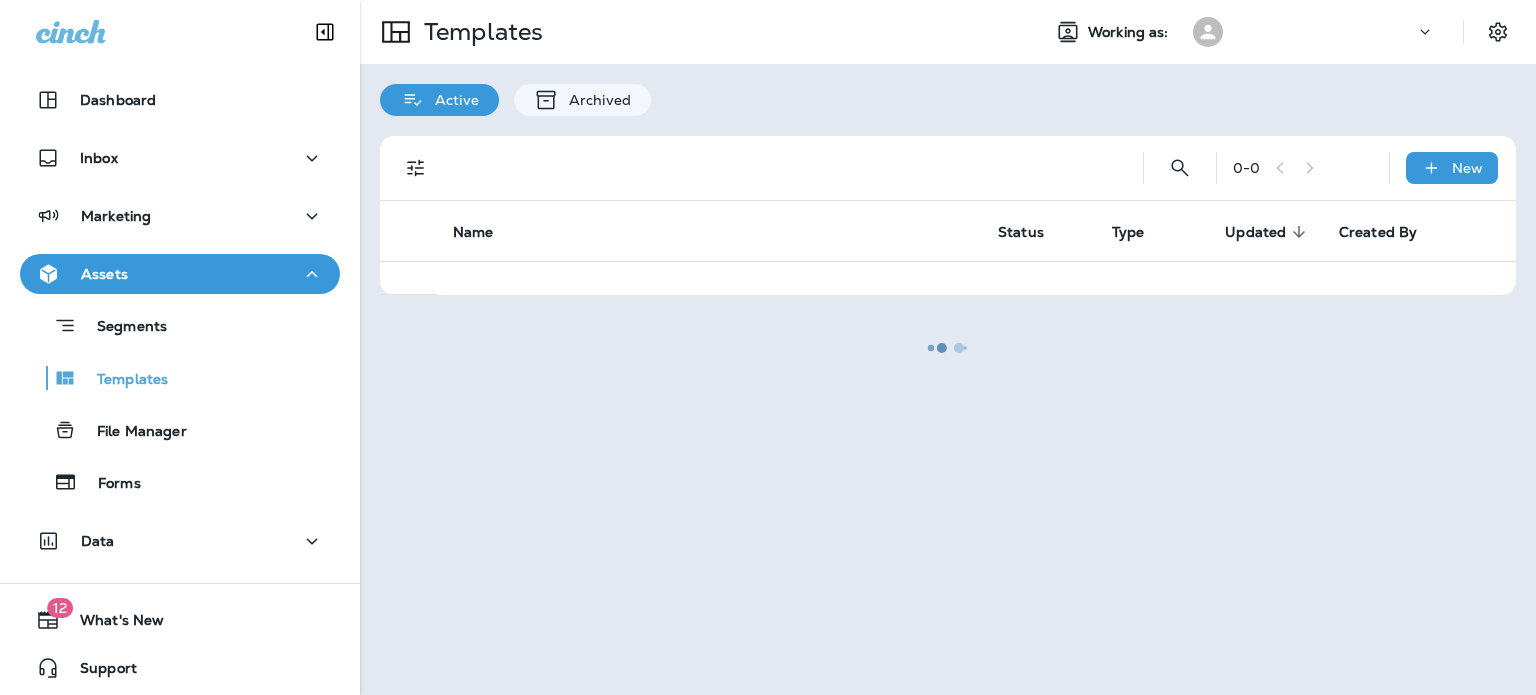 scroll, scrollTop: 0, scrollLeft: 0, axis: both 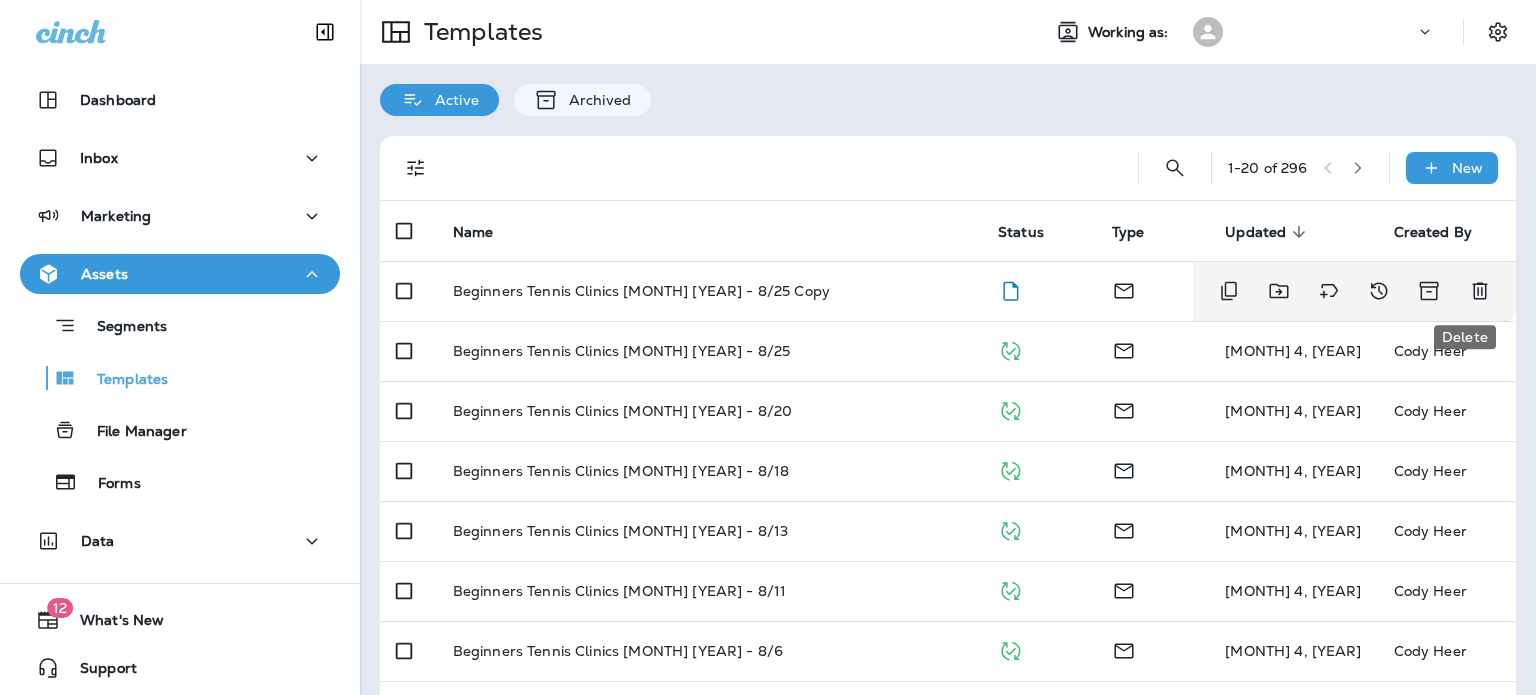 click 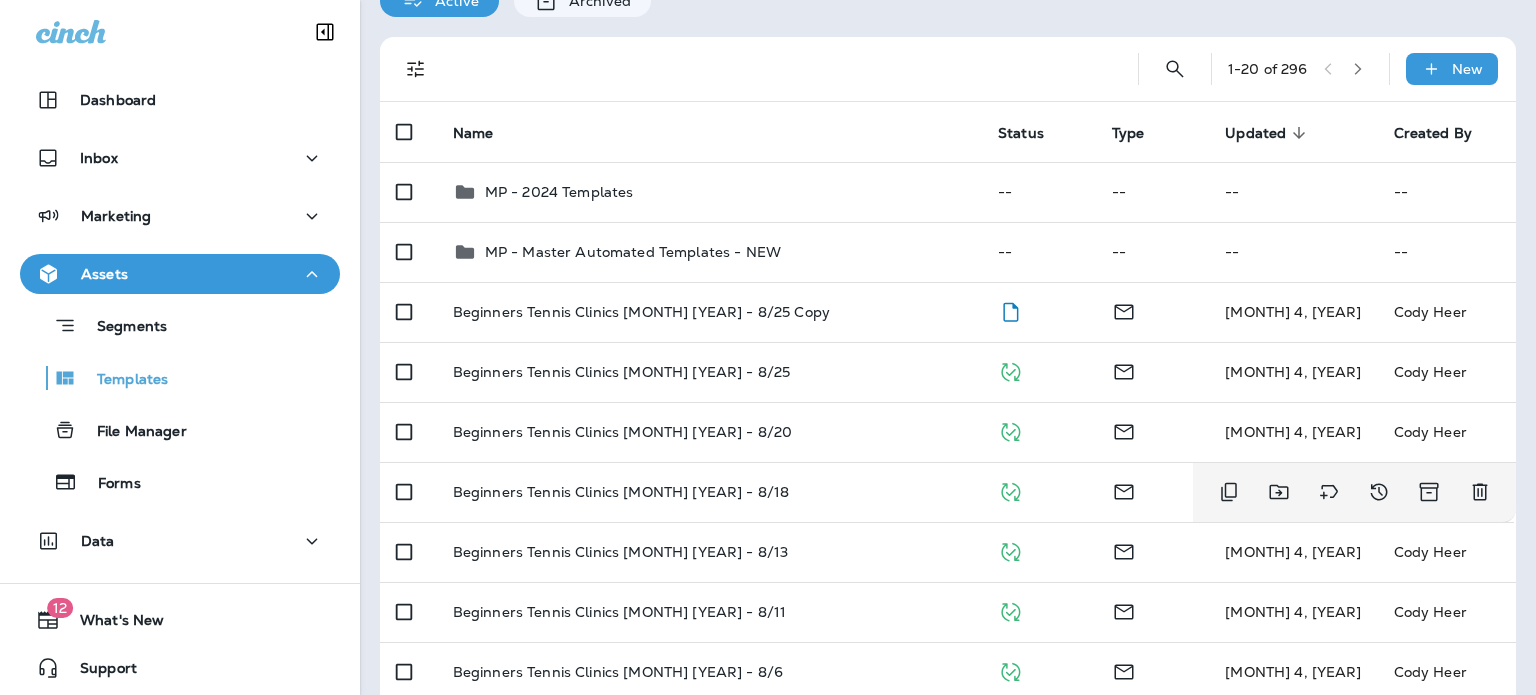 scroll, scrollTop: 200, scrollLeft: 0, axis: vertical 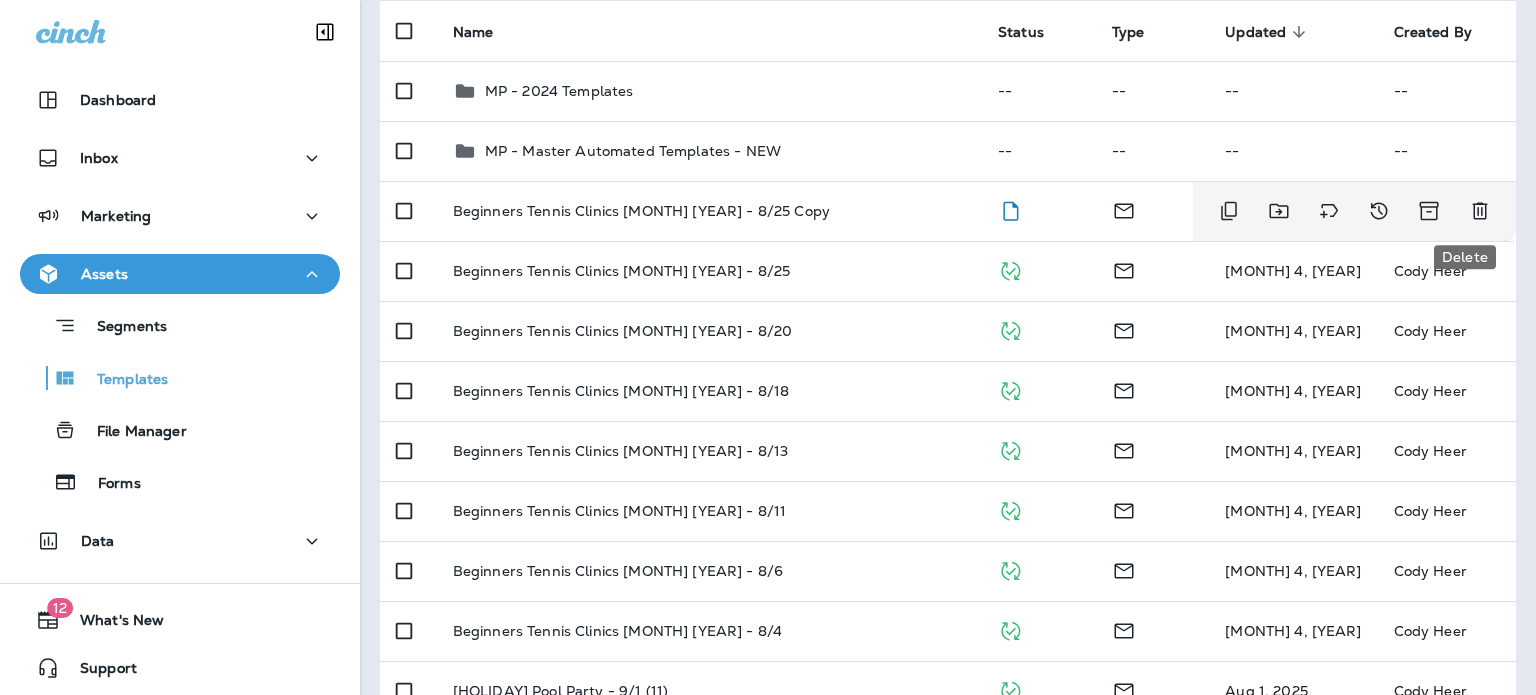 click 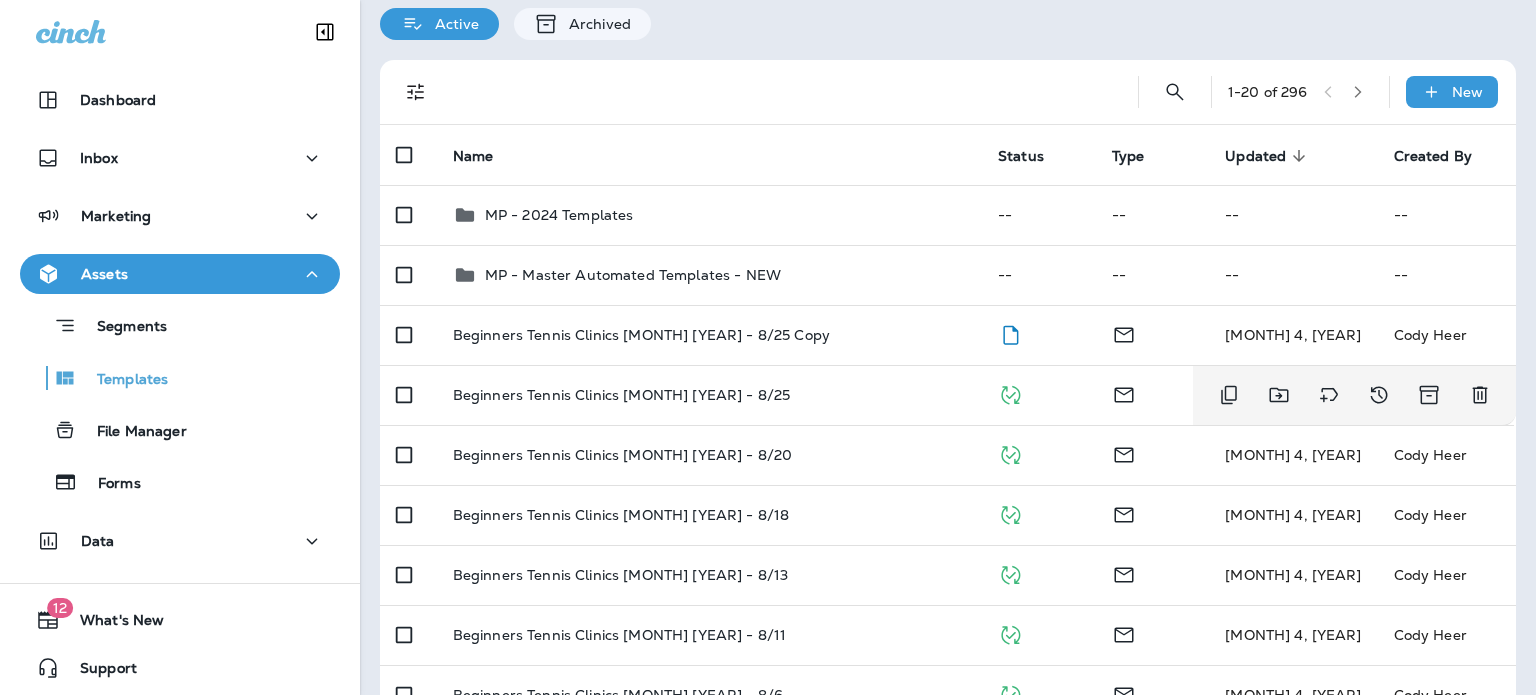 scroll, scrollTop: 0, scrollLeft: 0, axis: both 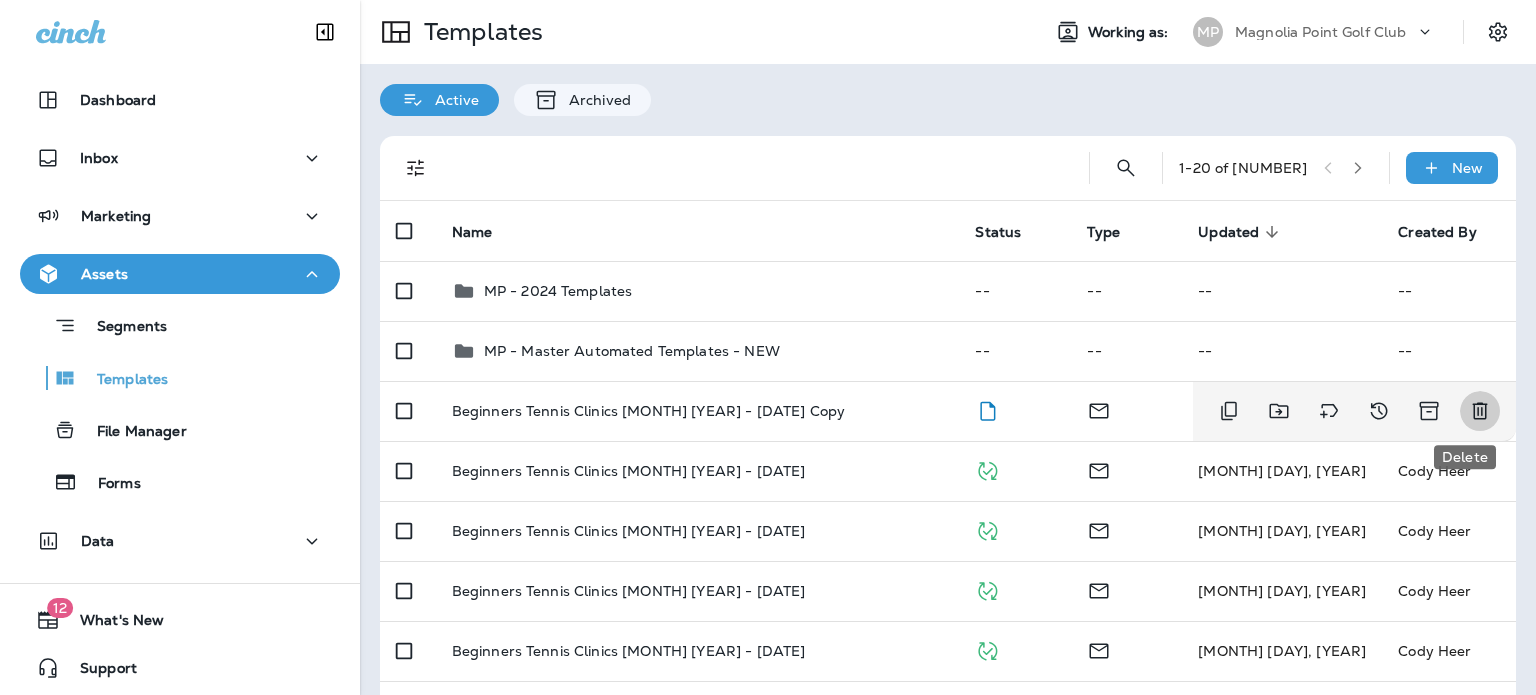 click 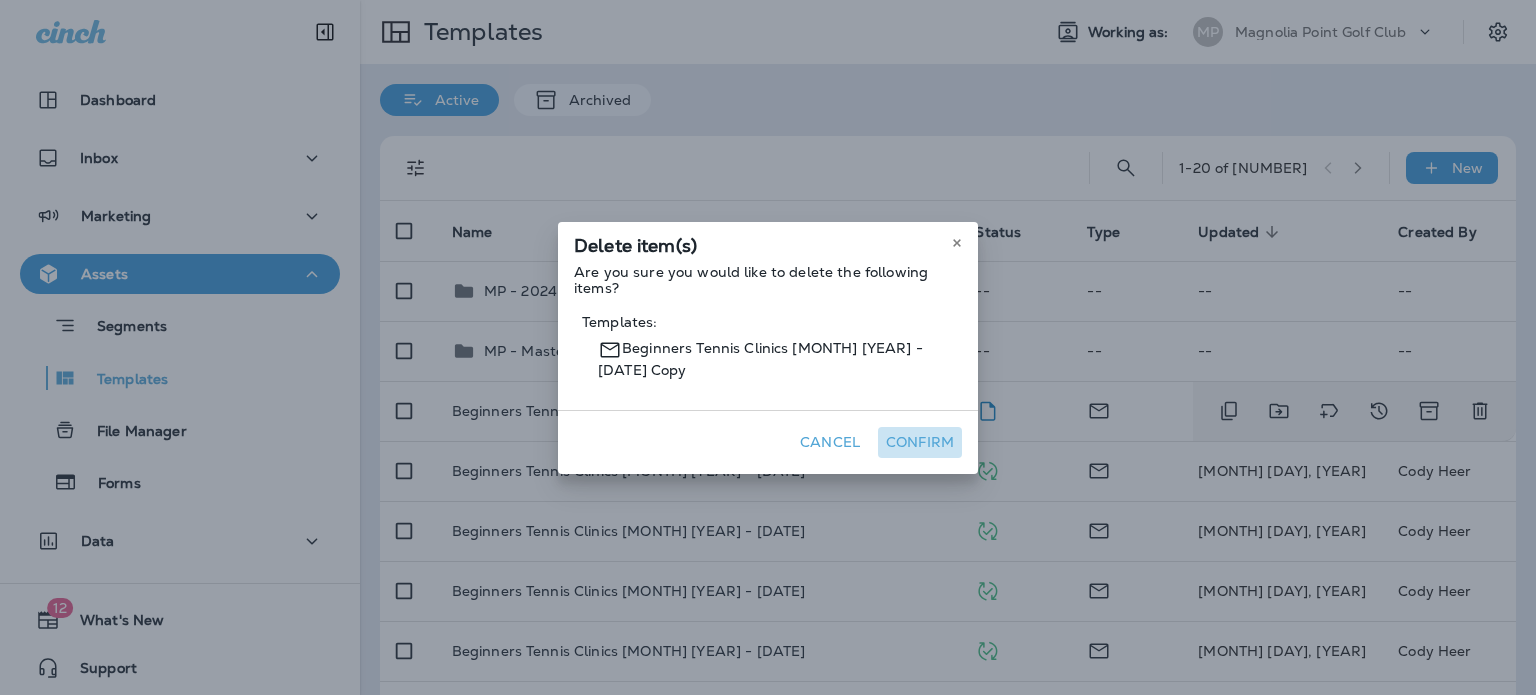 click on "Confirm" at bounding box center (920, 442) 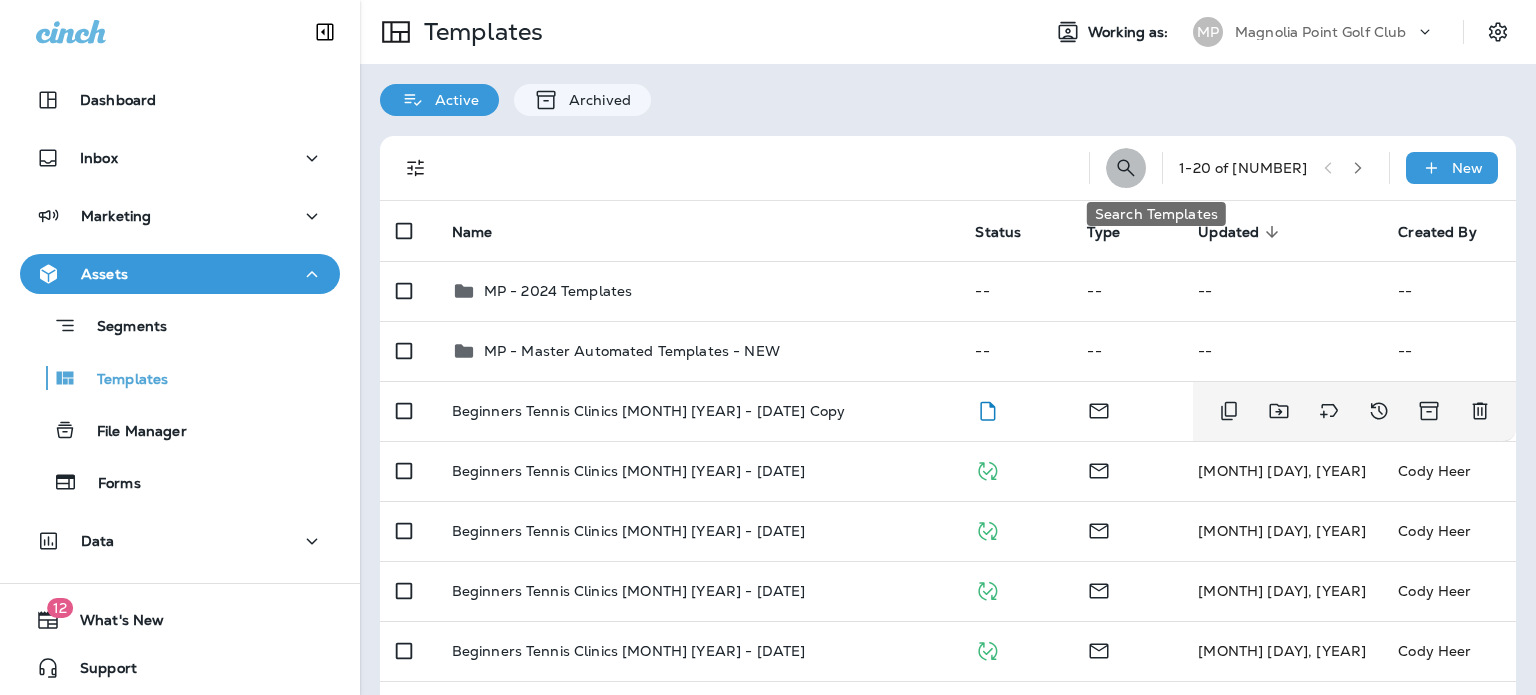 click 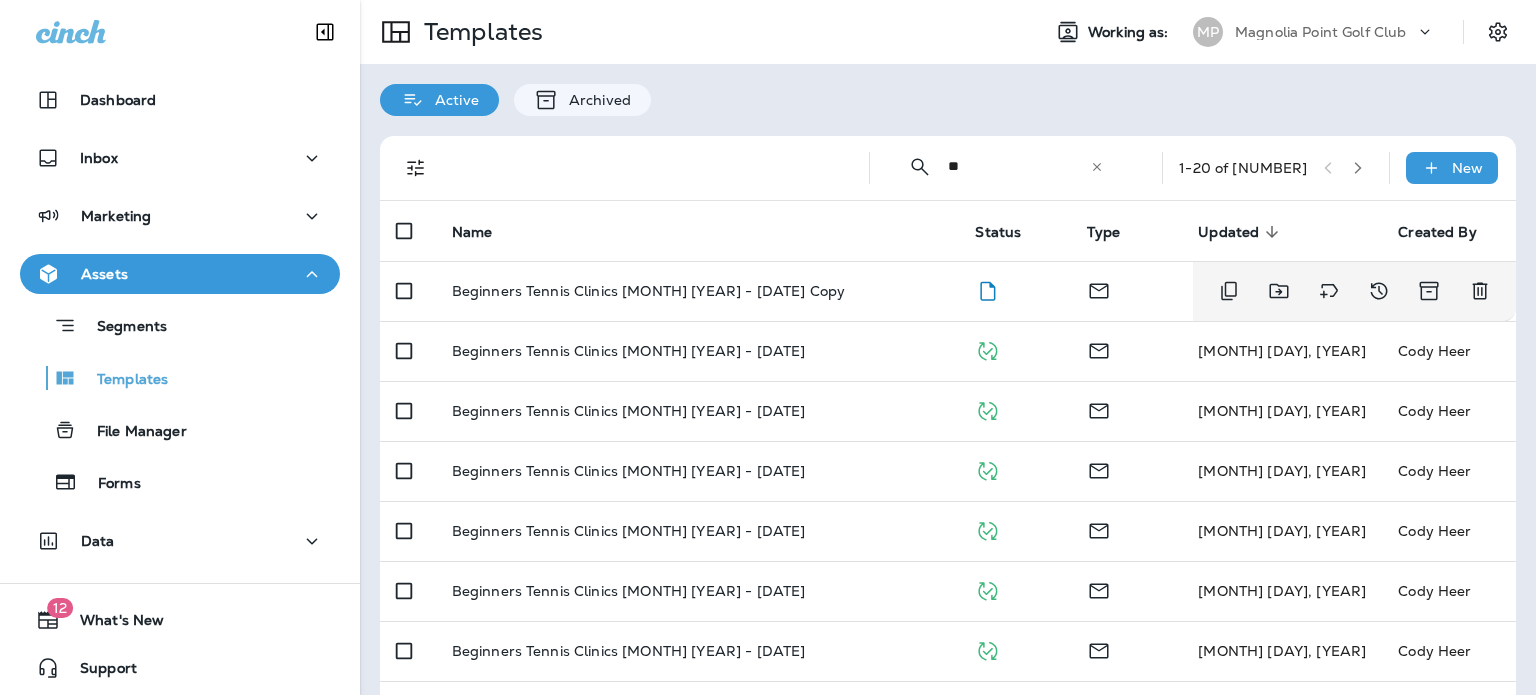 type on "**********" 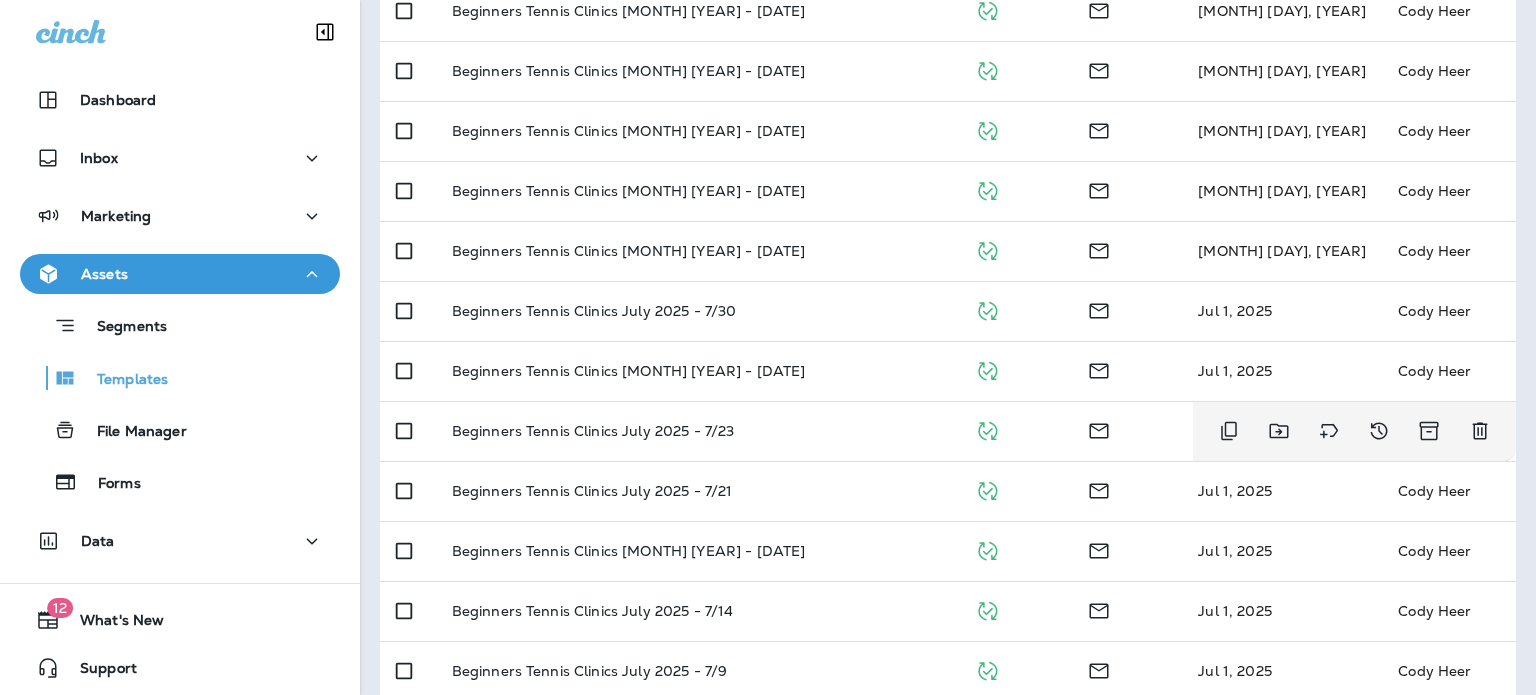 scroll, scrollTop: 300, scrollLeft: 0, axis: vertical 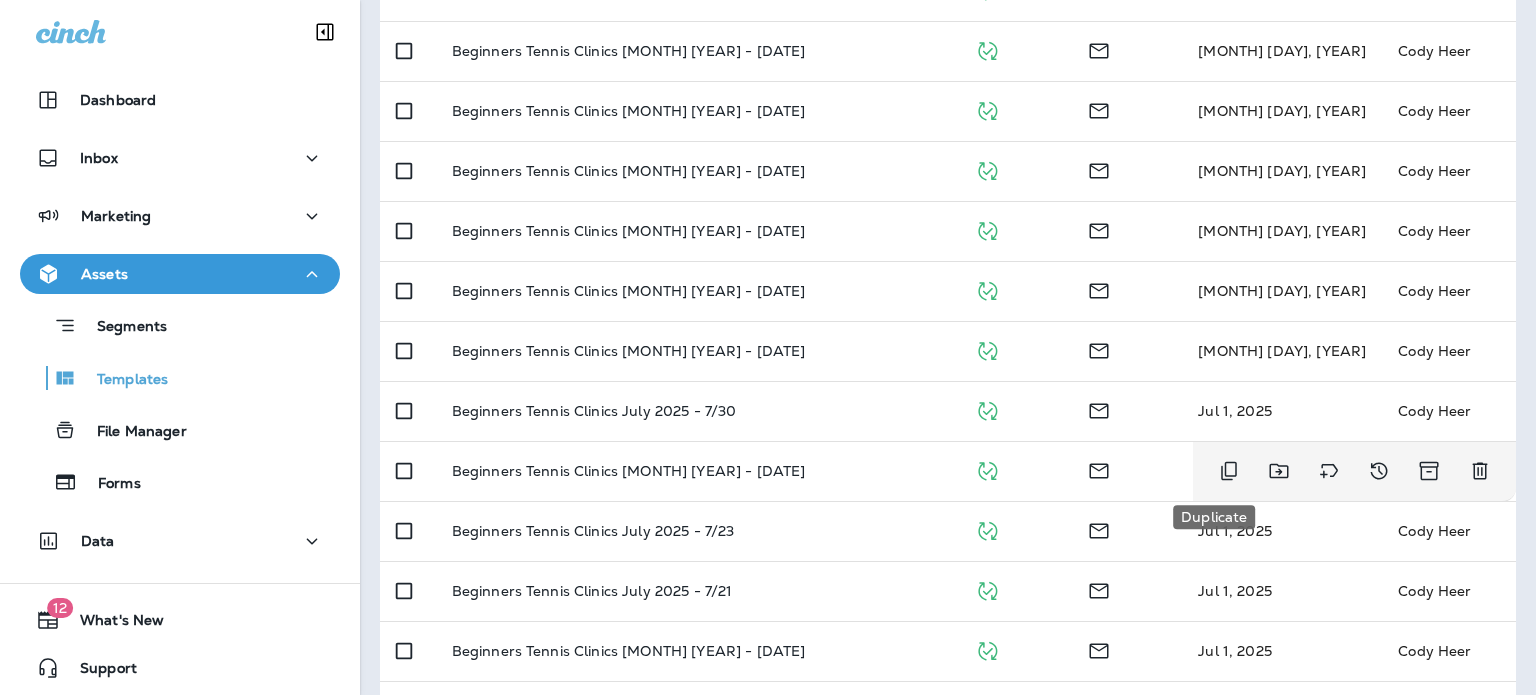 click 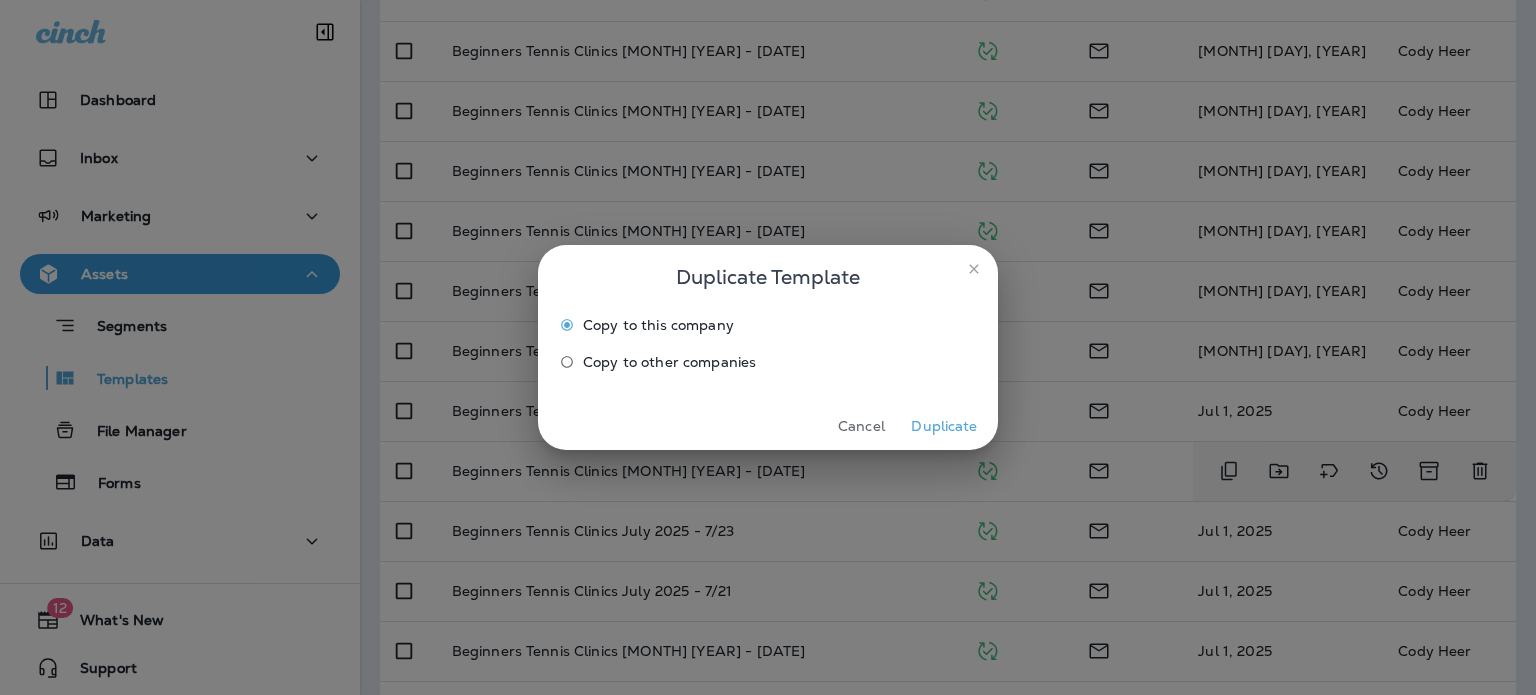 click on "Duplicate" at bounding box center (944, 426) 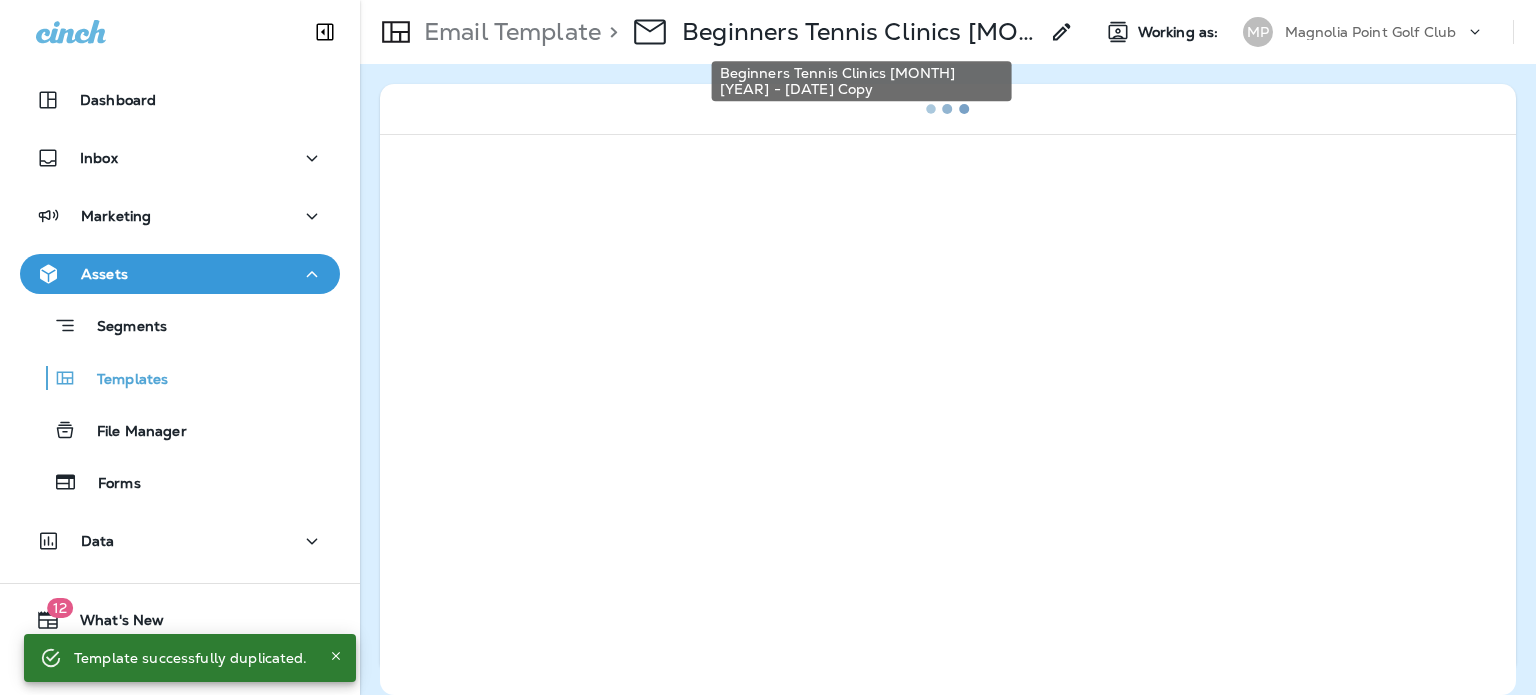 click on "Beginners Tennis Clinics July 2025 - 7/28 Copy" at bounding box center (860, 32) 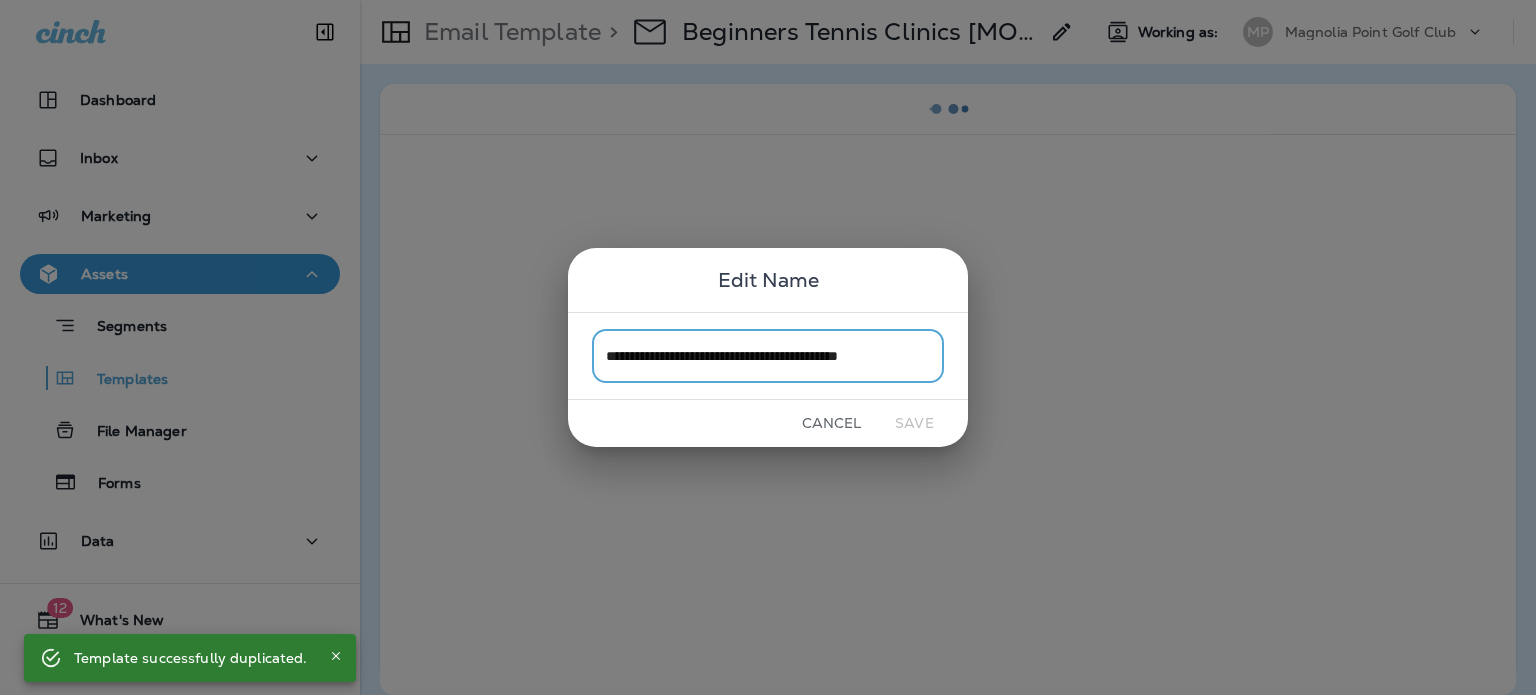 click on "**********" at bounding box center [768, 355] 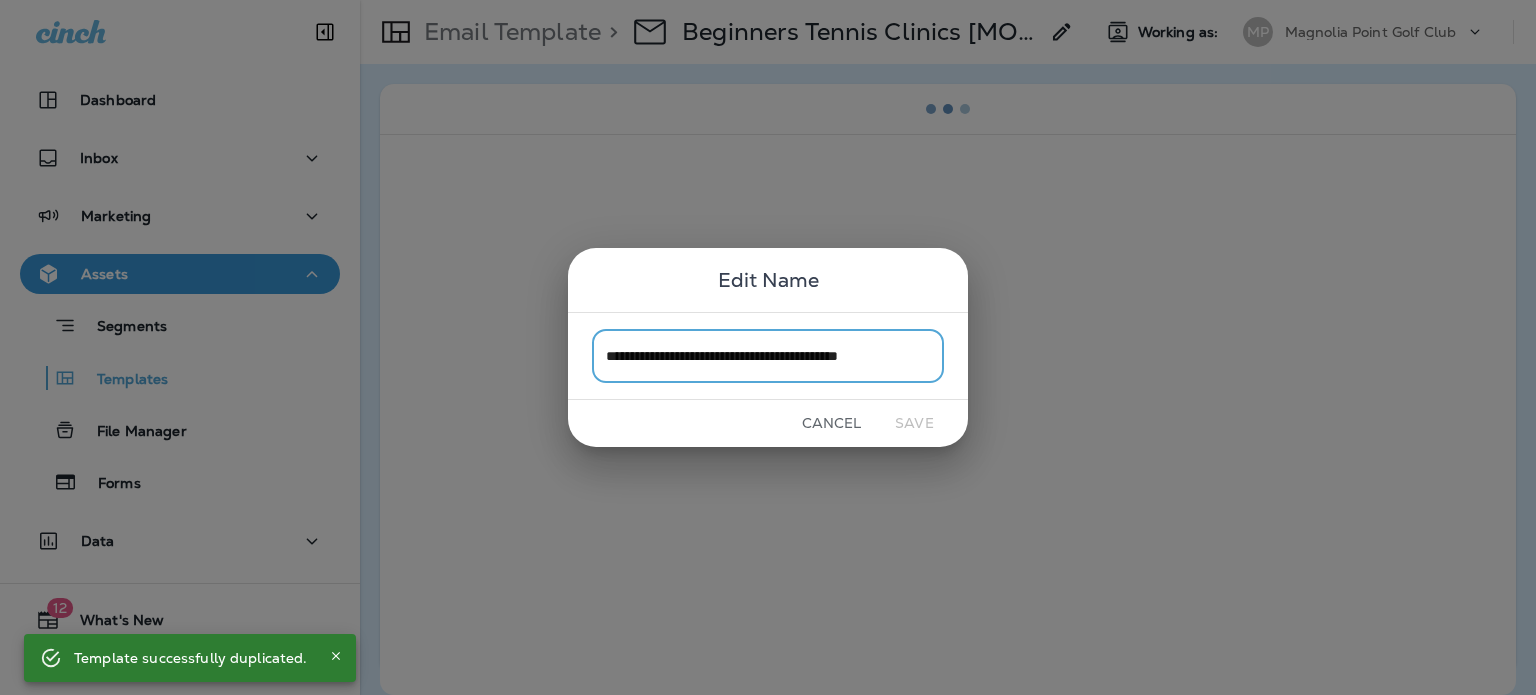drag, startPoint x: 779, startPoint y: 358, endPoint x: 802, endPoint y: 359, distance: 23.021729 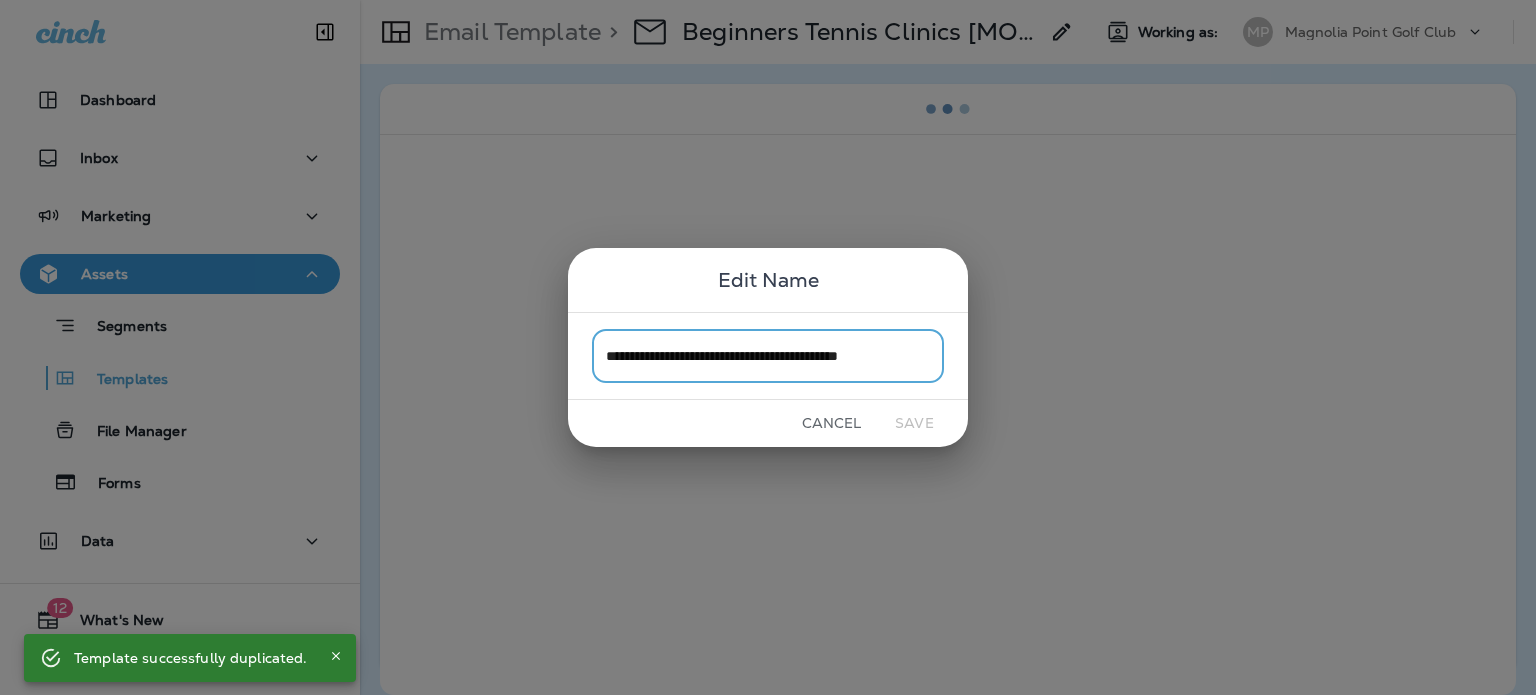 click on "**********" at bounding box center (768, 355) 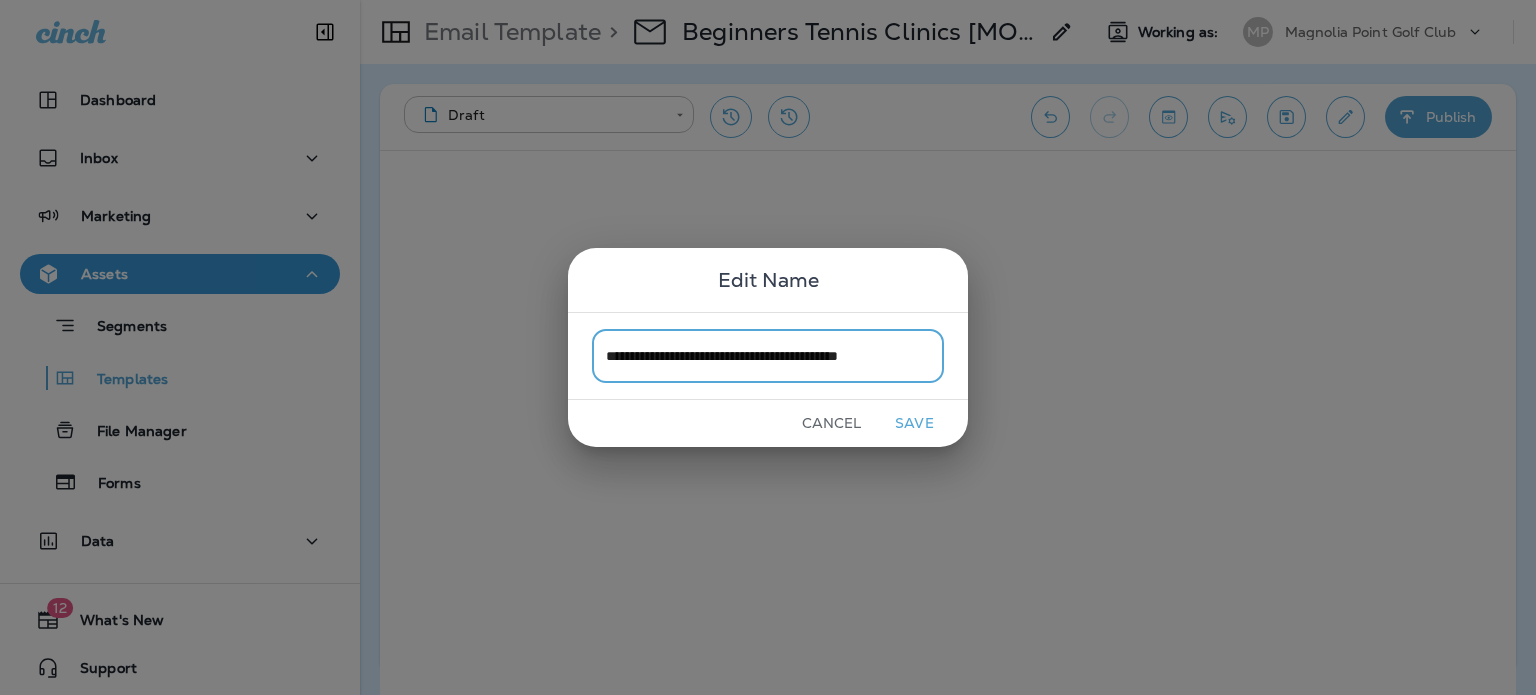 click on "**********" at bounding box center [768, 355] 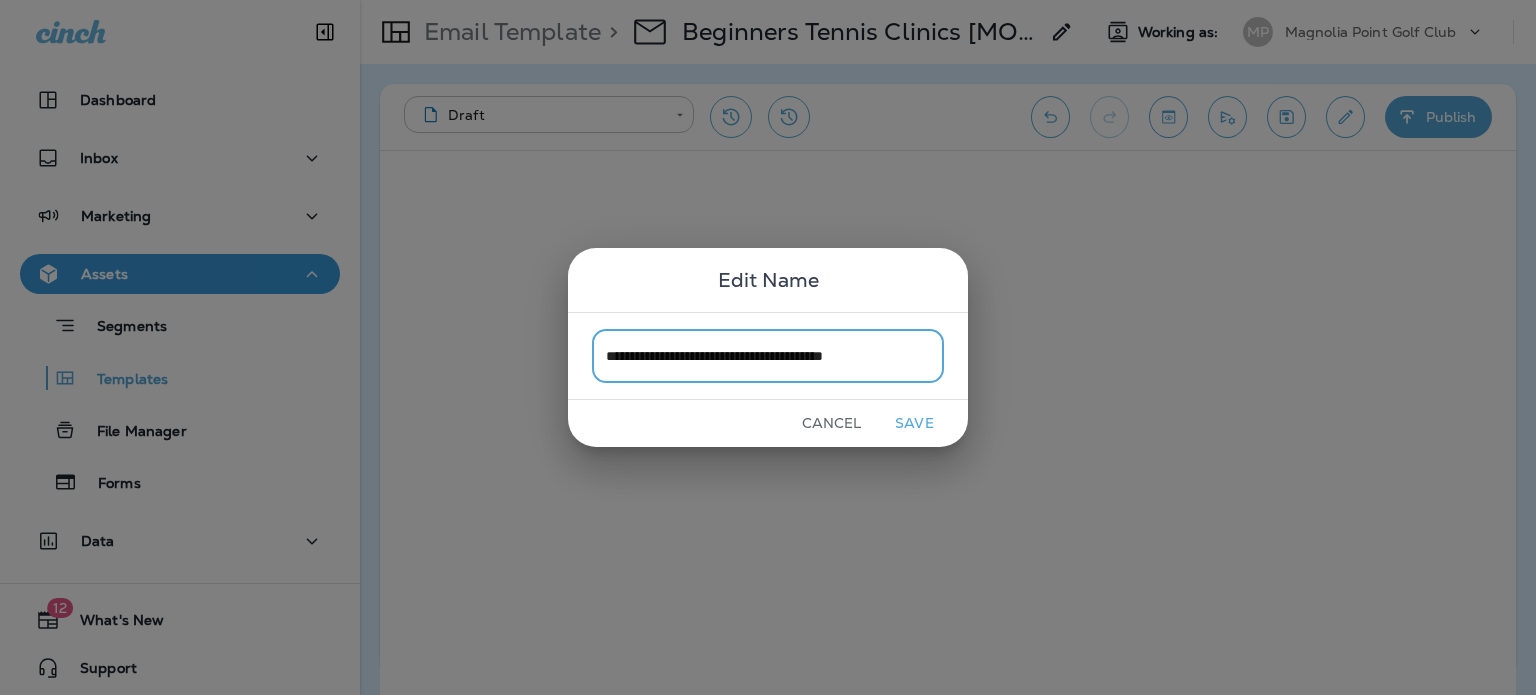 scroll, scrollTop: 0, scrollLeft: 0, axis: both 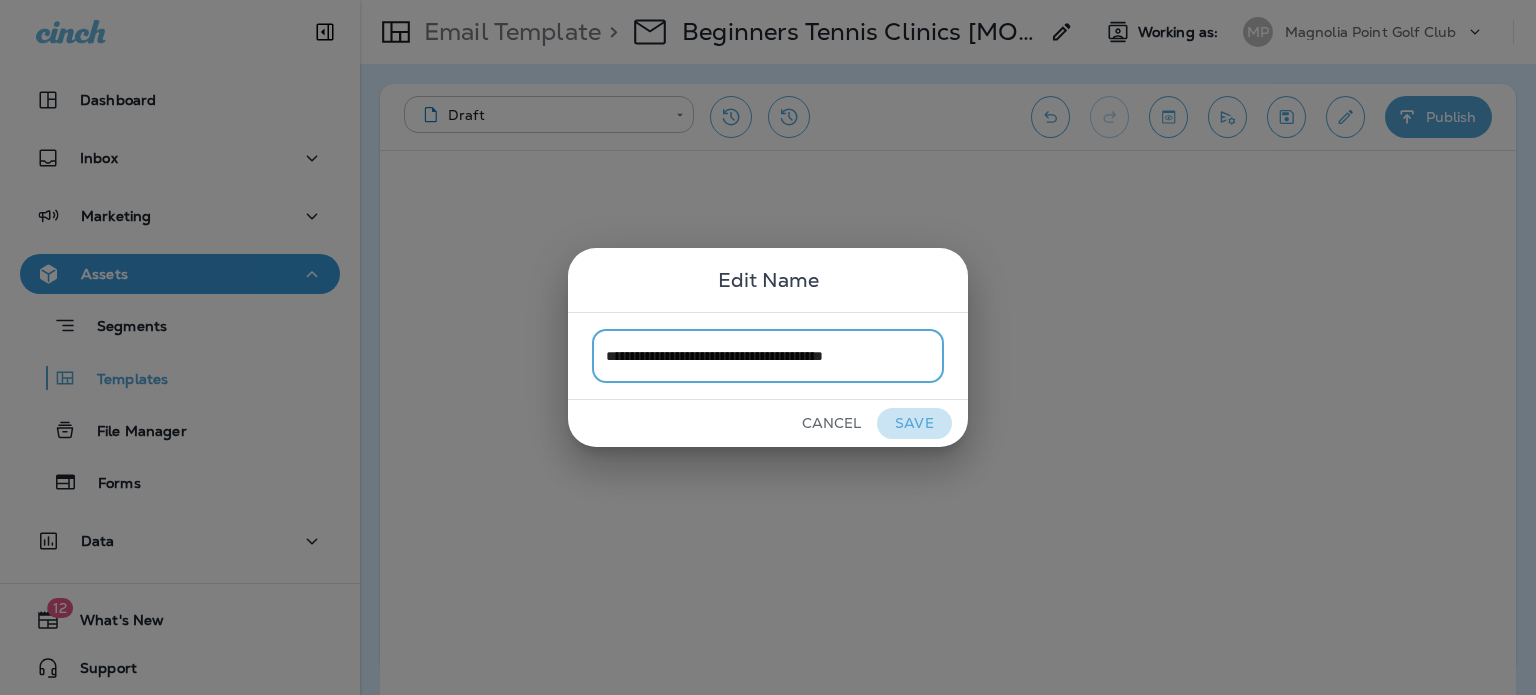 click on "Save" at bounding box center (914, 423) 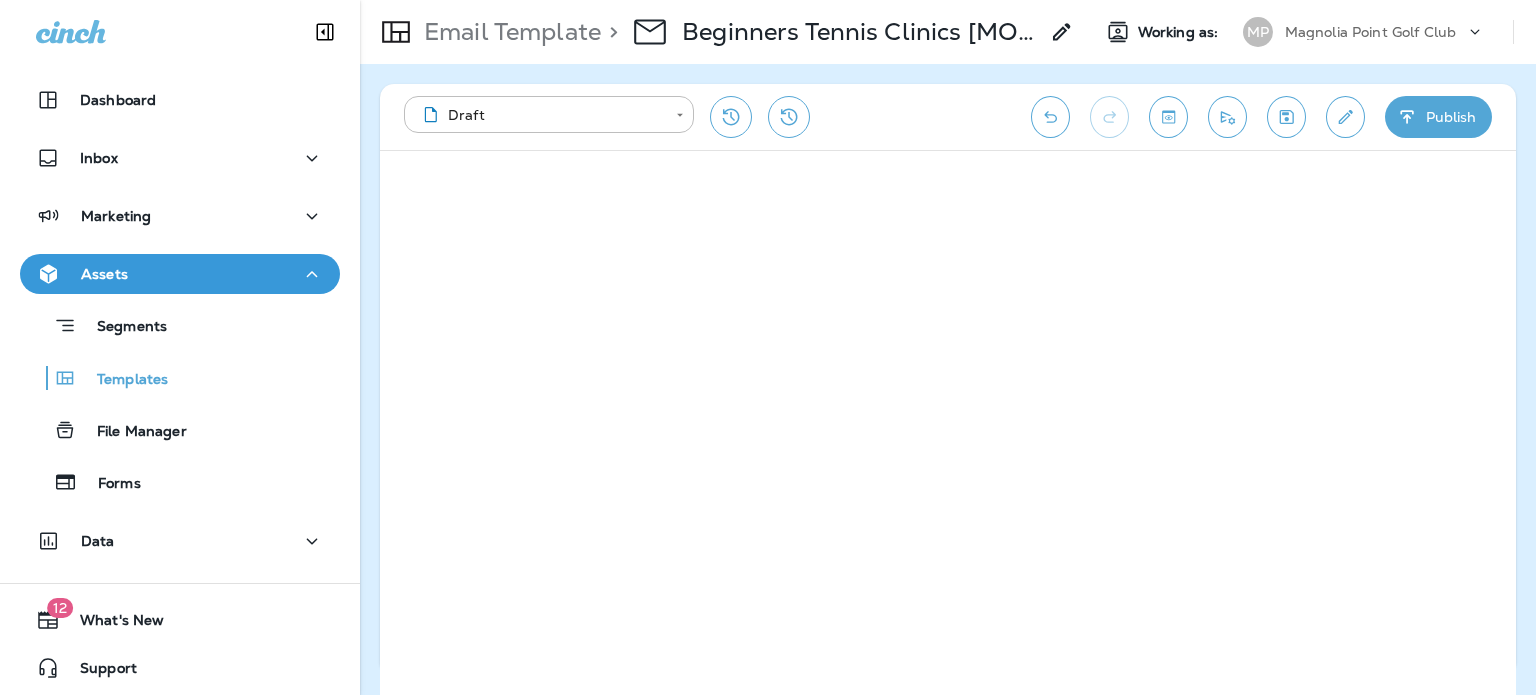 click 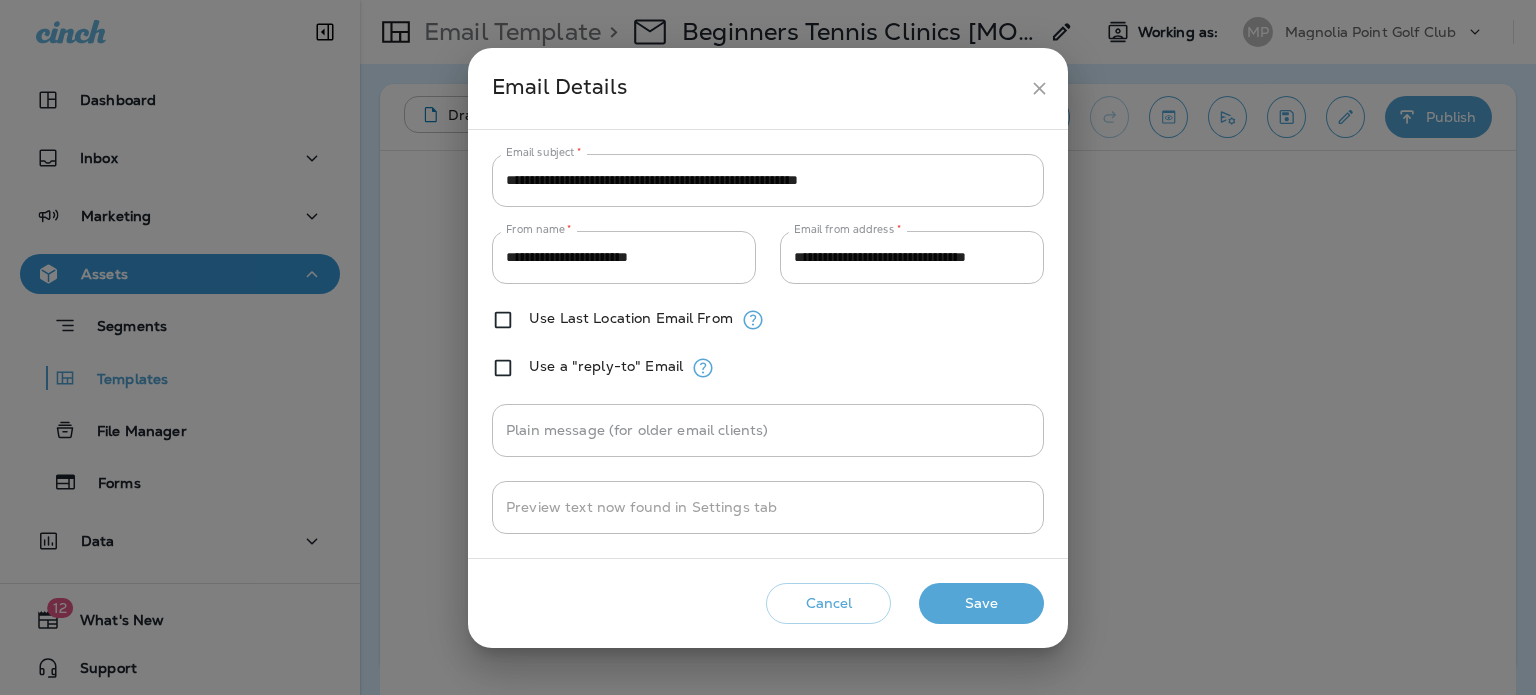 drag, startPoint x: 642, startPoint y: 207, endPoint x: 676, endPoint y: 188, distance: 38.948685 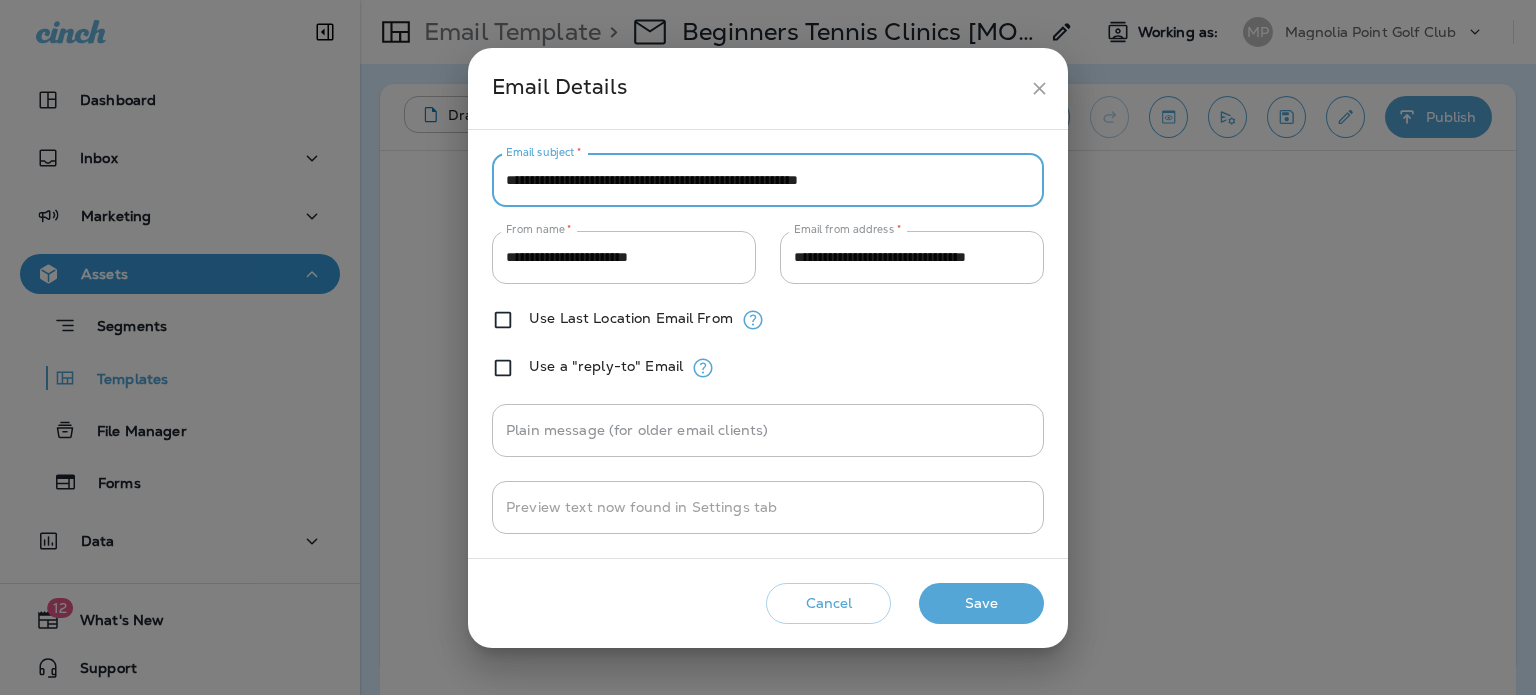 drag, startPoint x: 736, startPoint y: 187, endPoint x: 770, endPoint y: 186, distance: 34.0147 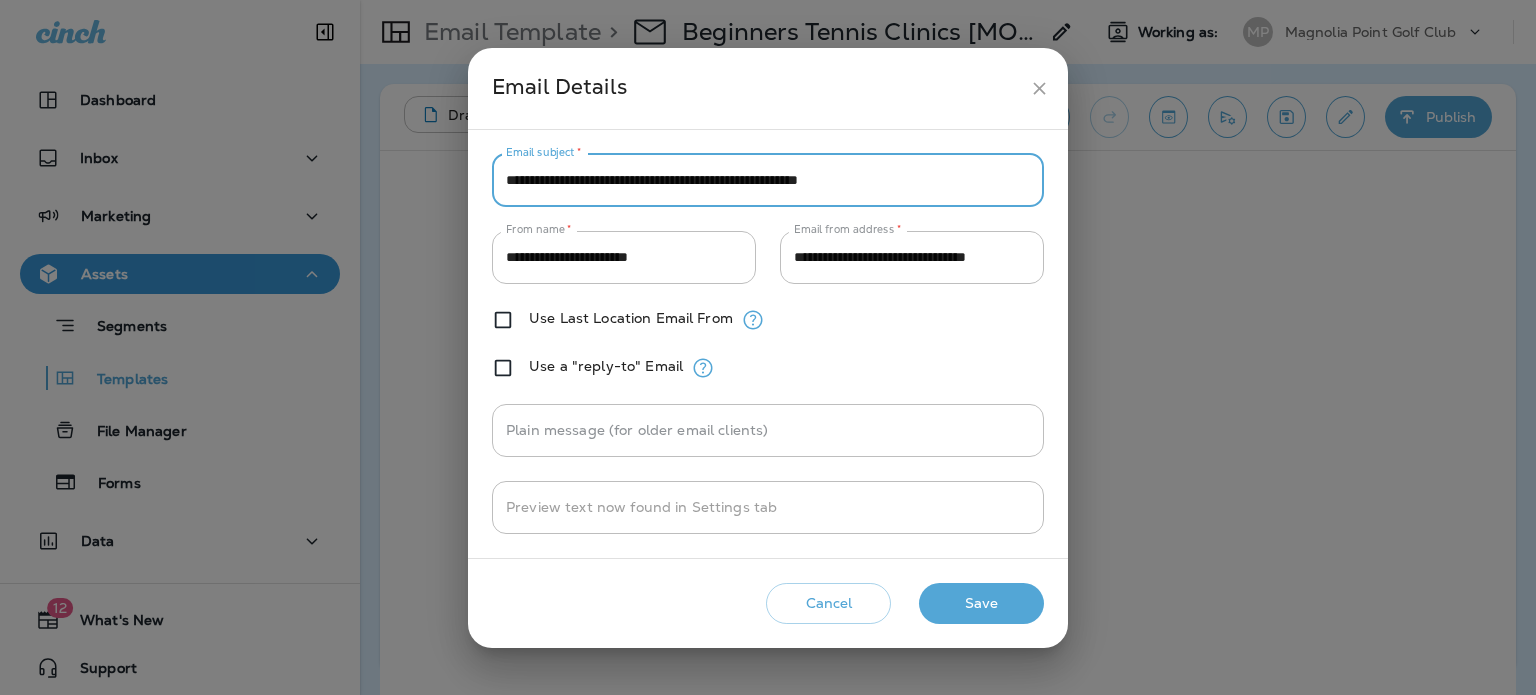 drag, startPoint x: 951, startPoint y: 175, endPoint x: 416, endPoint y: 159, distance: 535.2392 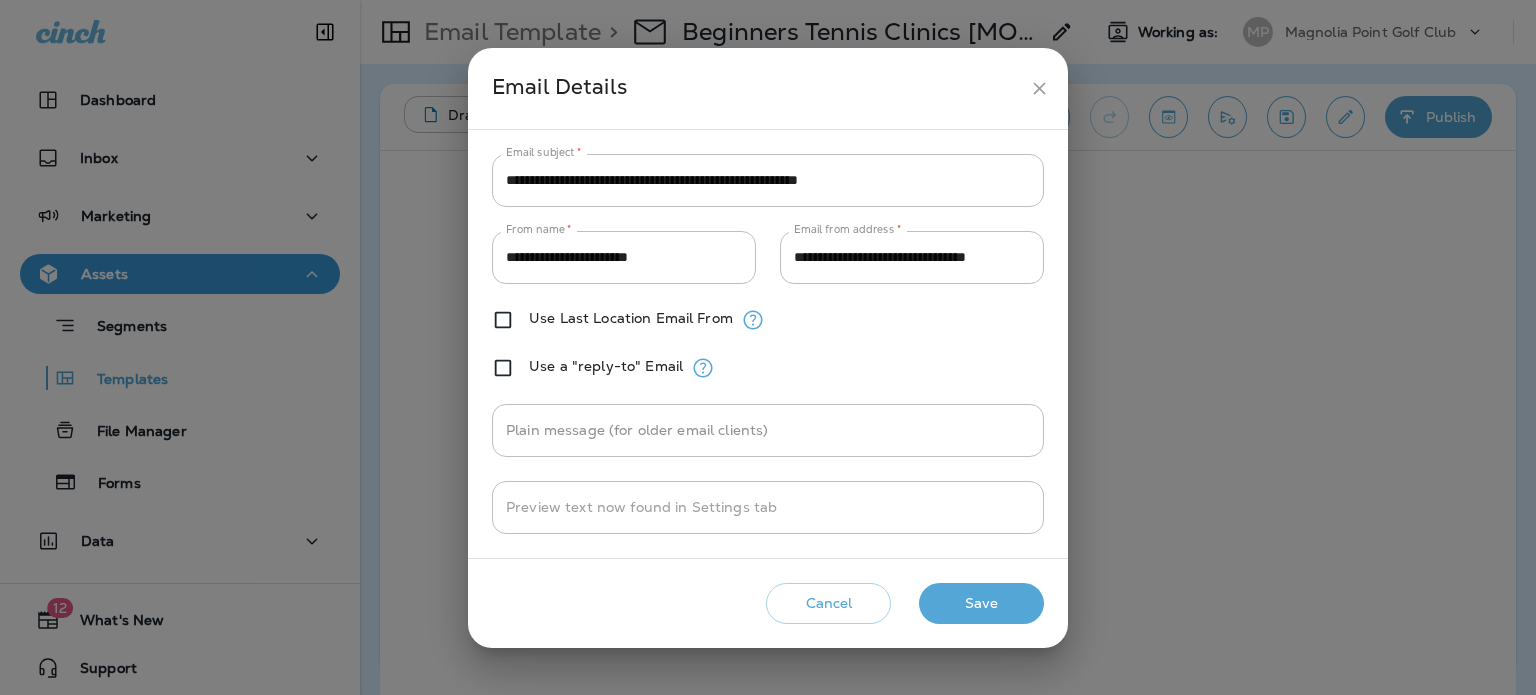 click on "**********" at bounding box center [768, 180] 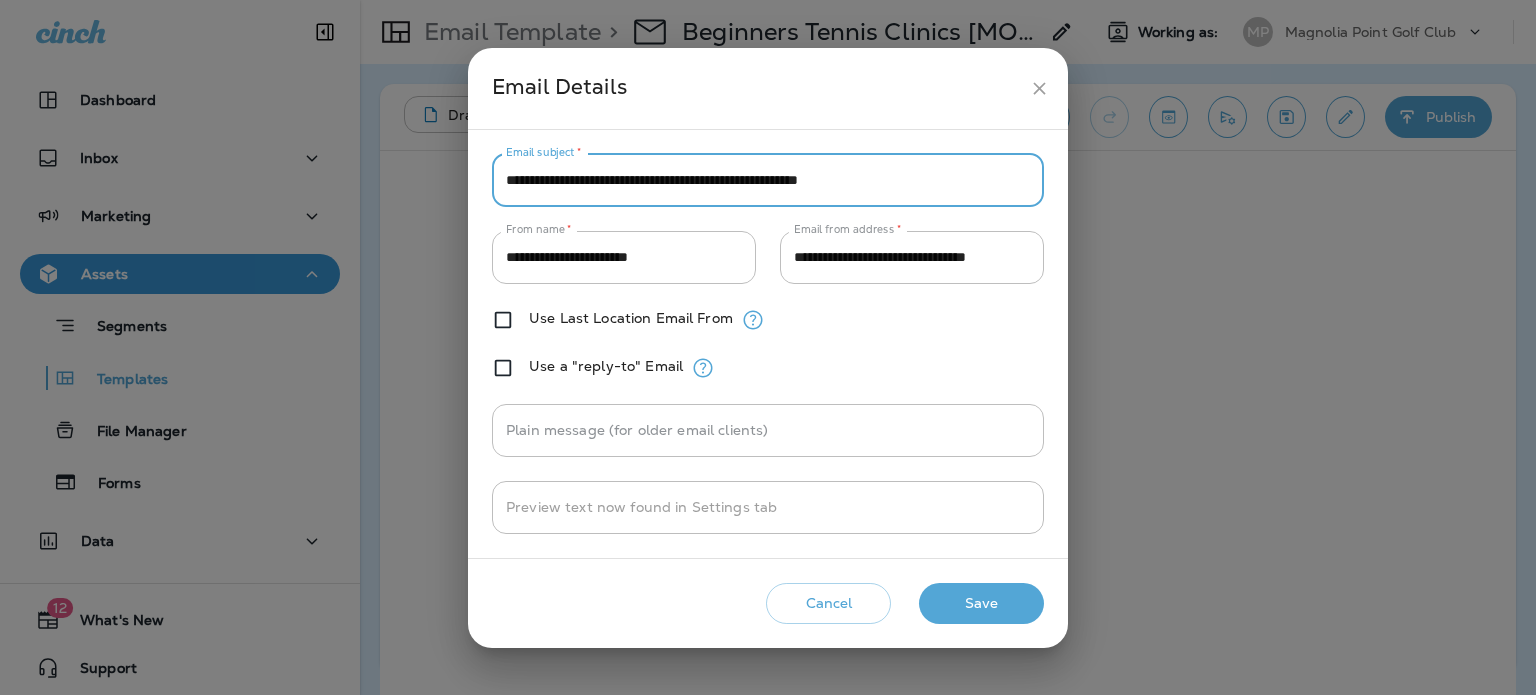 click on "**********" at bounding box center (768, 180) 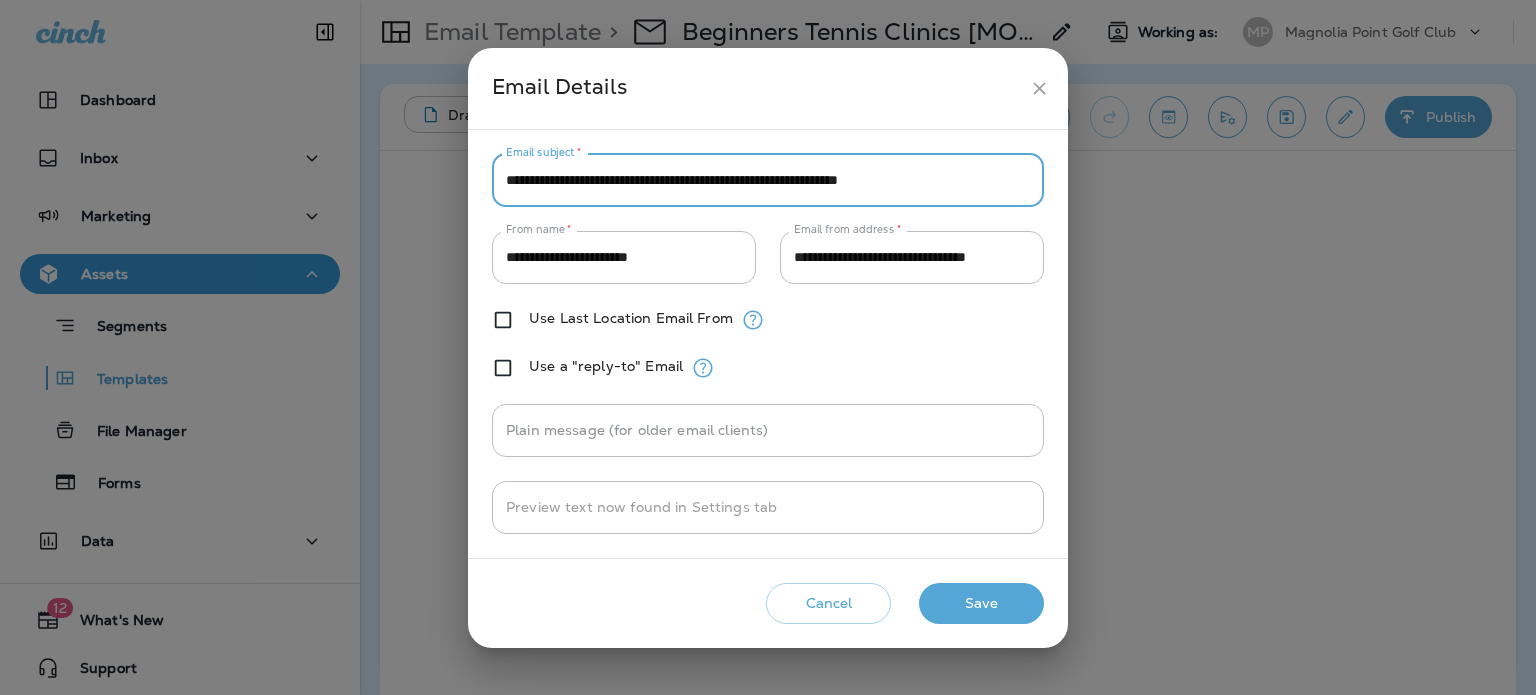 type on "**********" 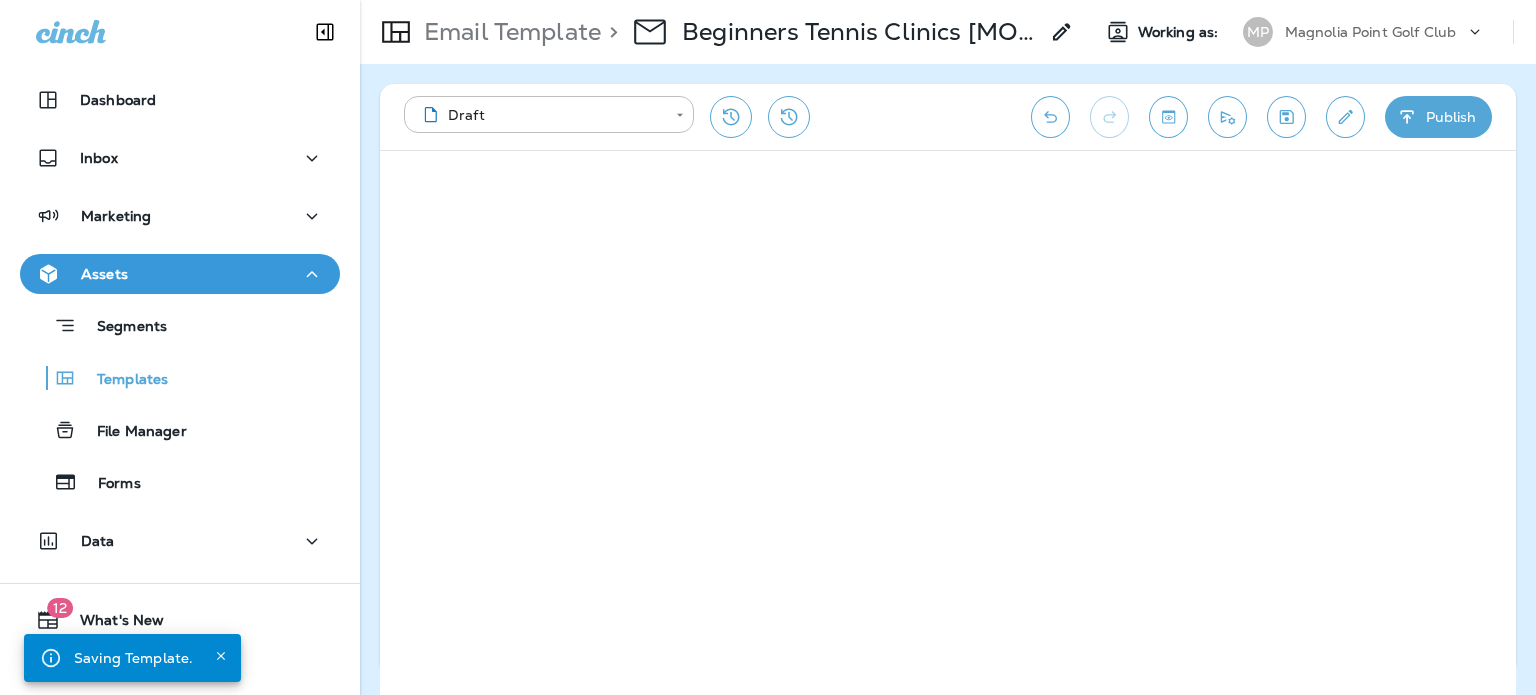click on "Publish" at bounding box center (1438, 117) 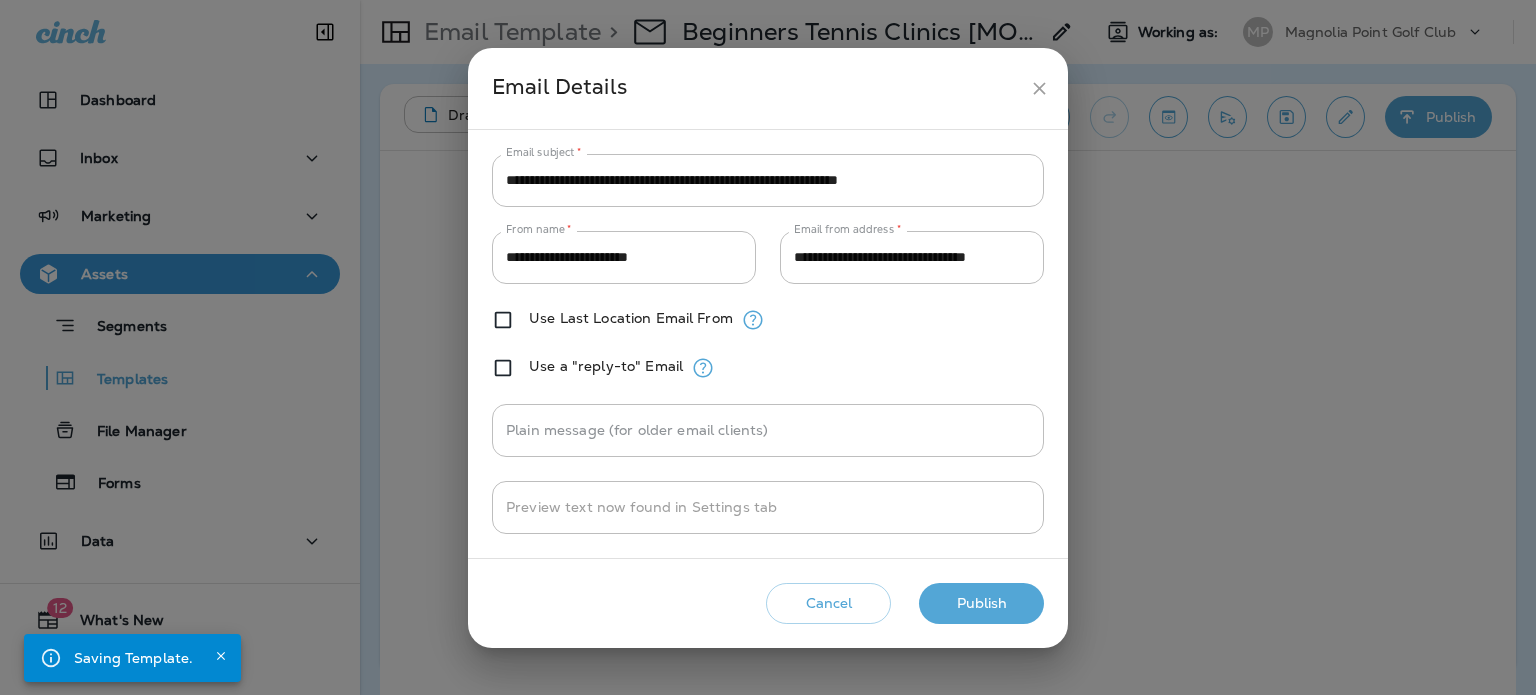 click on "Publish" at bounding box center [981, 603] 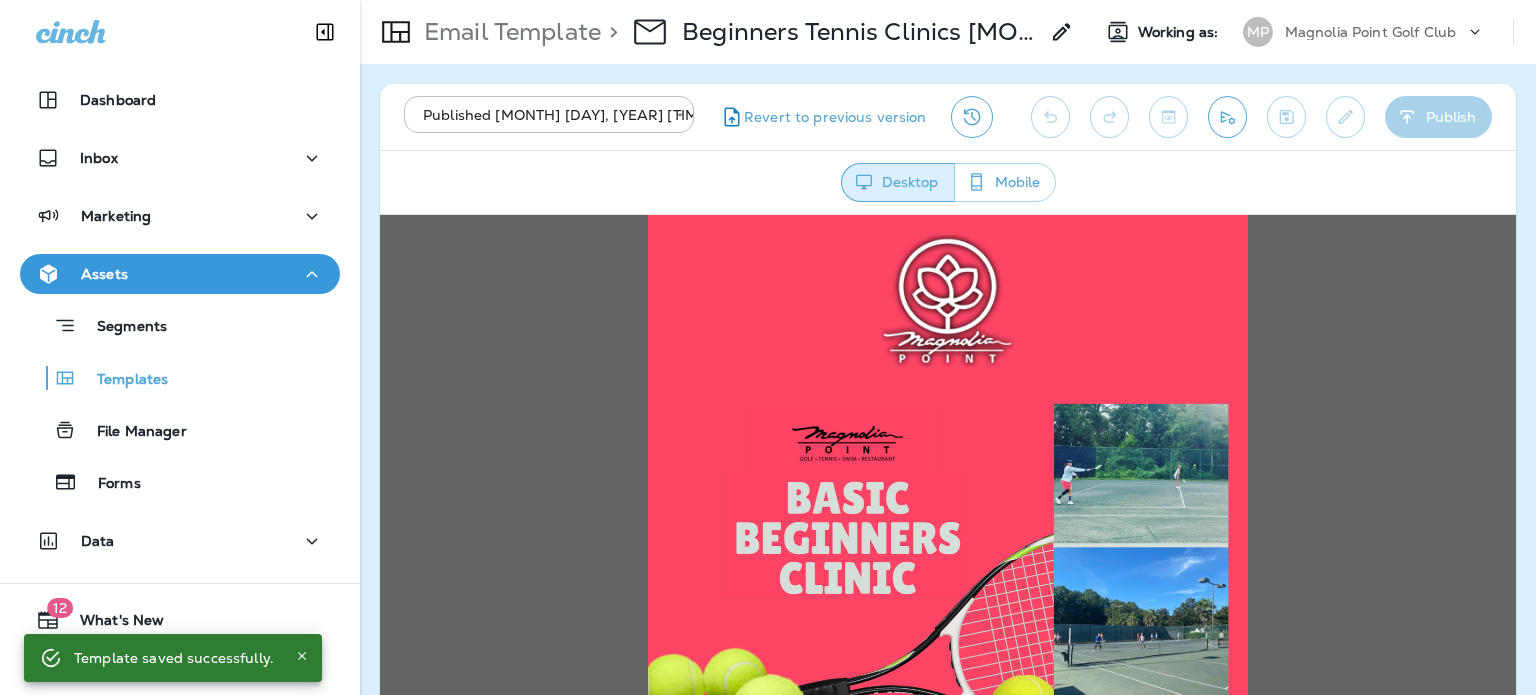 scroll, scrollTop: 0, scrollLeft: 0, axis: both 